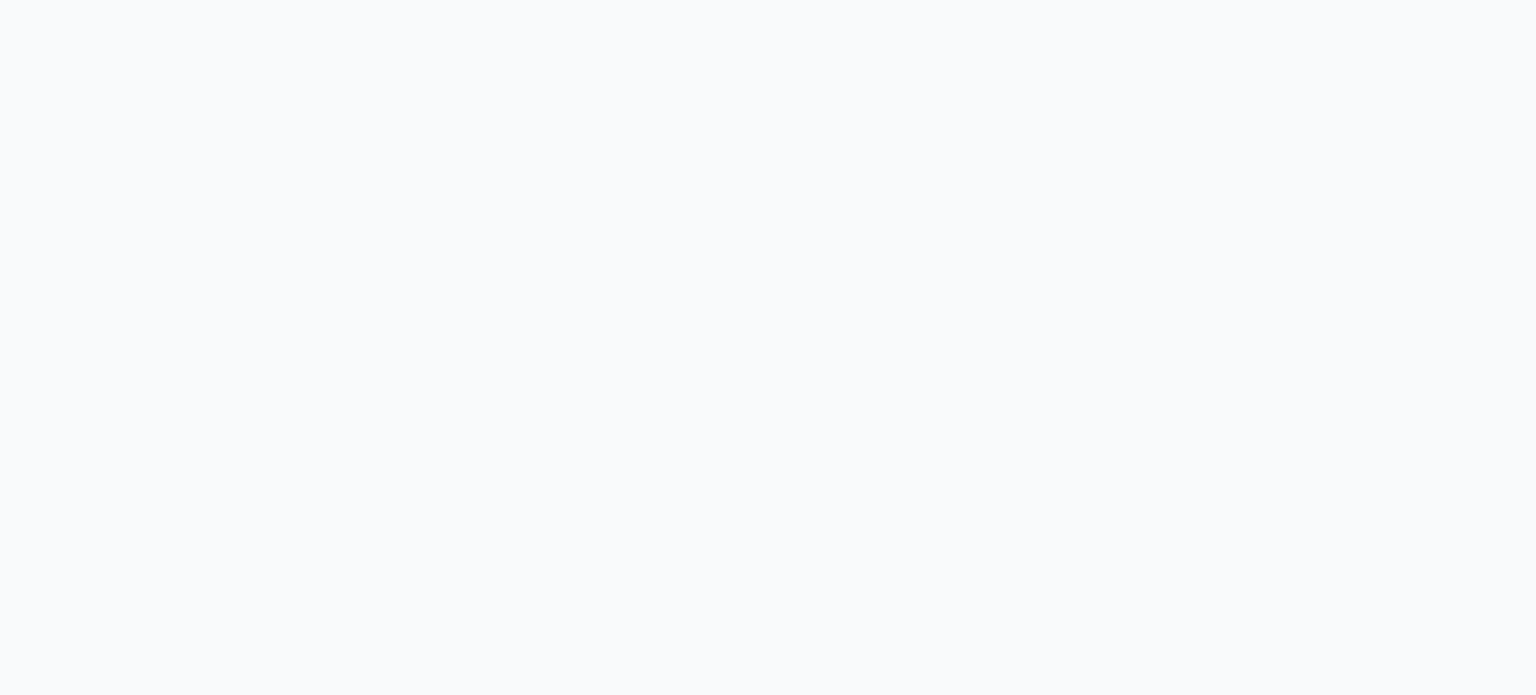 scroll, scrollTop: 0, scrollLeft: 0, axis: both 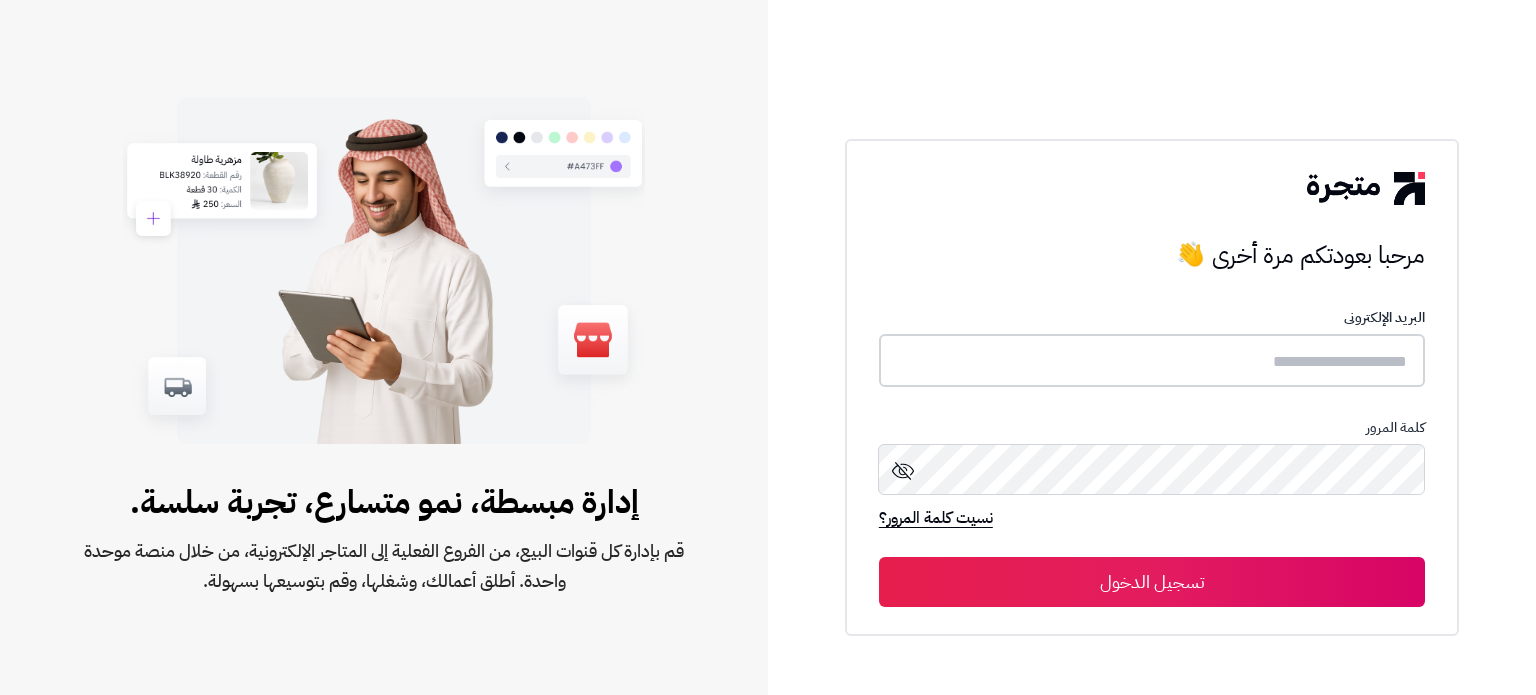 type on "********" 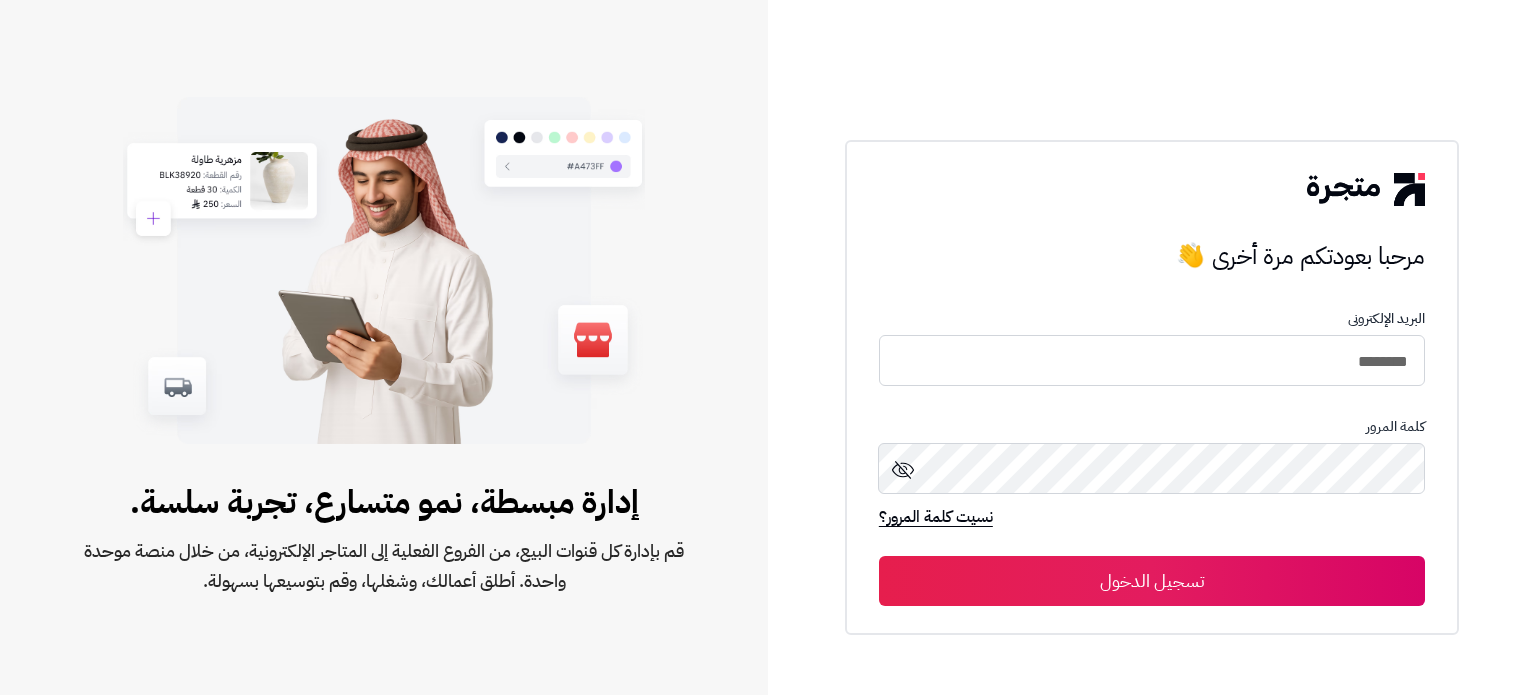 click on "تسجيل الدخول" at bounding box center (1152, 581) 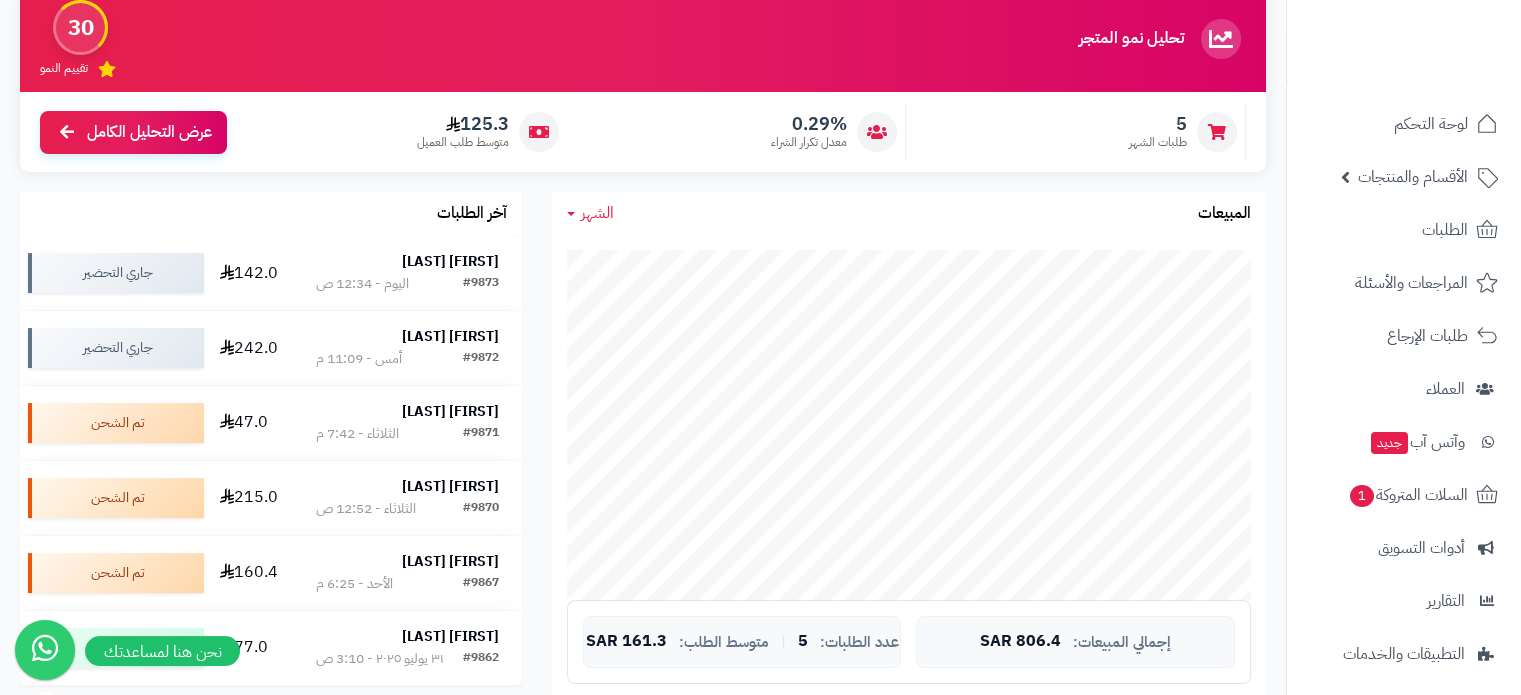 scroll, scrollTop: 100, scrollLeft: 0, axis: vertical 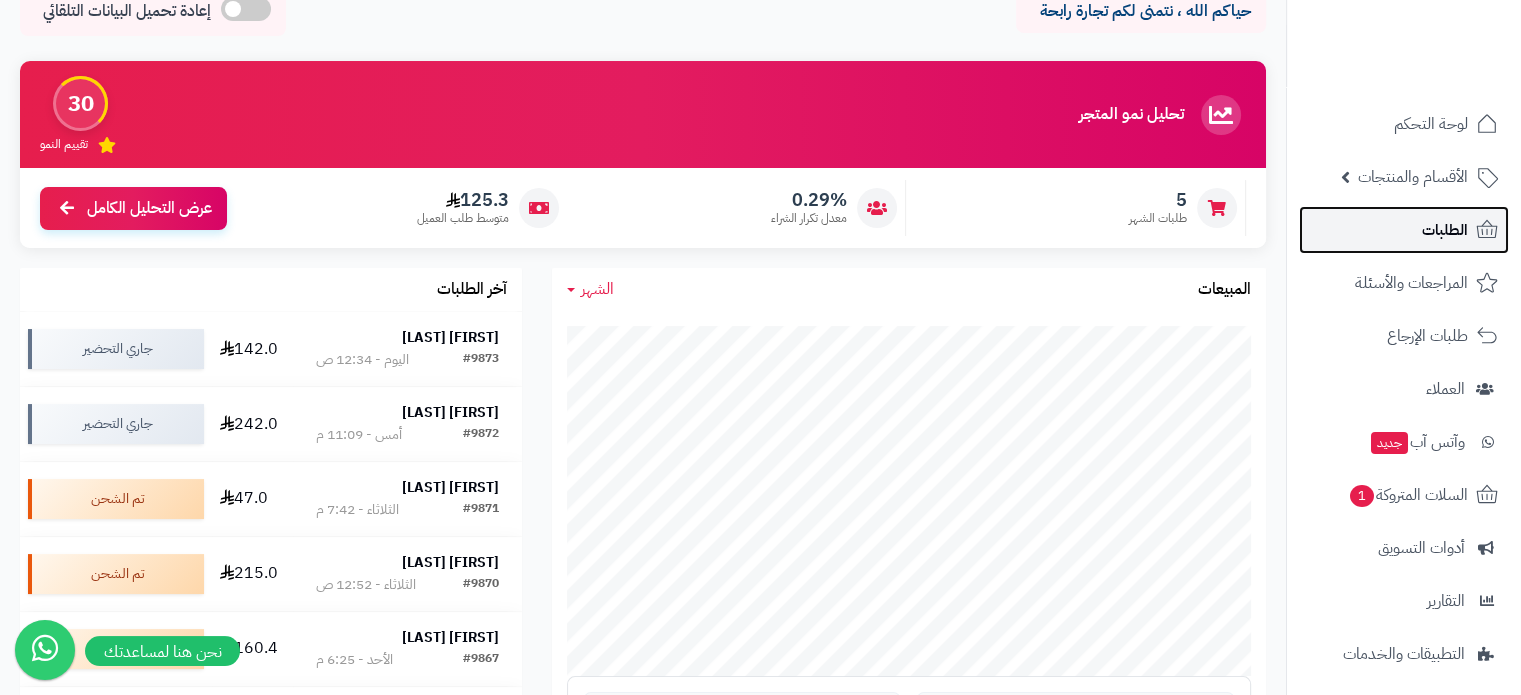 click on "الطلبات" at bounding box center [1404, 230] 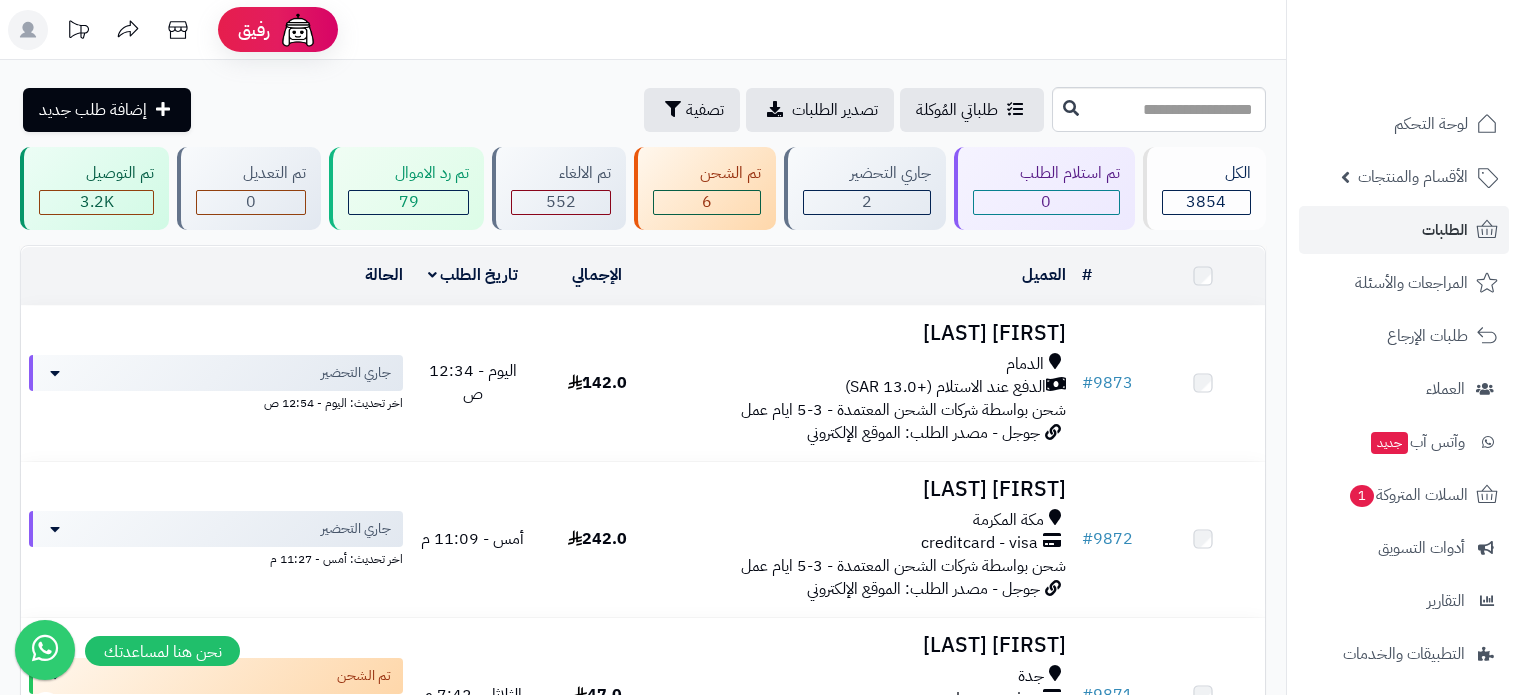 scroll, scrollTop: 0, scrollLeft: 0, axis: both 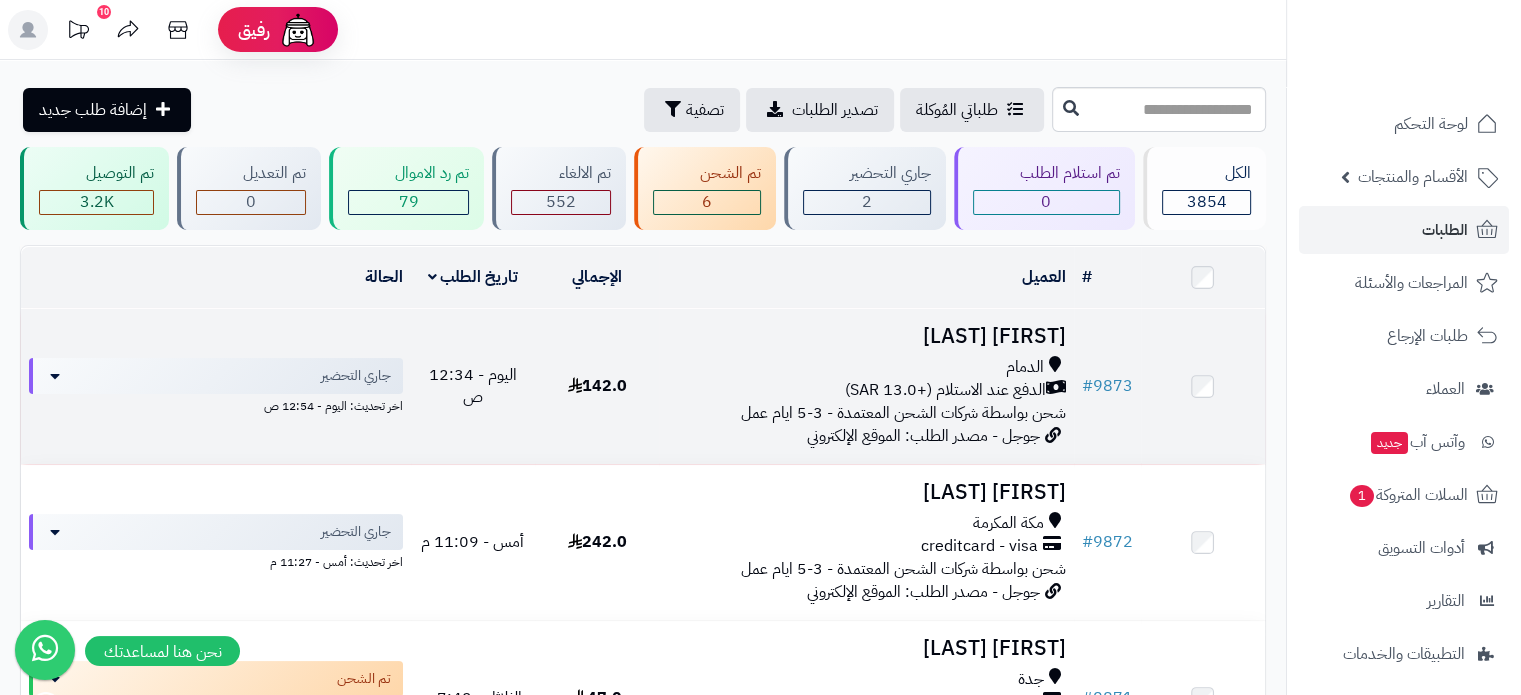 click on "الدمام" at bounding box center (866, 367) 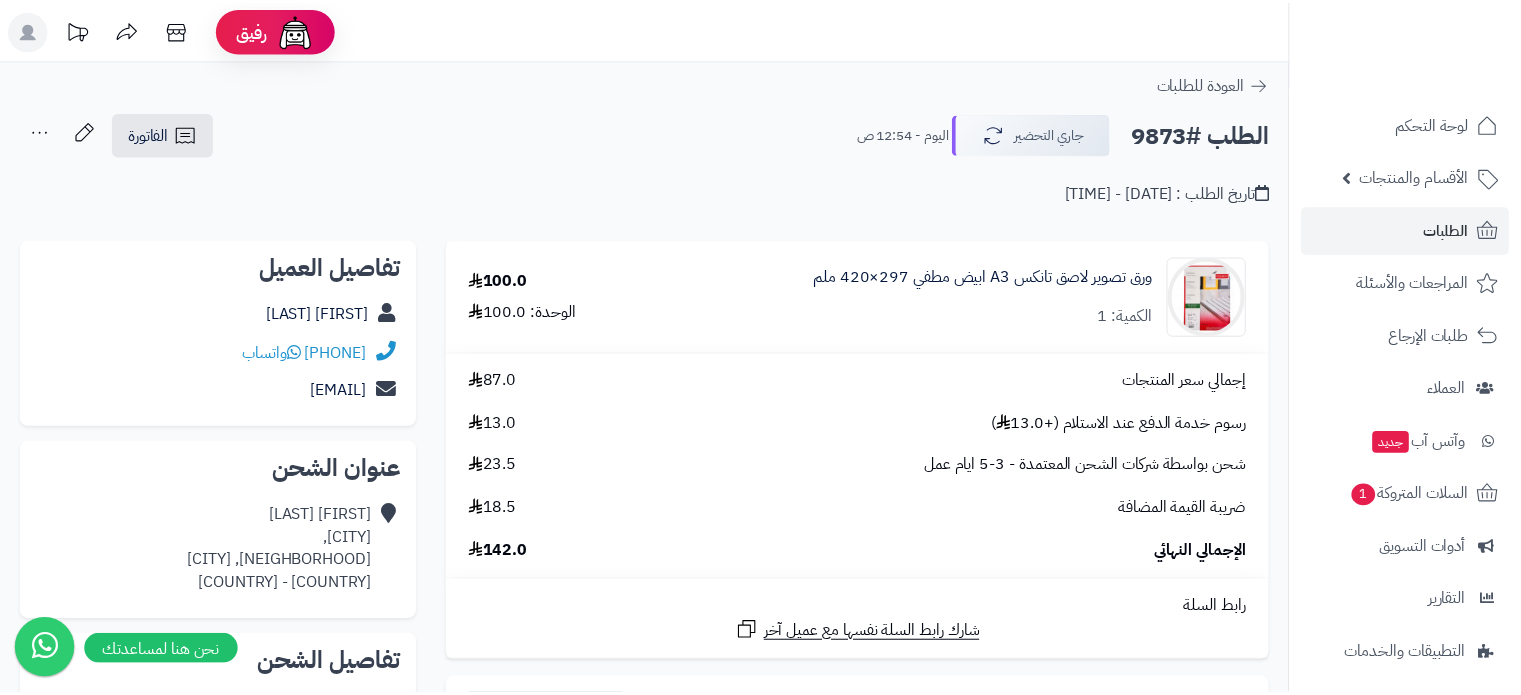 scroll, scrollTop: 0, scrollLeft: 0, axis: both 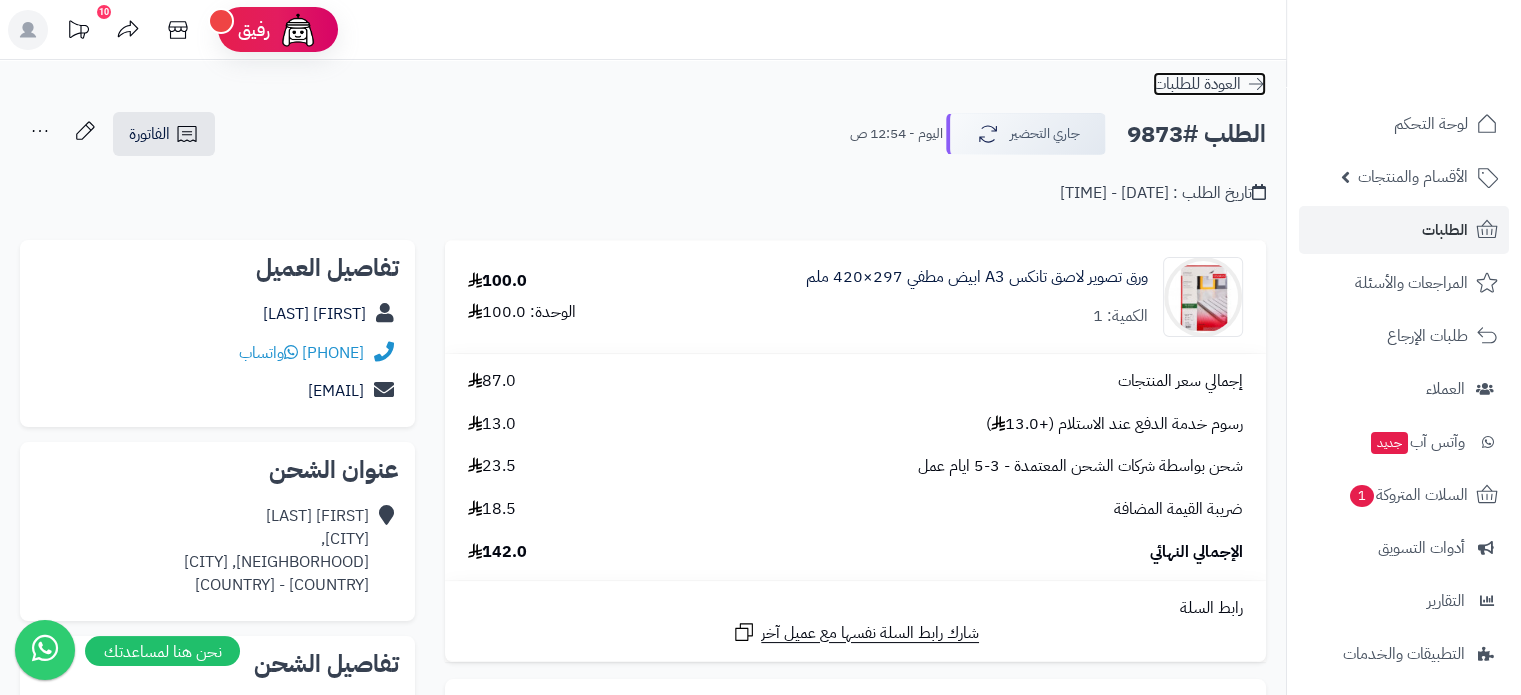 click on "العودة للطلبات" at bounding box center [1197, 84] 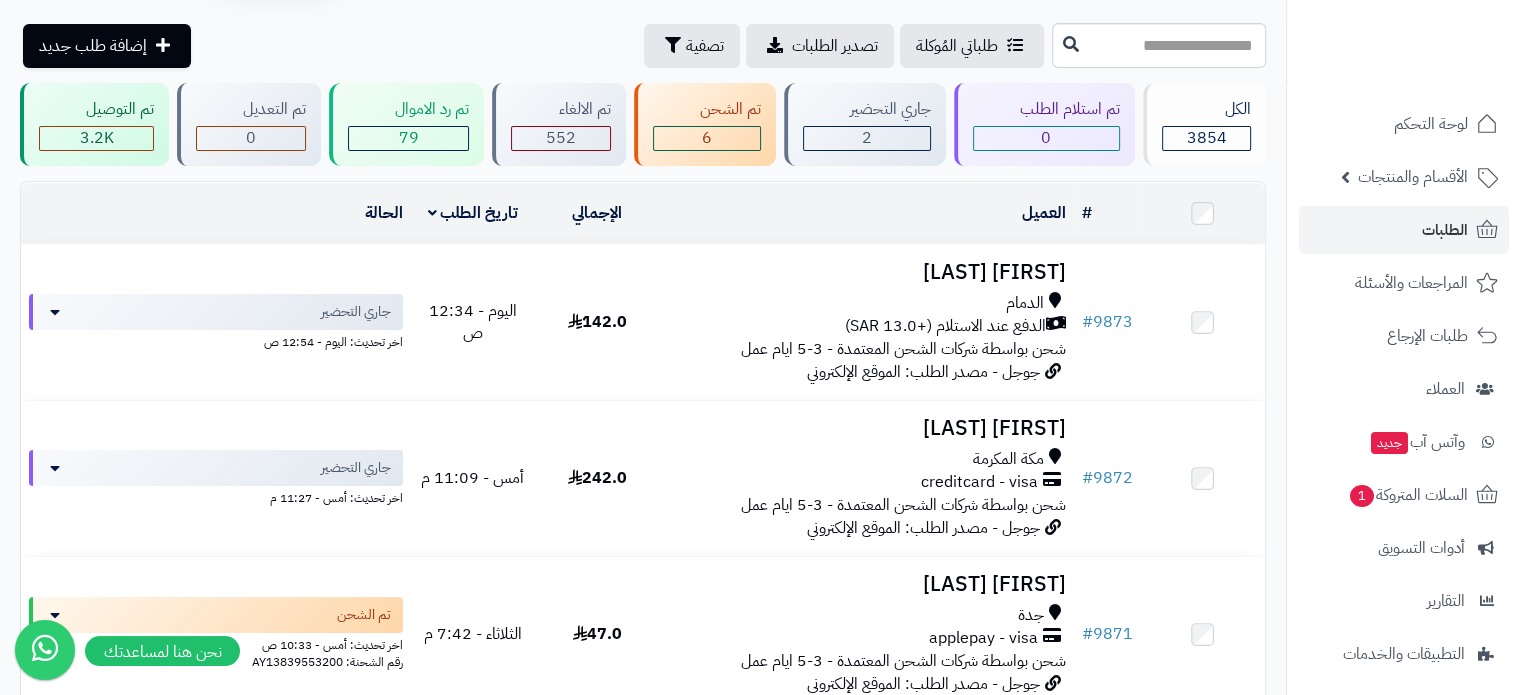 scroll, scrollTop: 100, scrollLeft: 0, axis: vertical 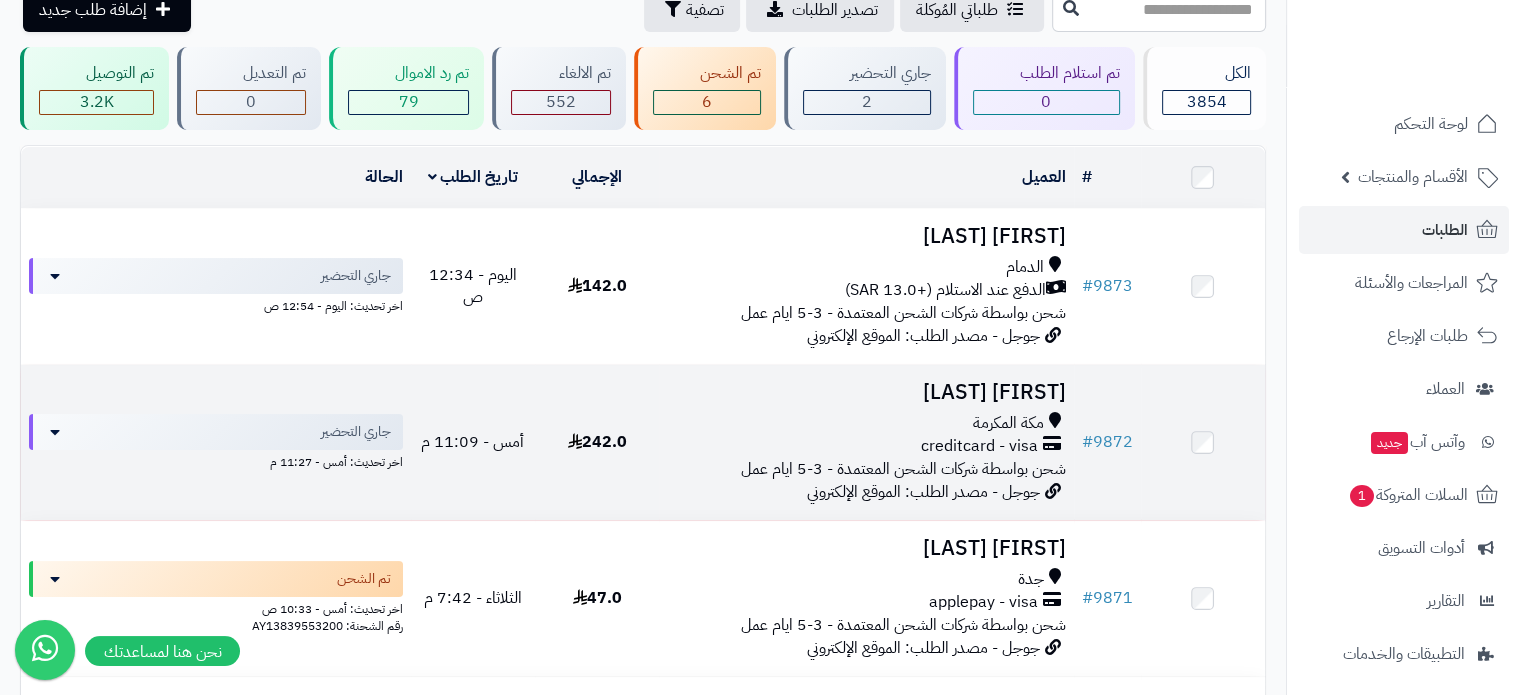 click on "[FIRST] [LAST]" at bounding box center [866, 392] 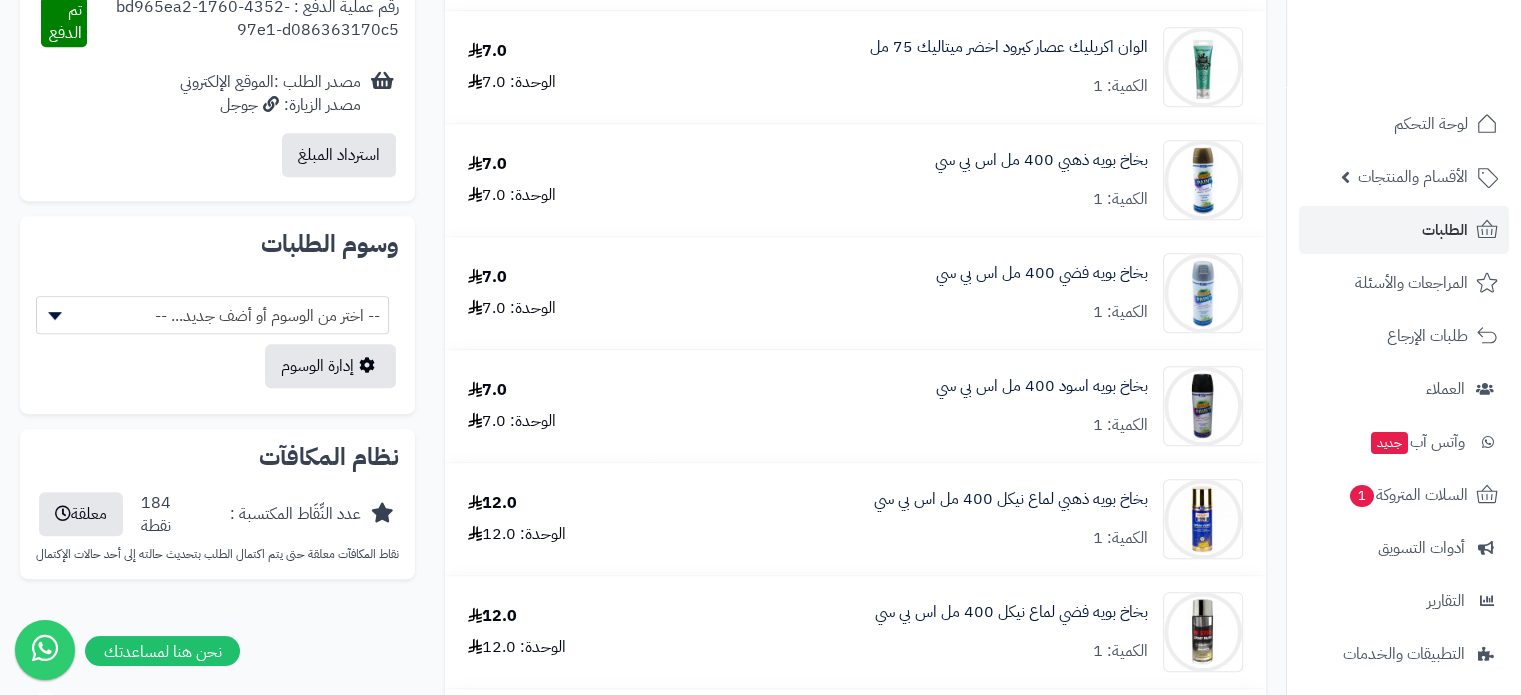 scroll, scrollTop: 1000, scrollLeft: 0, axis: vertical 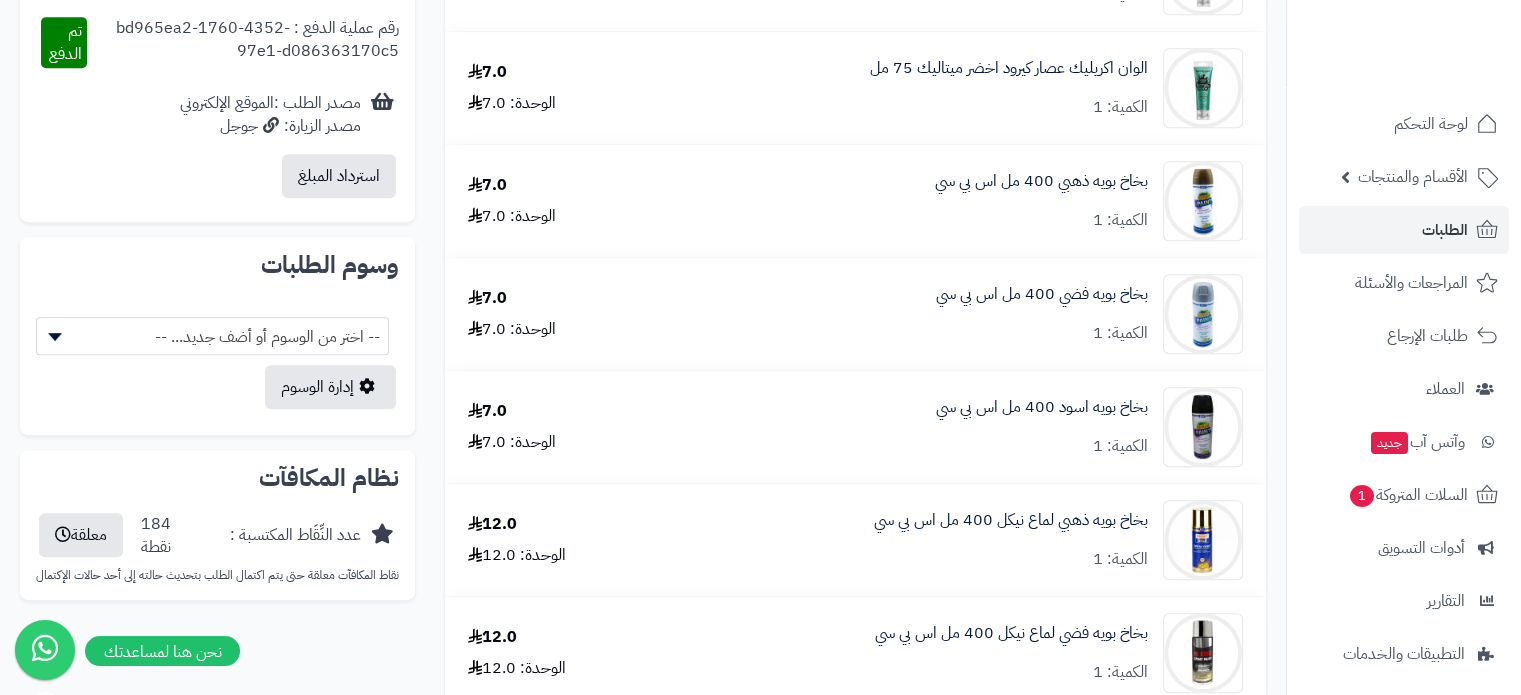 click on "-- اختر من الوسوم أو أضف جديد... --" at bounding box center [212, 337] 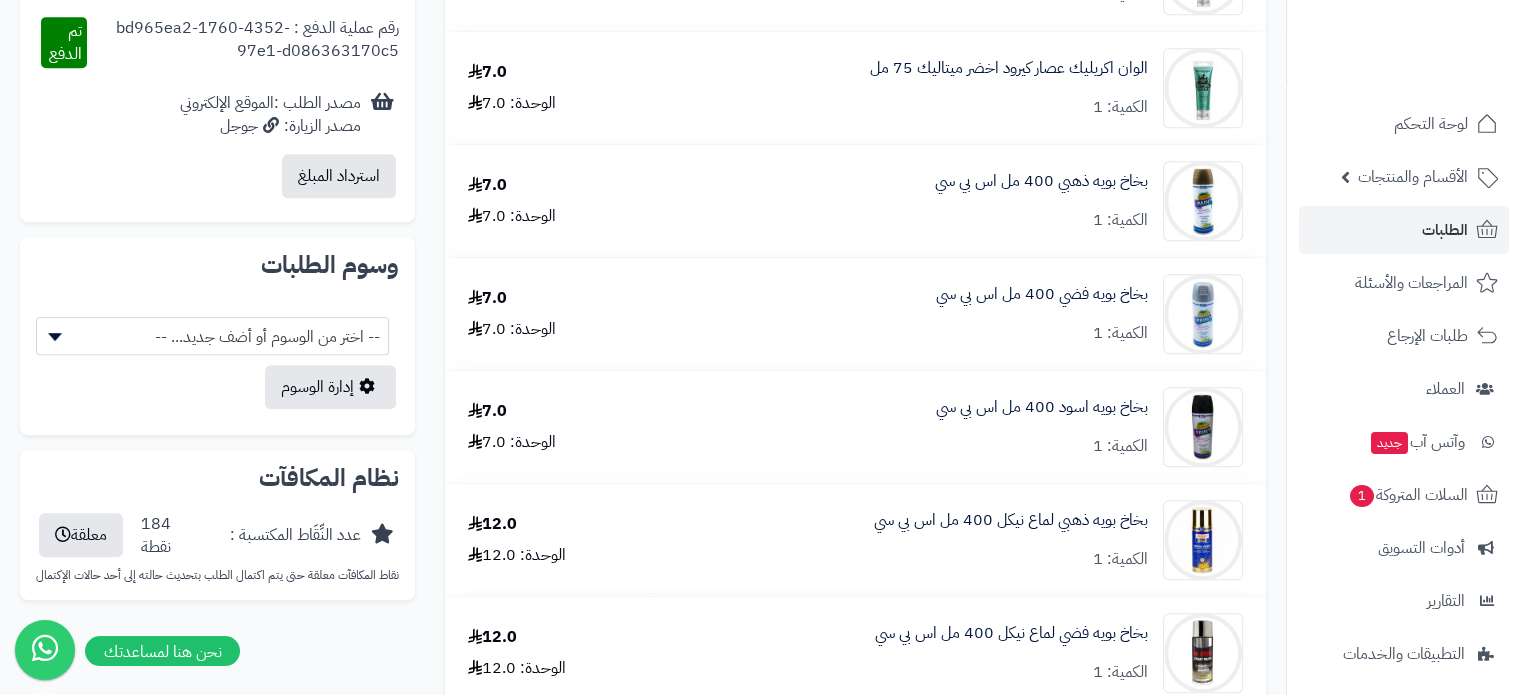 click on "-- اختر من الوسوم أو أضف جديد... --" at bounding box center (212, 337) 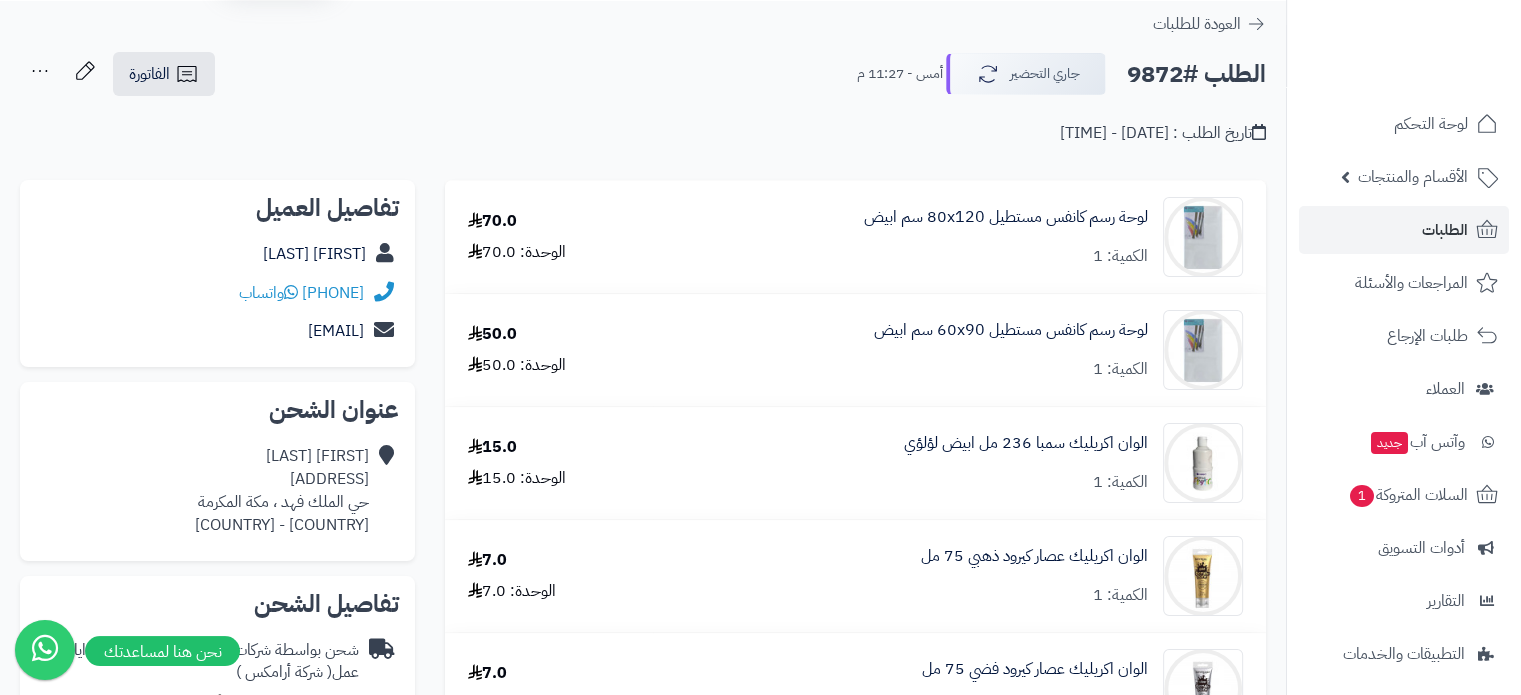 scroll, scrollTop: 0, scrollLeft: 0, axis: both 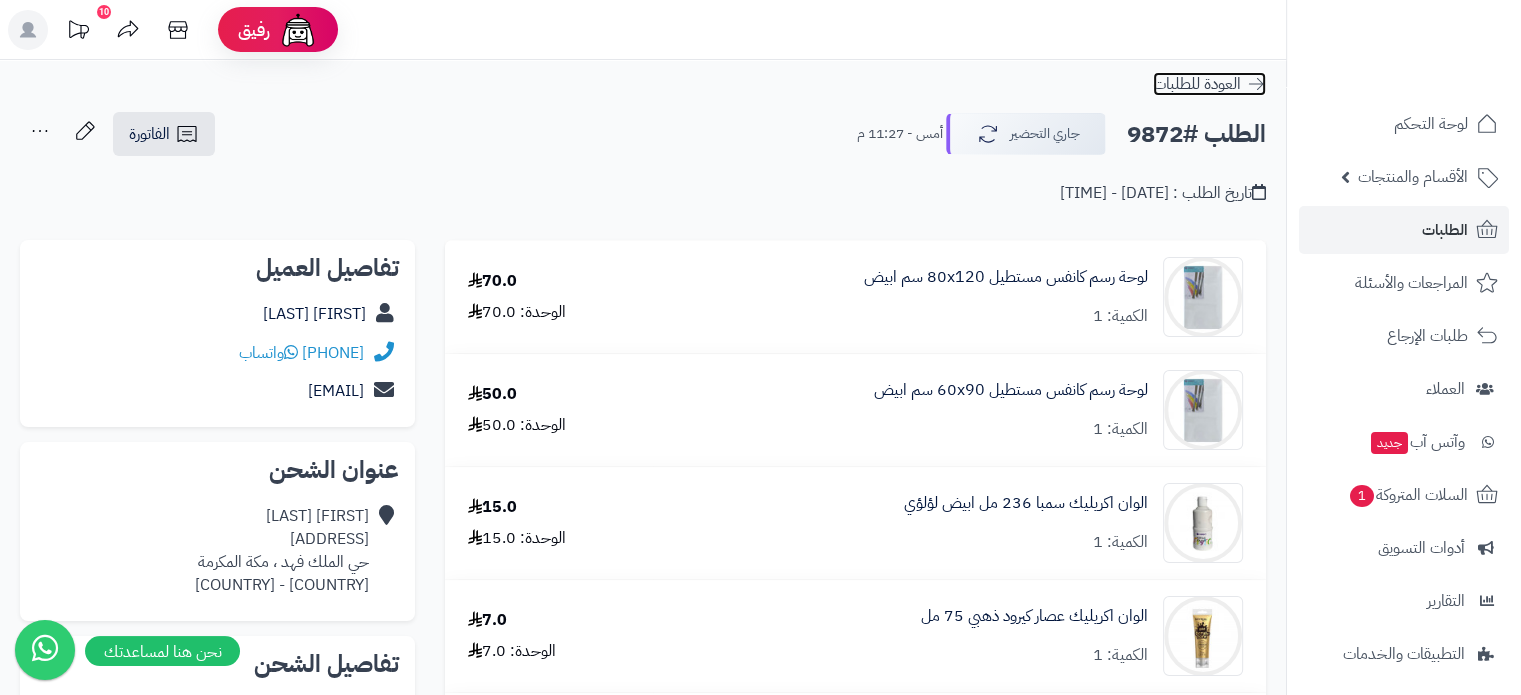 click on "العودة للطلبات" at bounding box center [1197, 84] 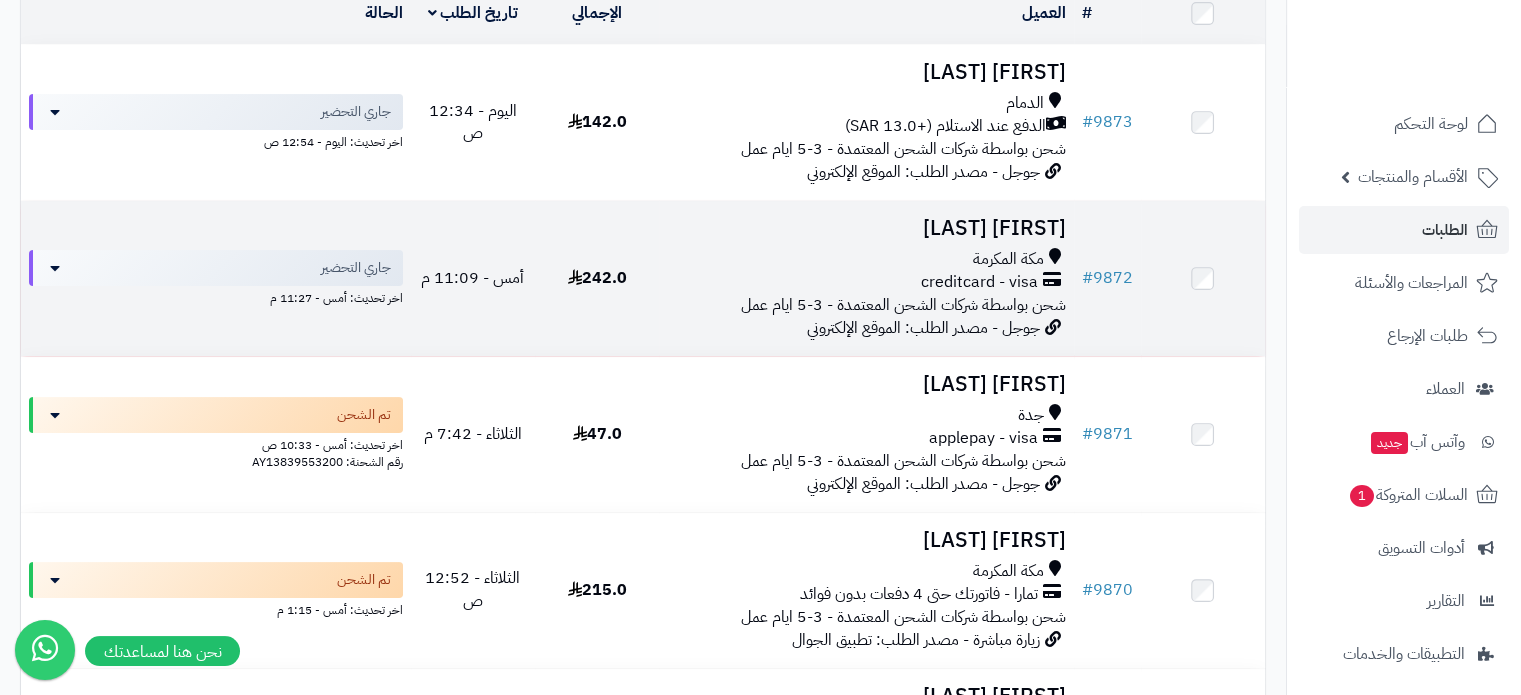 scroll, scrollTop: 300, scrollLeft: 0, axis: vertical 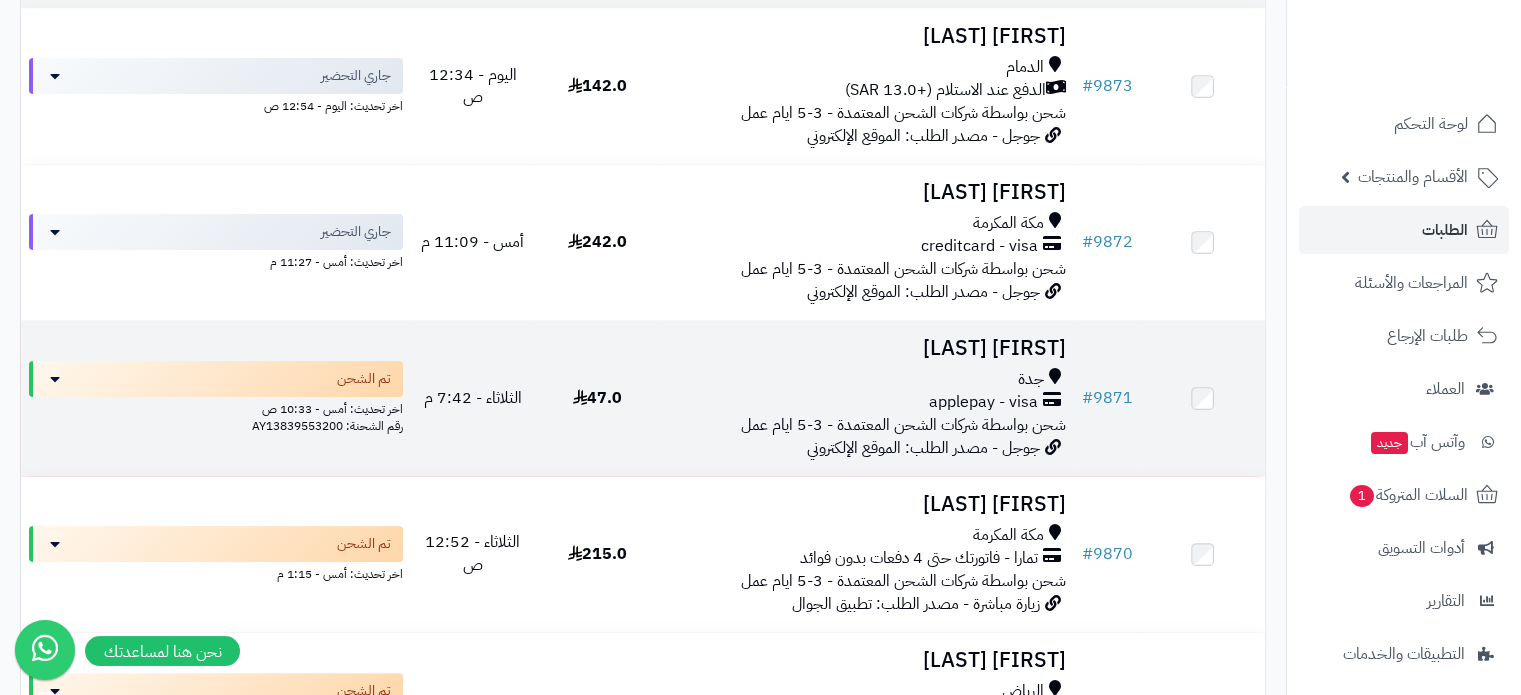 click on "Haneen Taju" at bounding box center (866, 348) 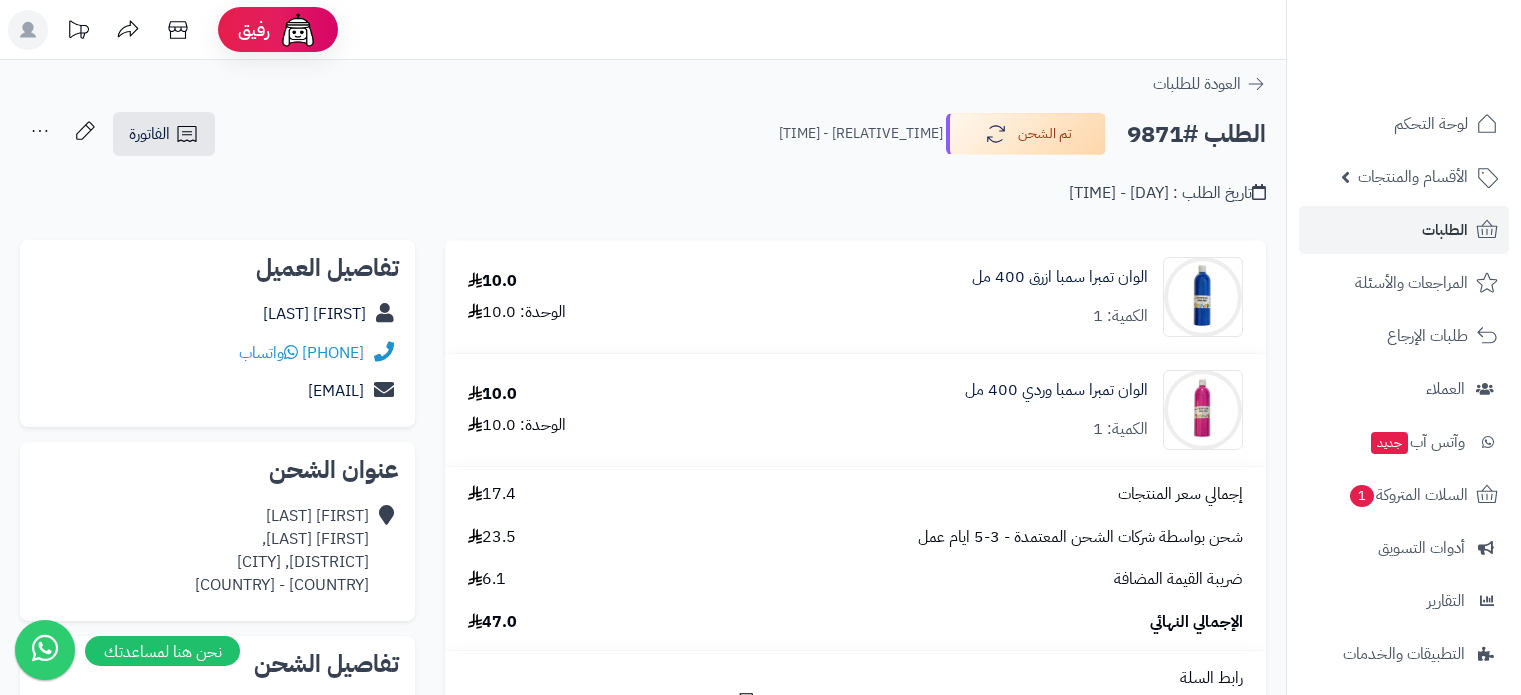 scroll, scrollTop: 0, scrollLeft: 0, axis: both 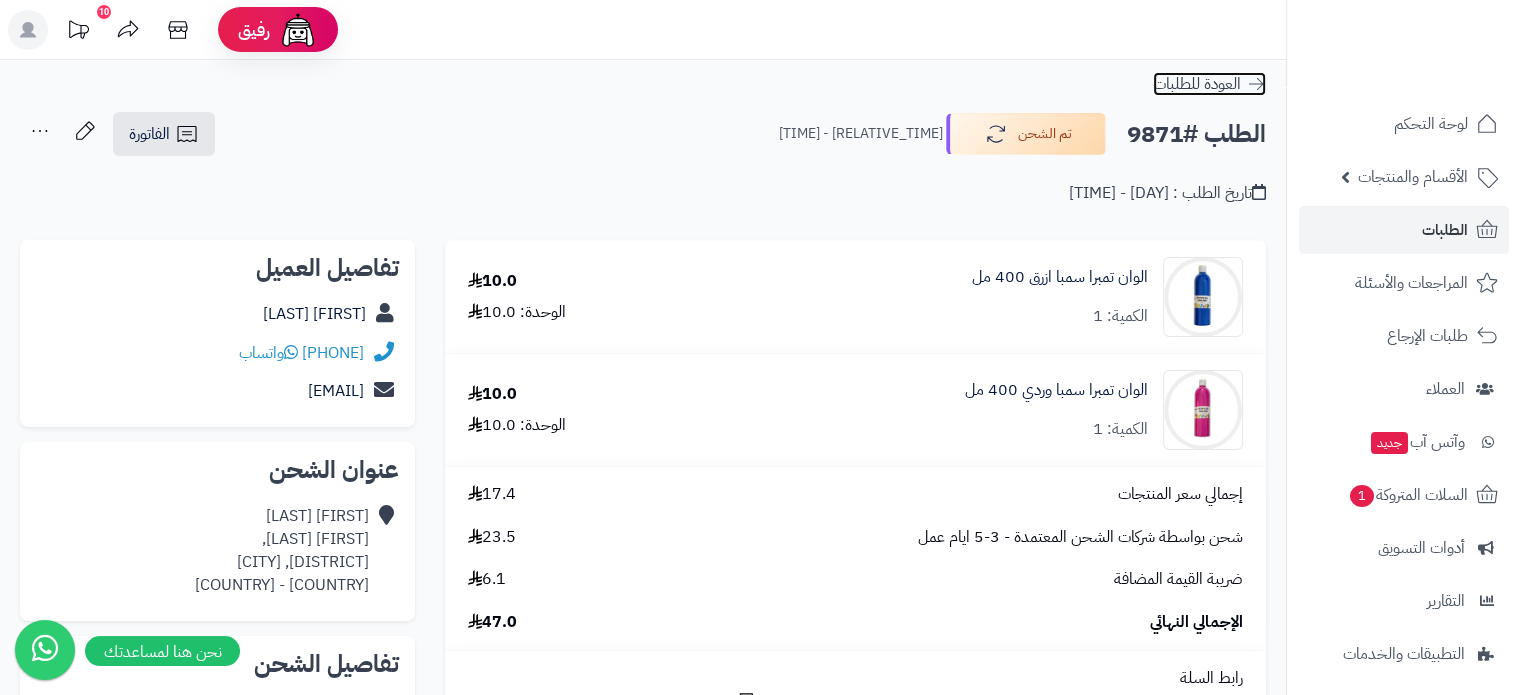 click 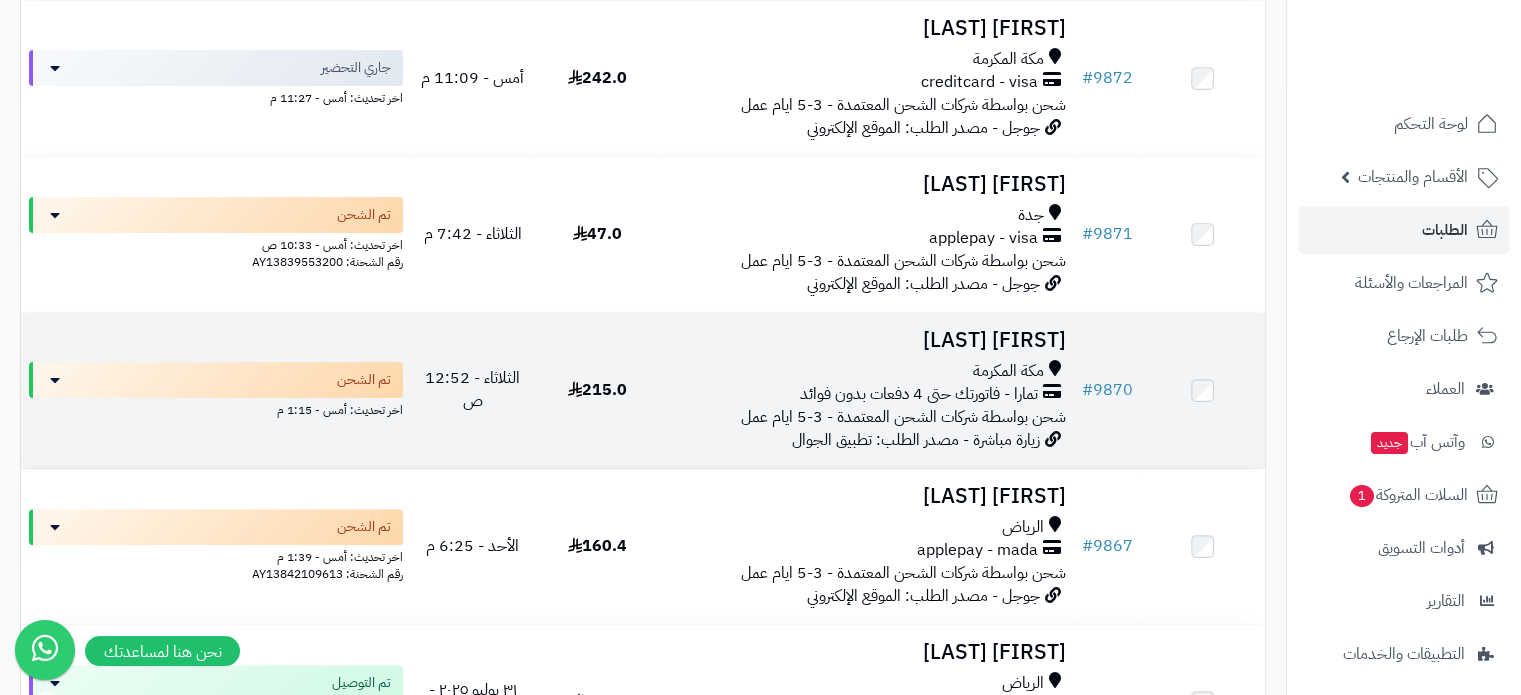 scroll, scrollTop: 500, scrollLeft: 0, axis: vertical 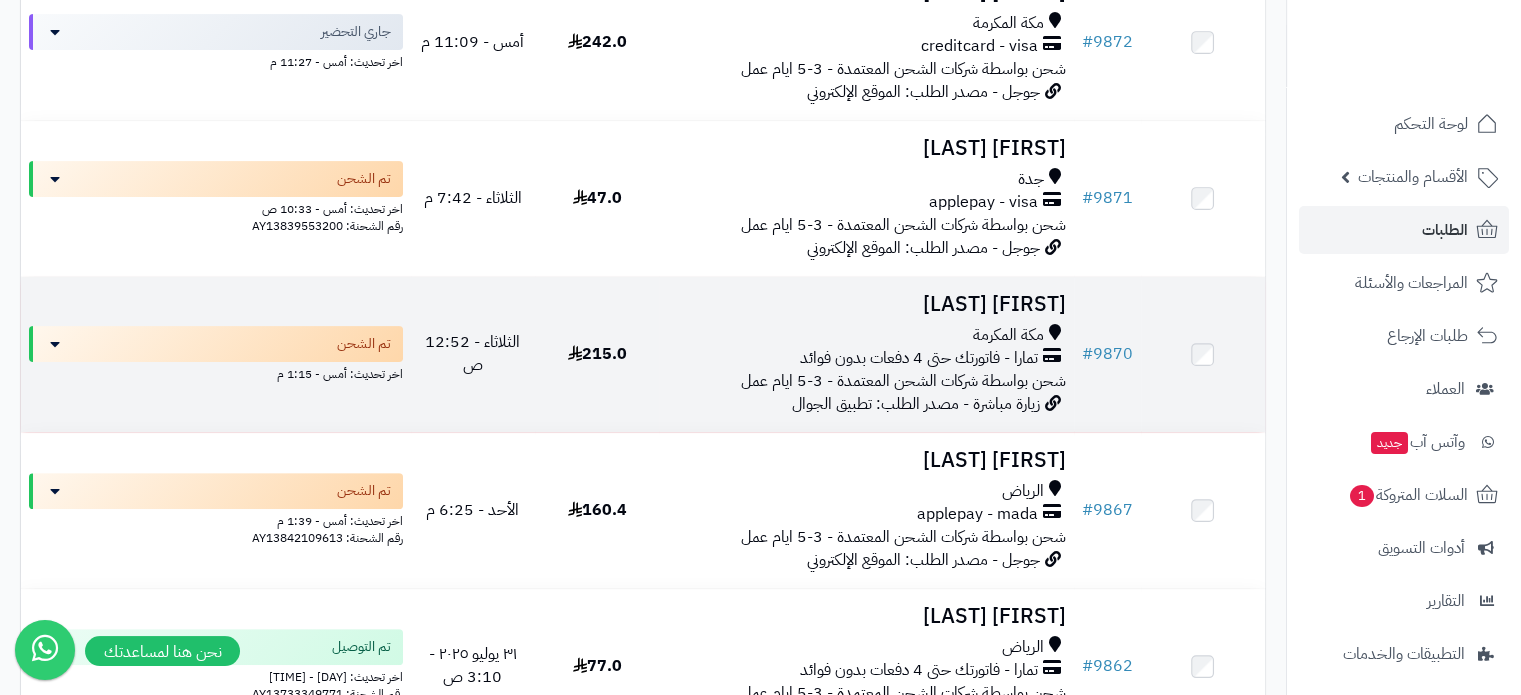 click on "Muneerah Alsultan
مكة المكرمة
تمارا - فاتورتك حتى 4 دفعات بدون فوائد
شحن بواسطة شركات الشحن المعتمدة - 3-5 ايام عمل
زيارة مباشرة       -
مصدر الطلب:
تطبيق الجوال" at bounding box center (866, 354) 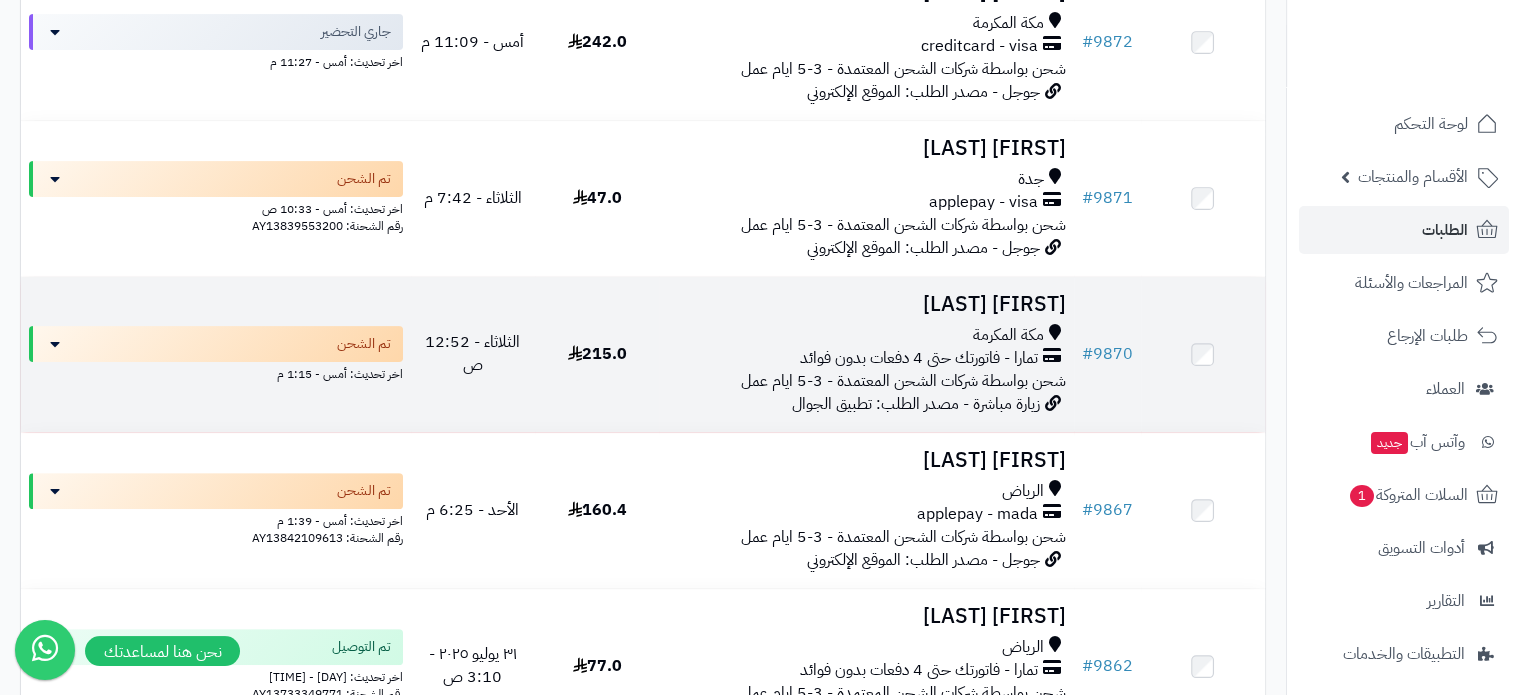 click on "[FIRST] [LAST]" at bounding box center (866, 304) 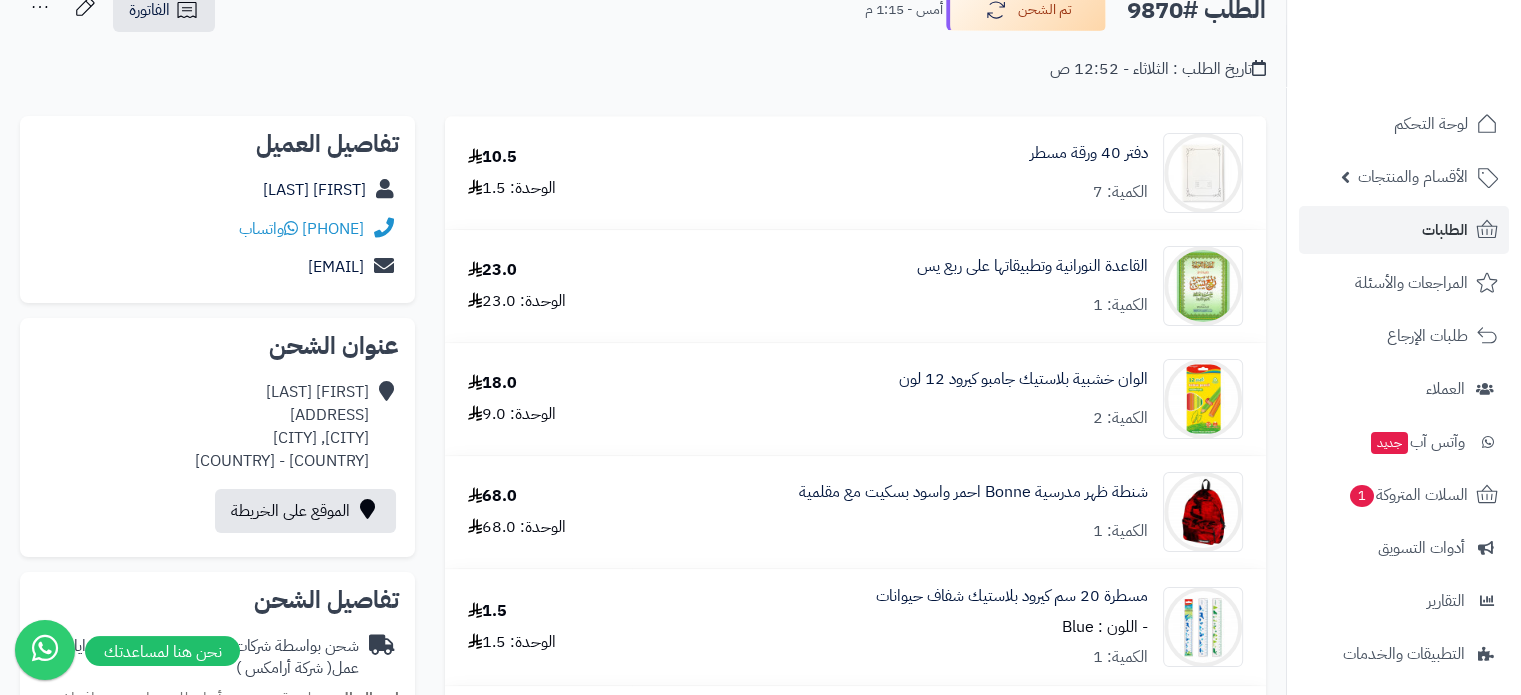scroll, scrollTop: 0, scrollLeft: 0, axis: both 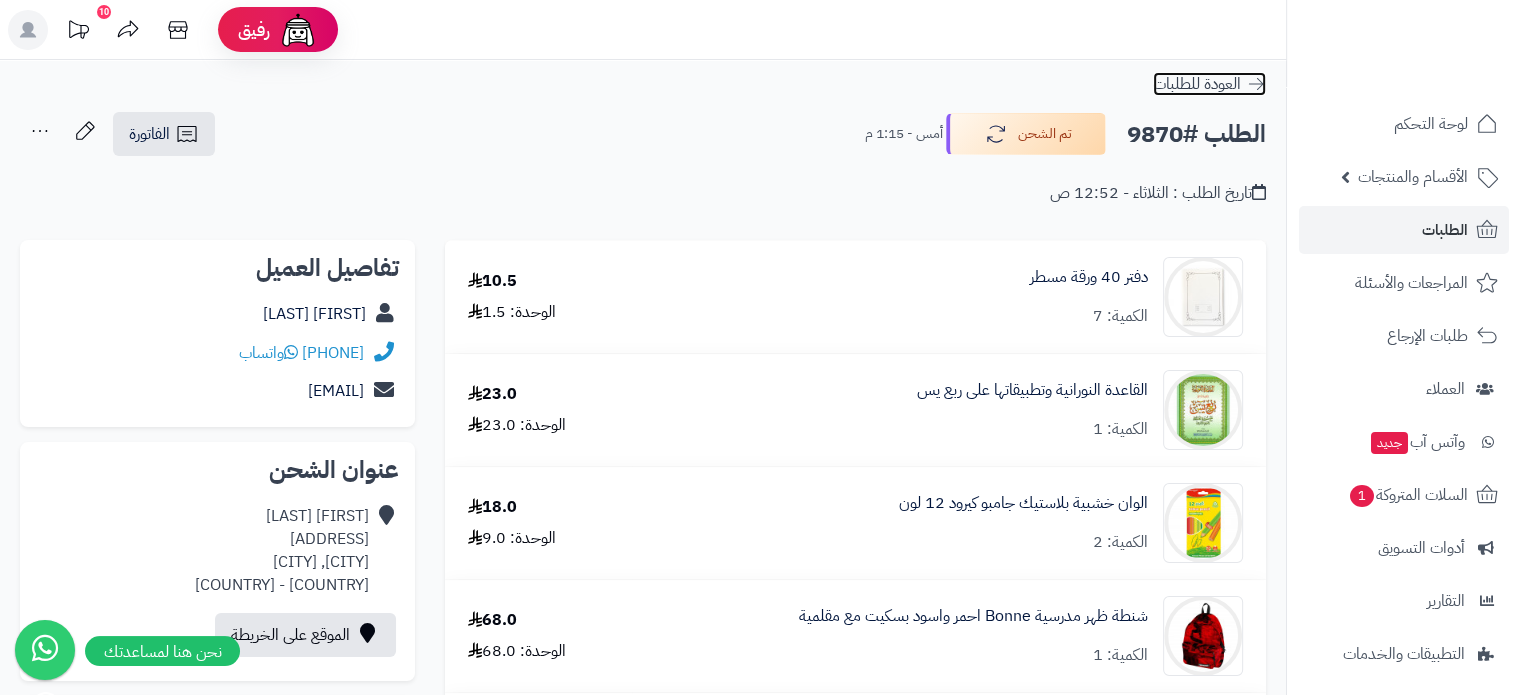 click 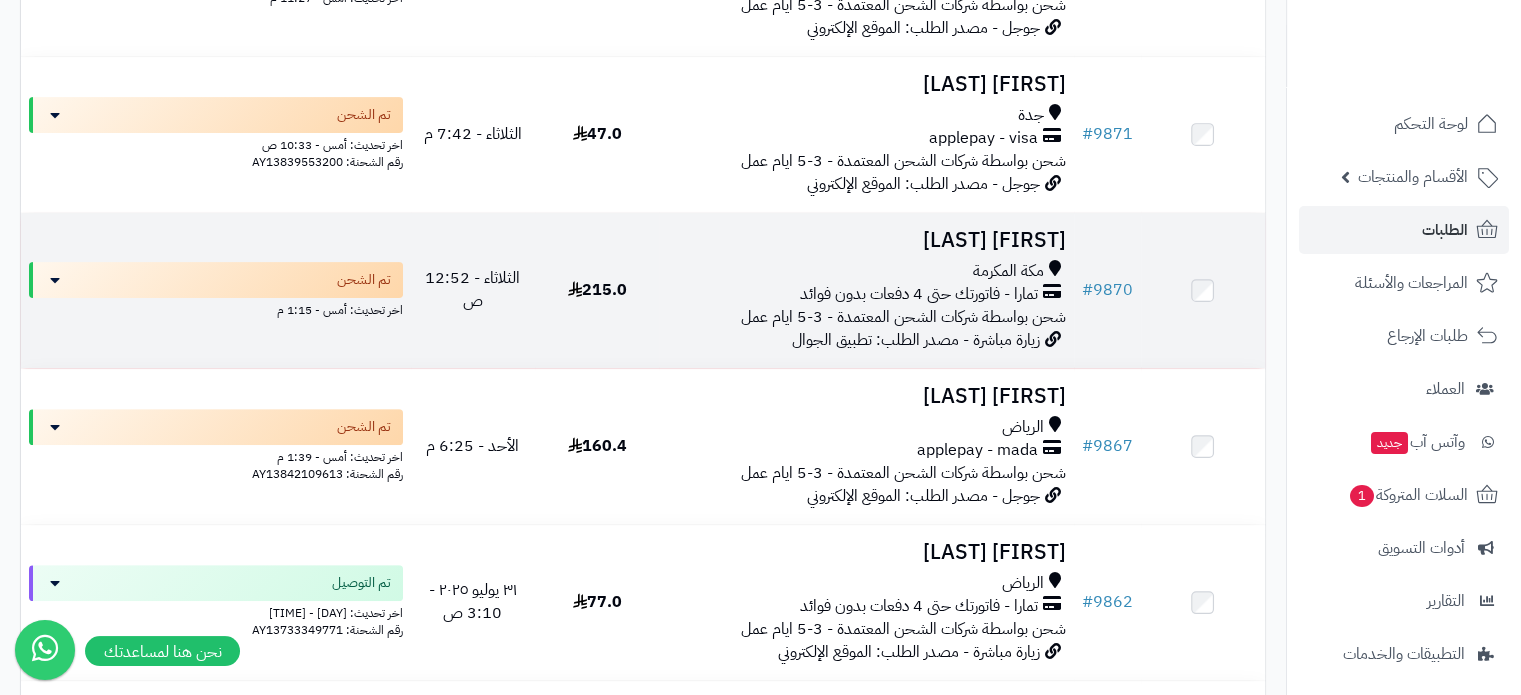scroll, scrollTop: 600, scrollLeft: 0, axis: vertical 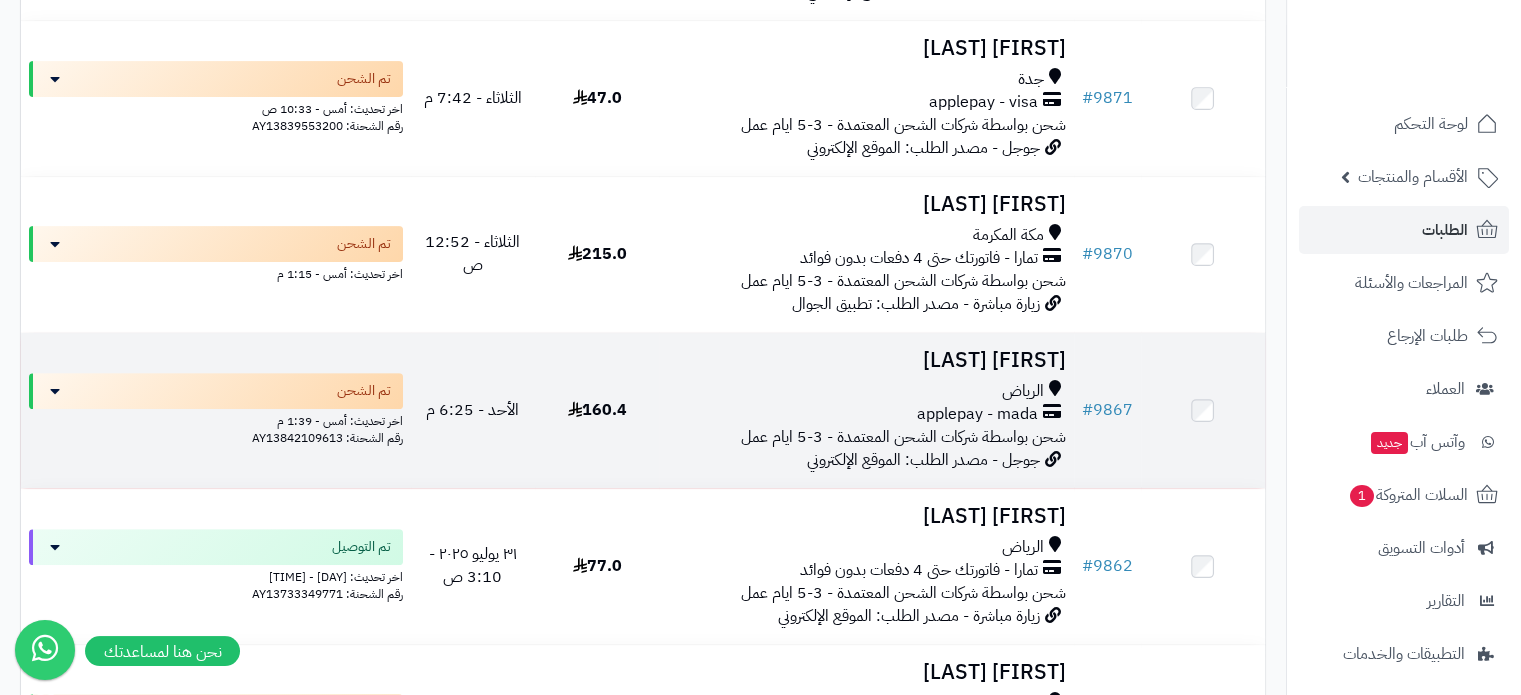 click on "الرياض" at bounding box center [866, 391] 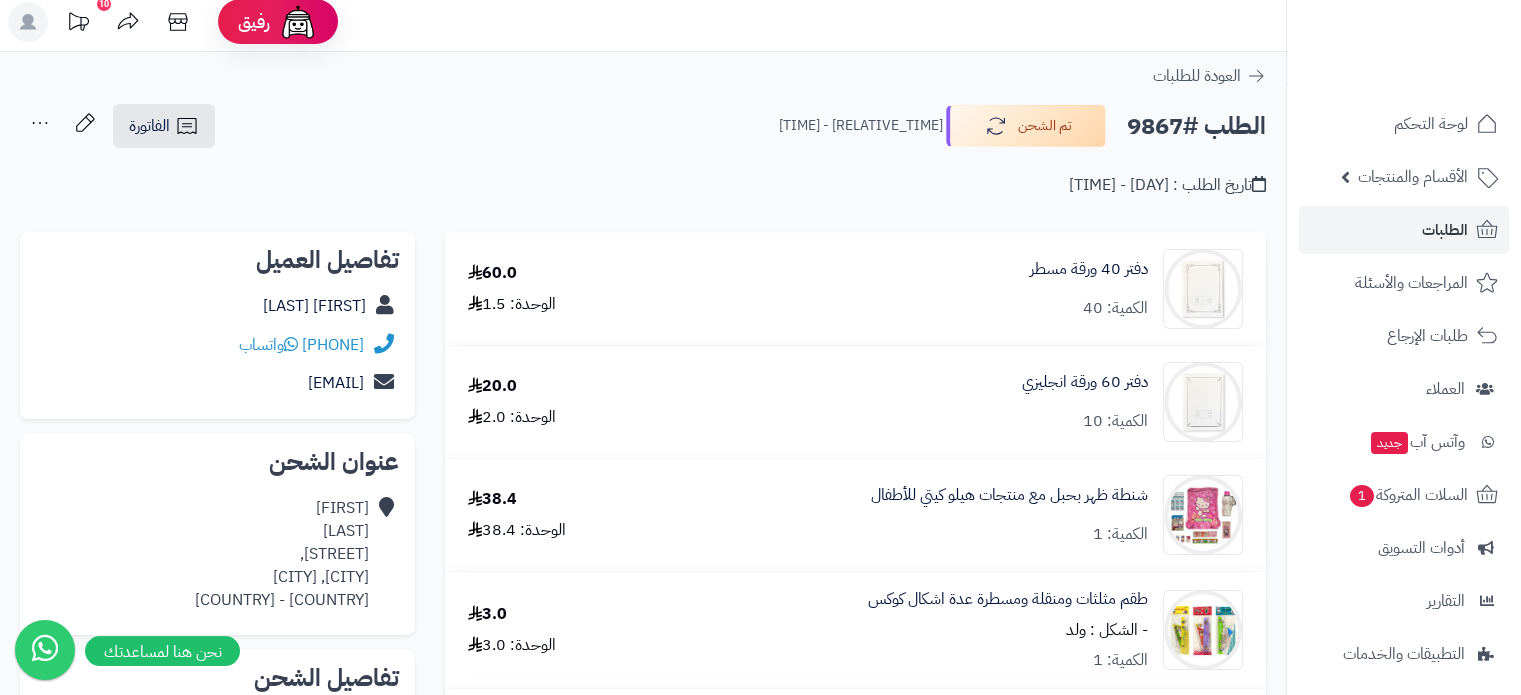 scroll, scrollTop: 0, scrollLeft: 0, axis: both 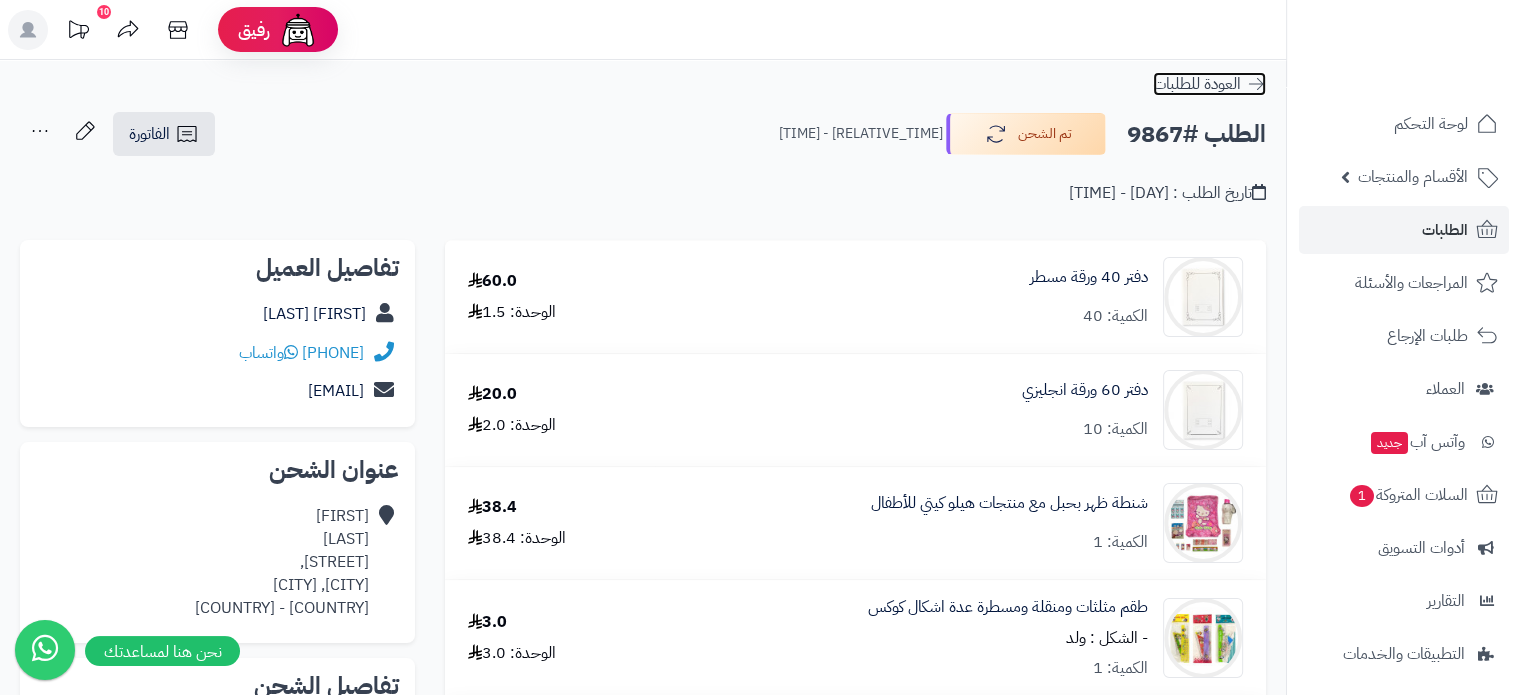 click on "العودة للطلبات" at bounding box center (1197, 84) 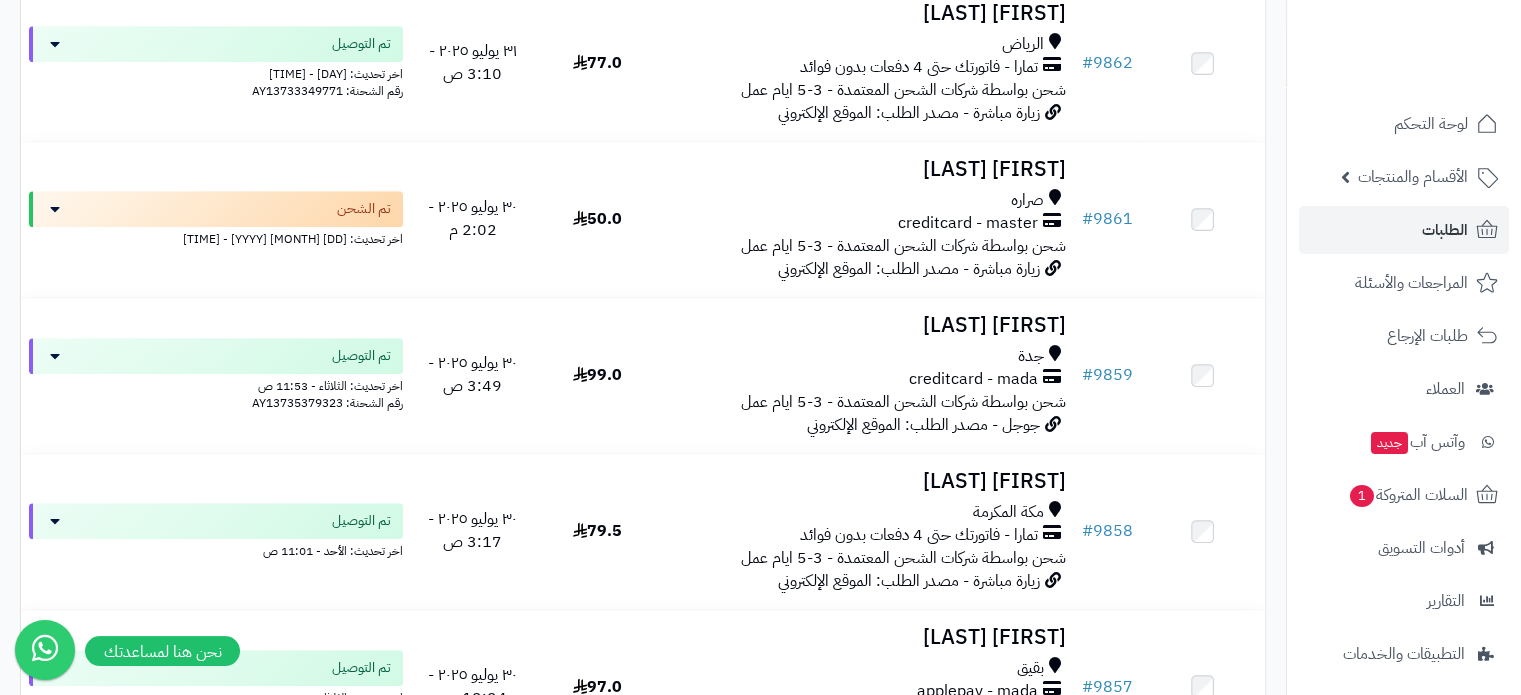 scroll, scrollTop: 1200, scrollLeft: 0, axis: vertical 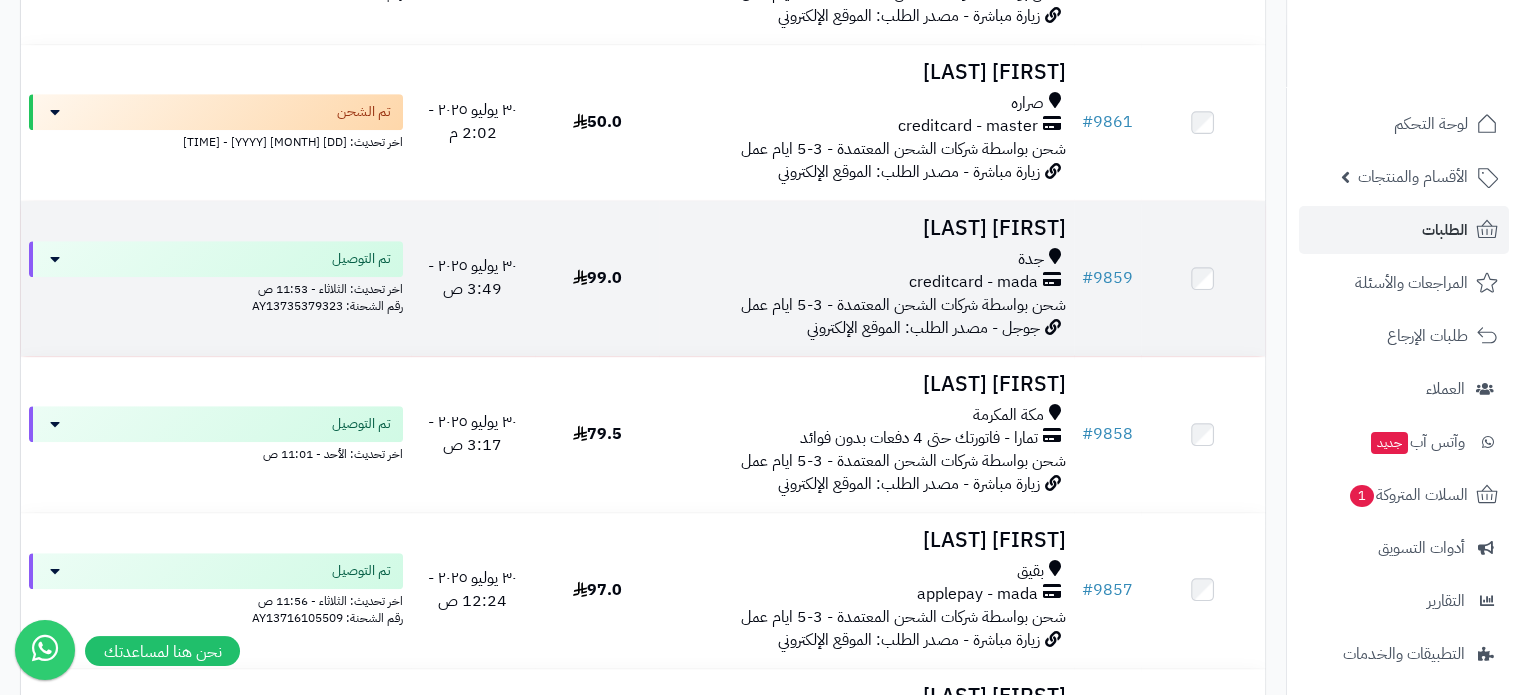click on "جدة" at bounding box center [866, 259] 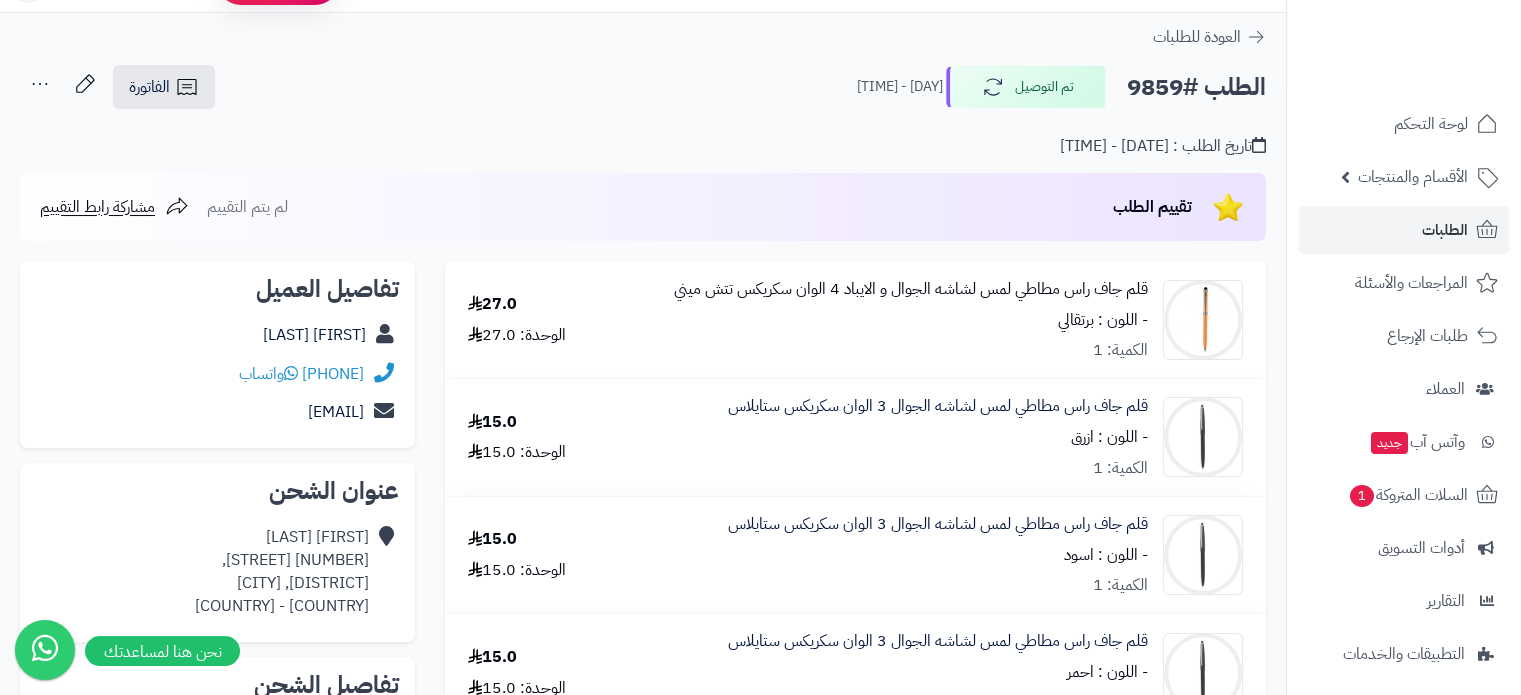 scroll, scrollTop: 0, scrollLeft: 0, axis: both 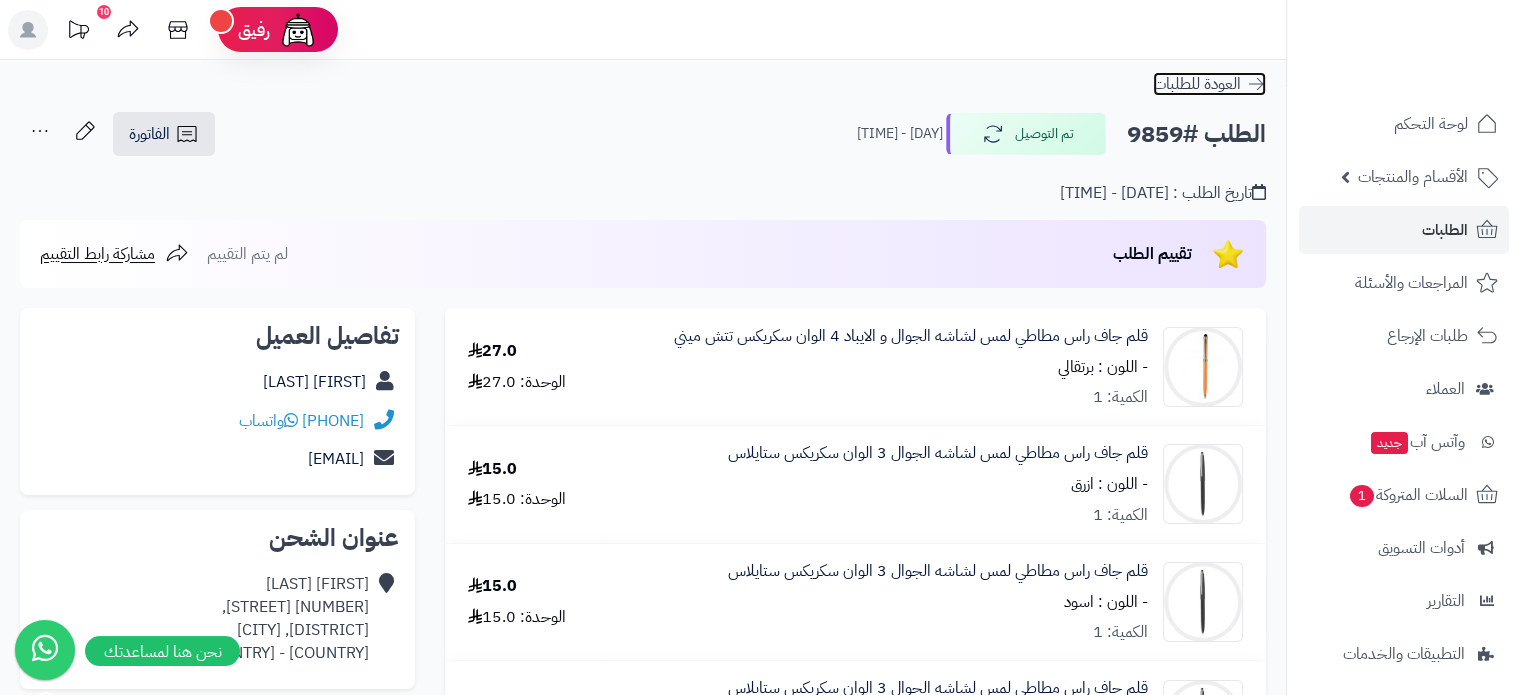 click 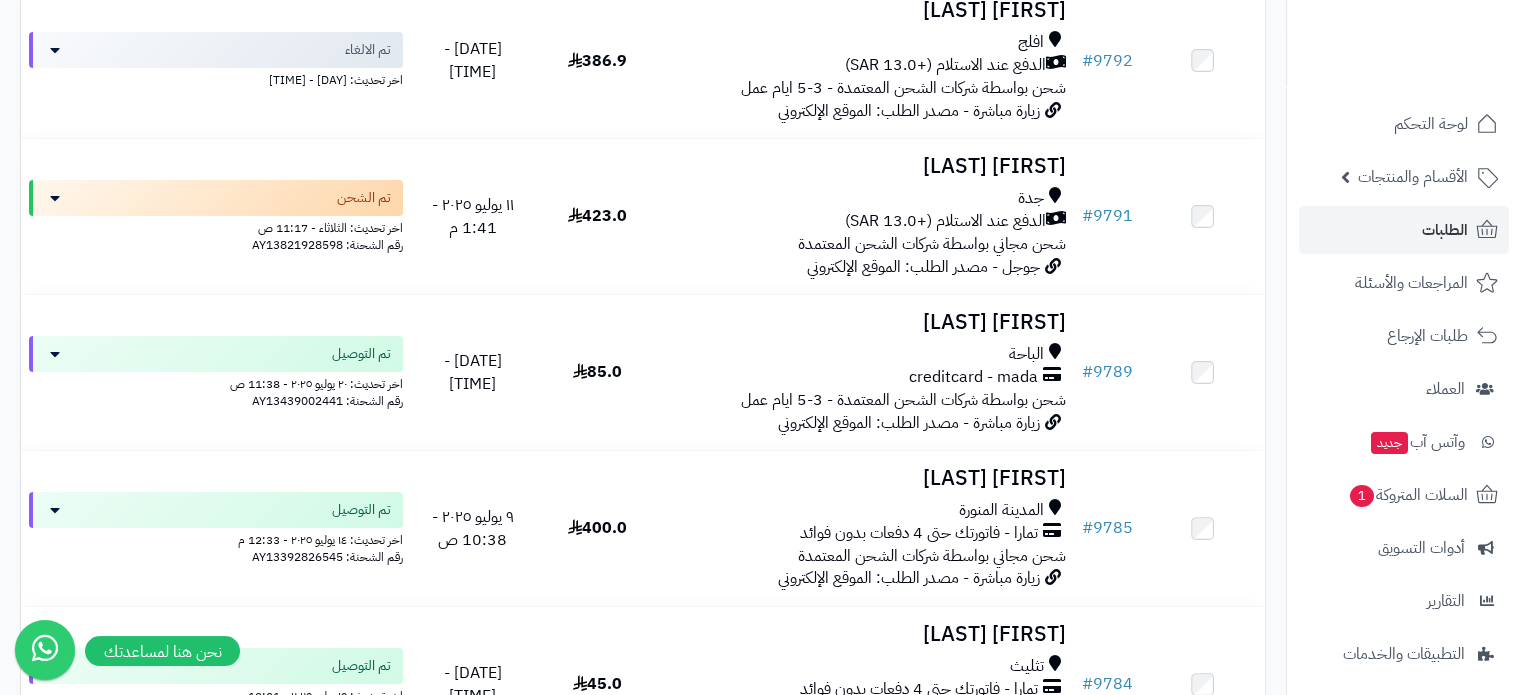 scroll, scrollTop: 7600, scrollLeft: 0, axis: vertical 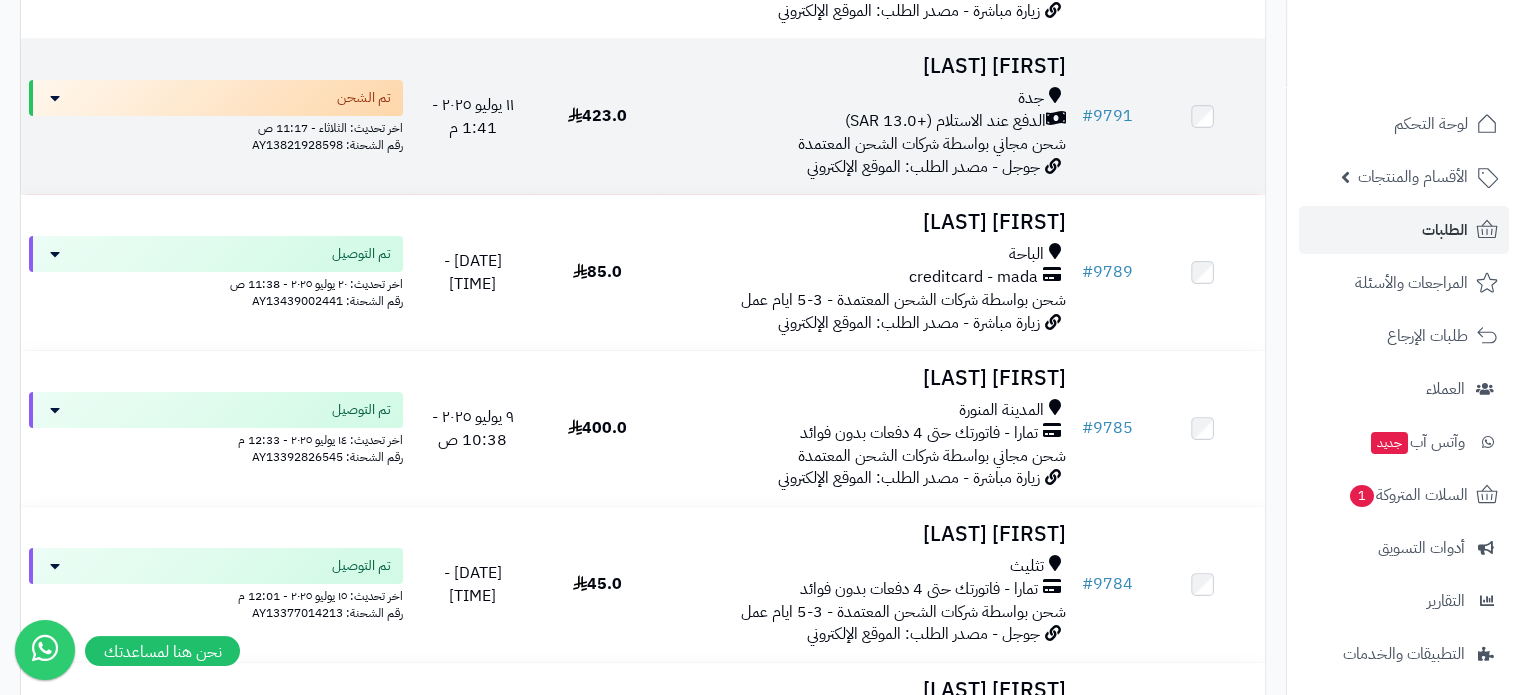 click on "جدة" at bounding box center (866, 98) 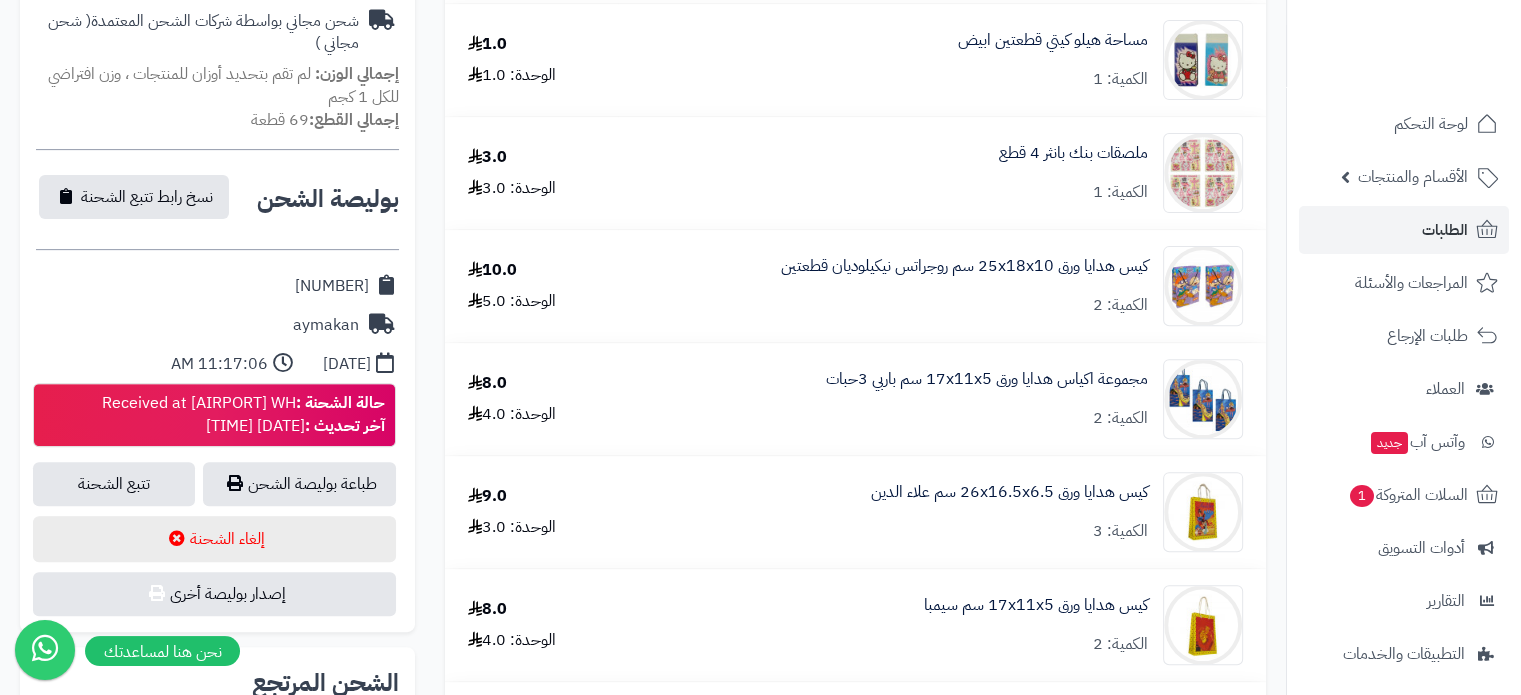 scroll, scrollTop: 700, scrollLeft: 0, axis: vertical 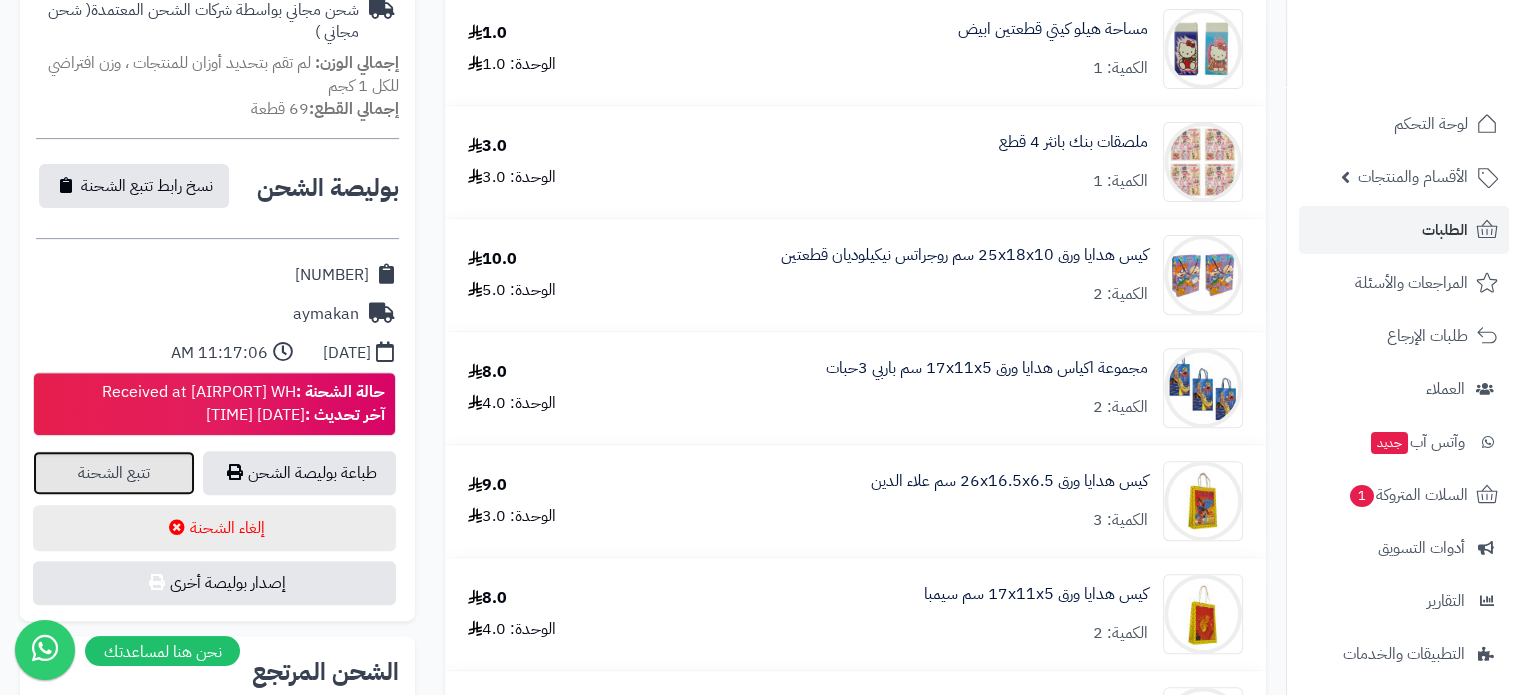click on "تتبع الشحنة" at bounding box center [114, 473] 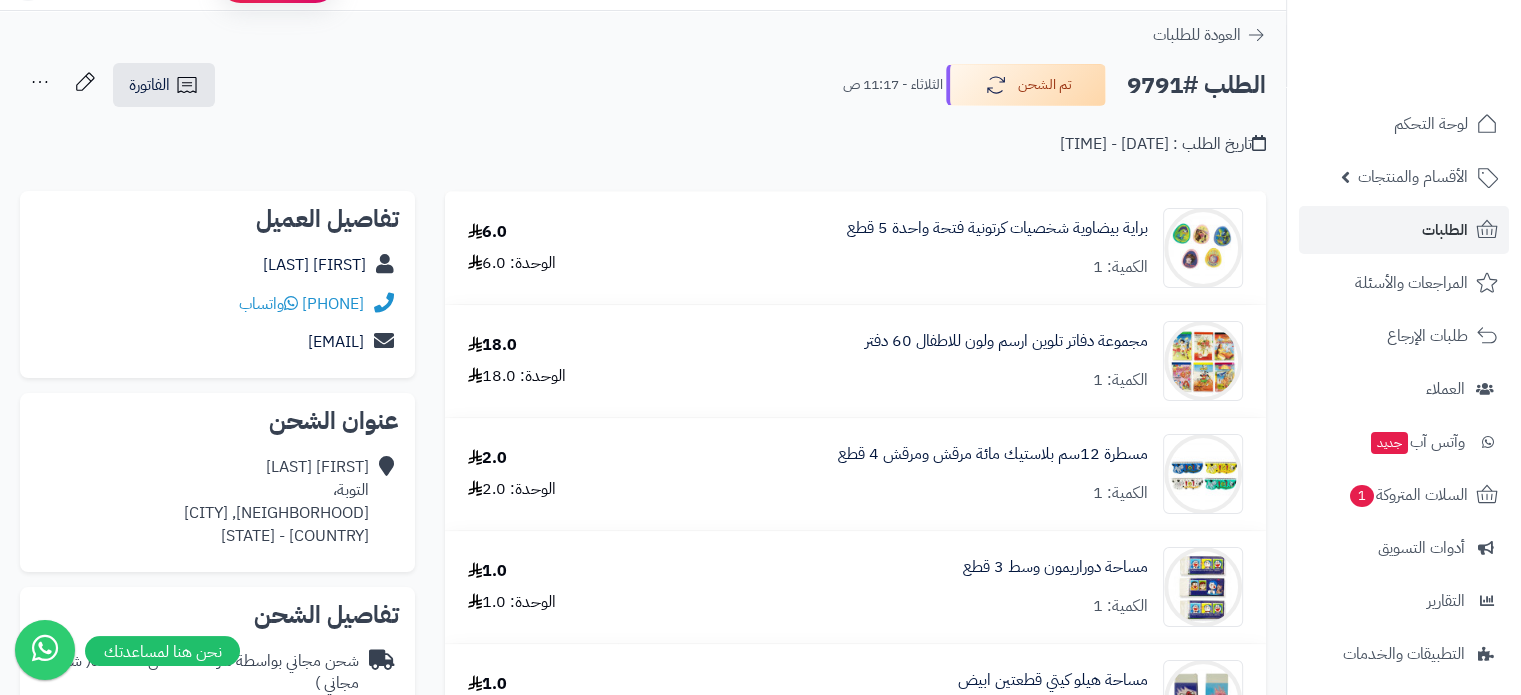scroll, scrollTop: 0, scrollLeft: 0, axis: both 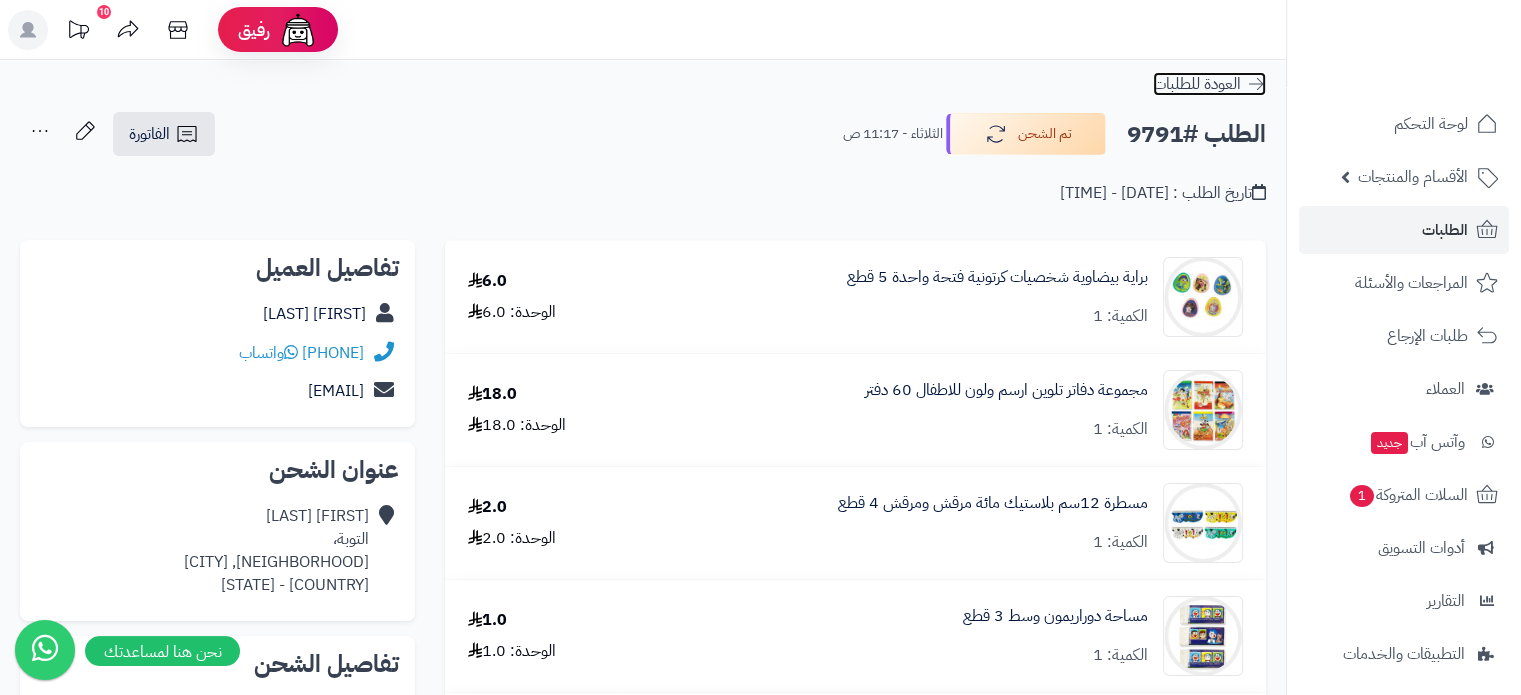 click on "العودة للطلبات" at bounding box center [1197, 84] 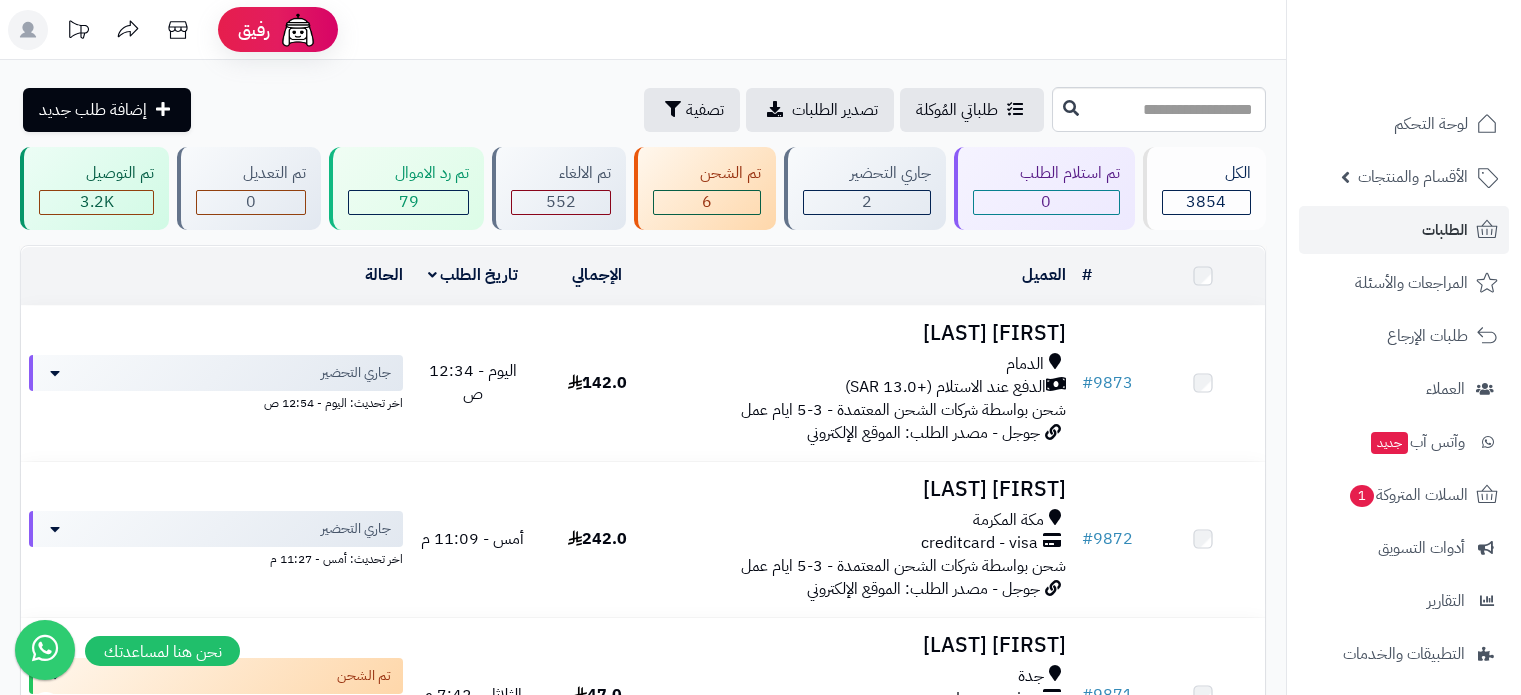 scroll, scrollTop: 0, scrollLeft: 0, axis: both 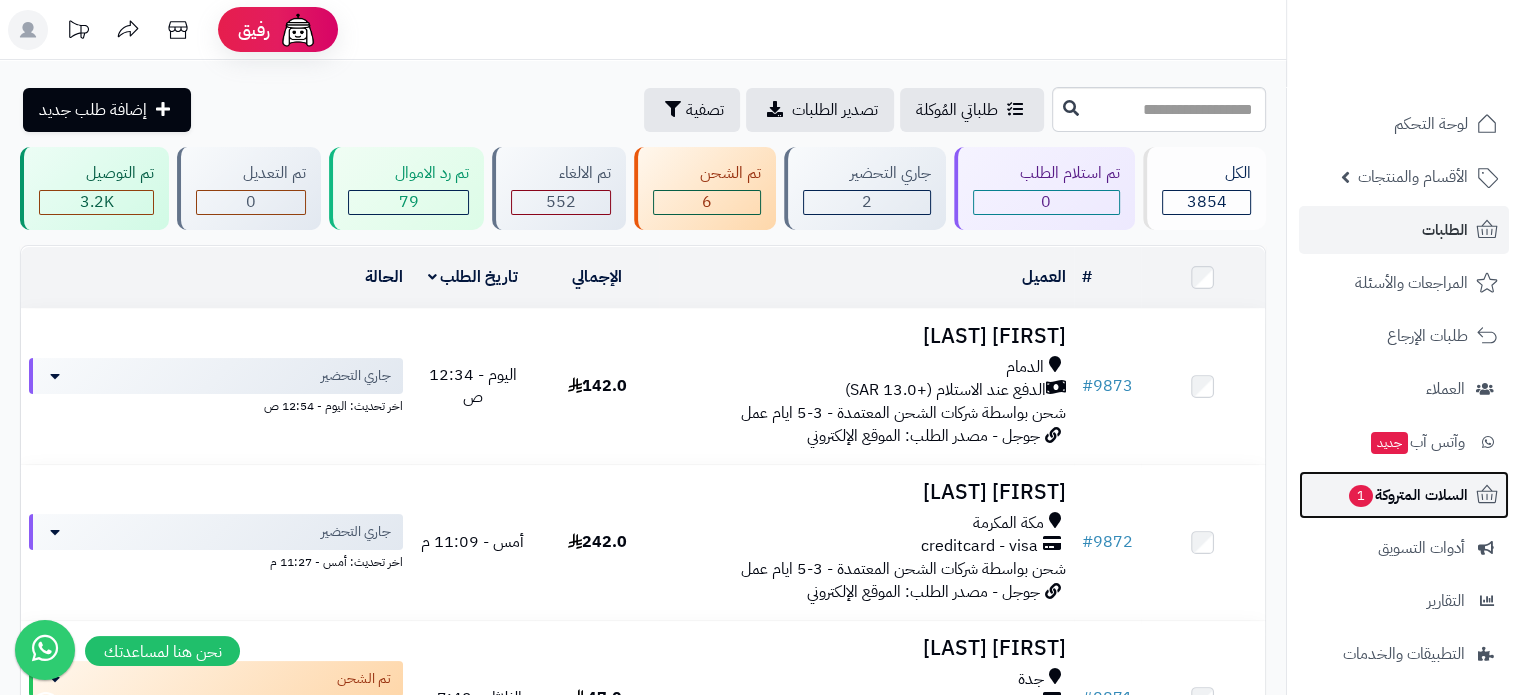 click on "السلات المتروكة  1" at bounding box center (1407, 495) 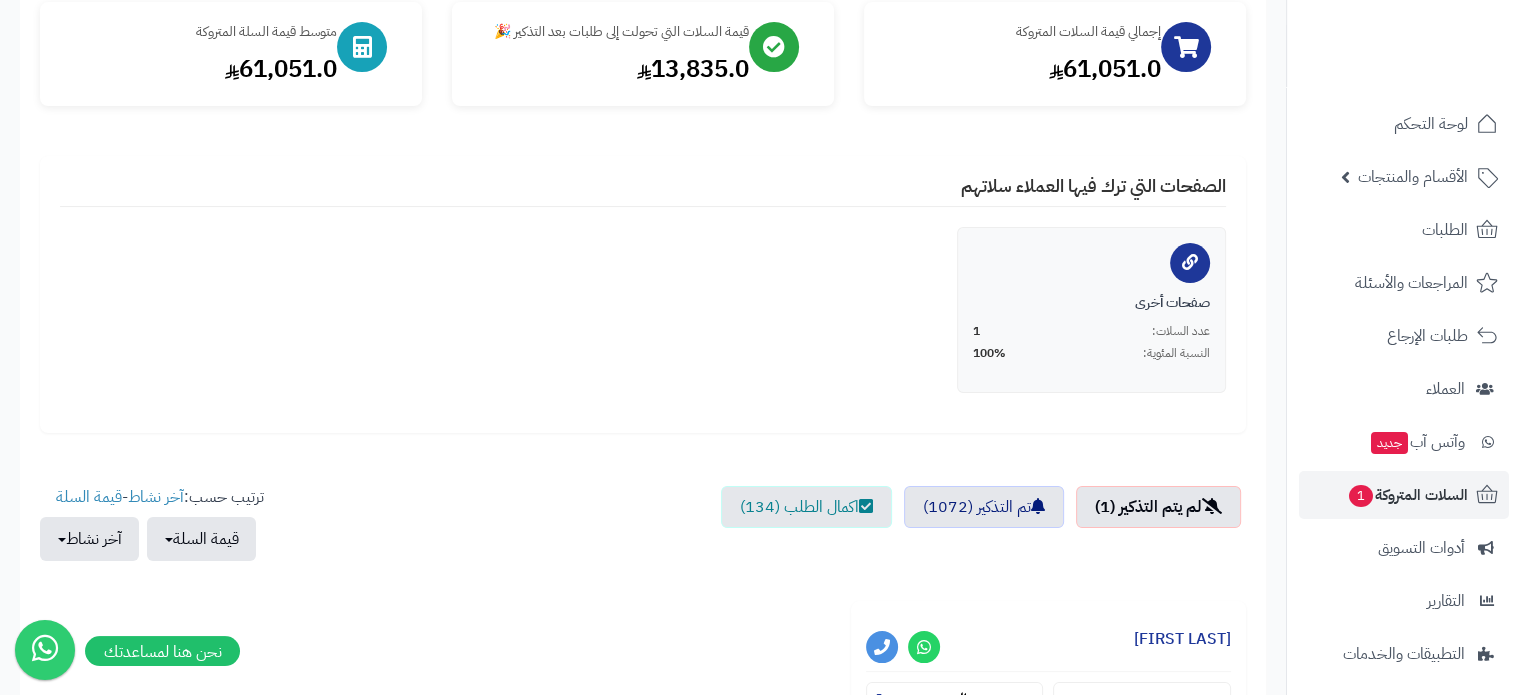 scroll, scrollTop: 146, scrollLeft: 0, axis: vertical 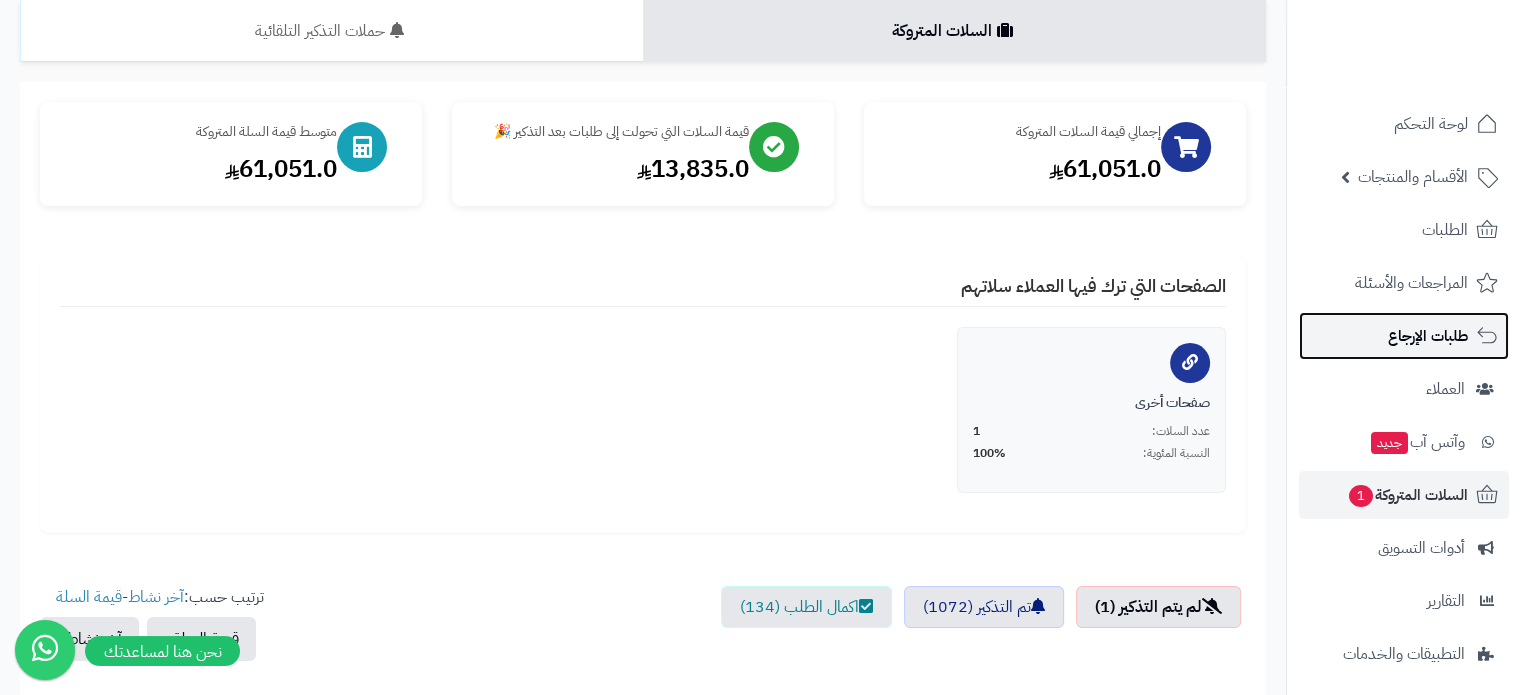 click on "طلبات الإرجاع" at bounding box center (1404, 336) 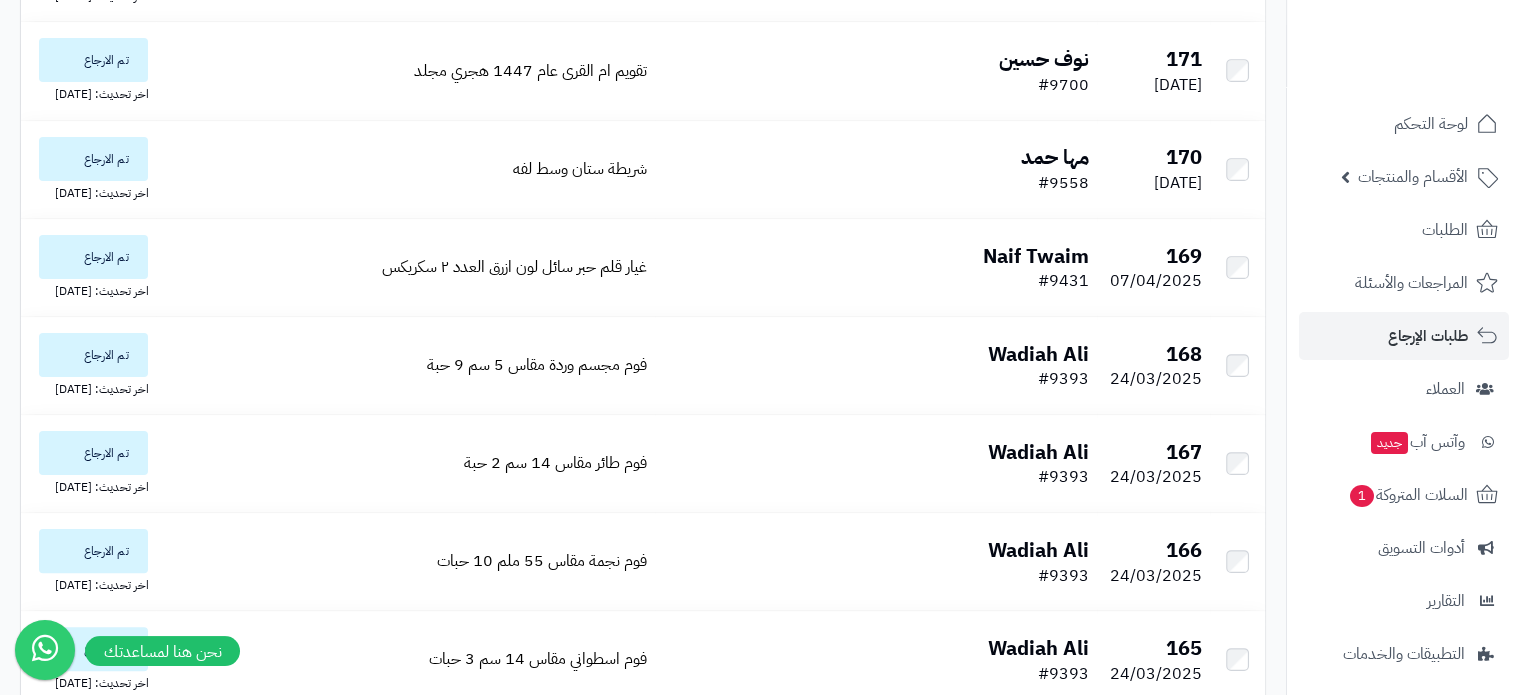 scroll, scrollTop: 0, scrollLeft: 0, axis: both 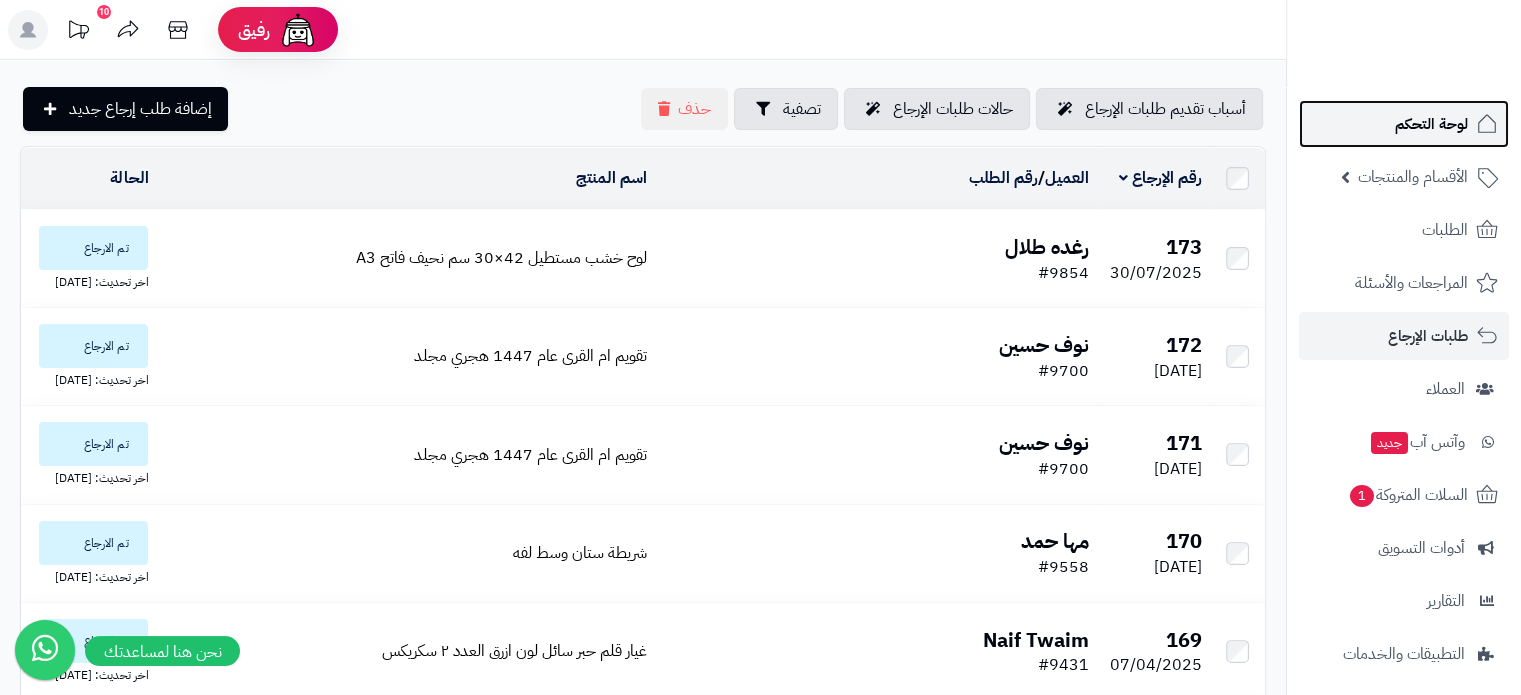 click on "لوحة التحكم" at bounding box center (1404, 124) 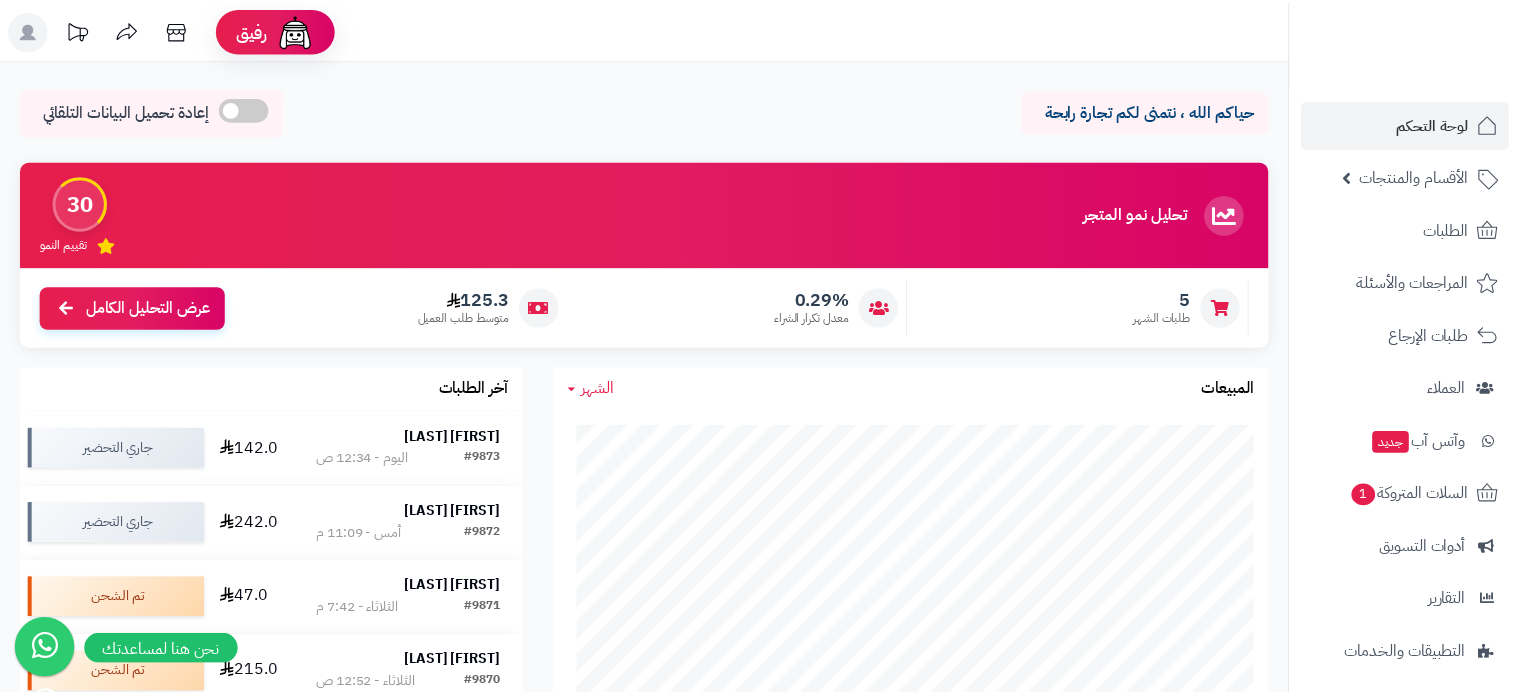 scroll, scrollTop: 0, scrollLeft: 0, axis: both 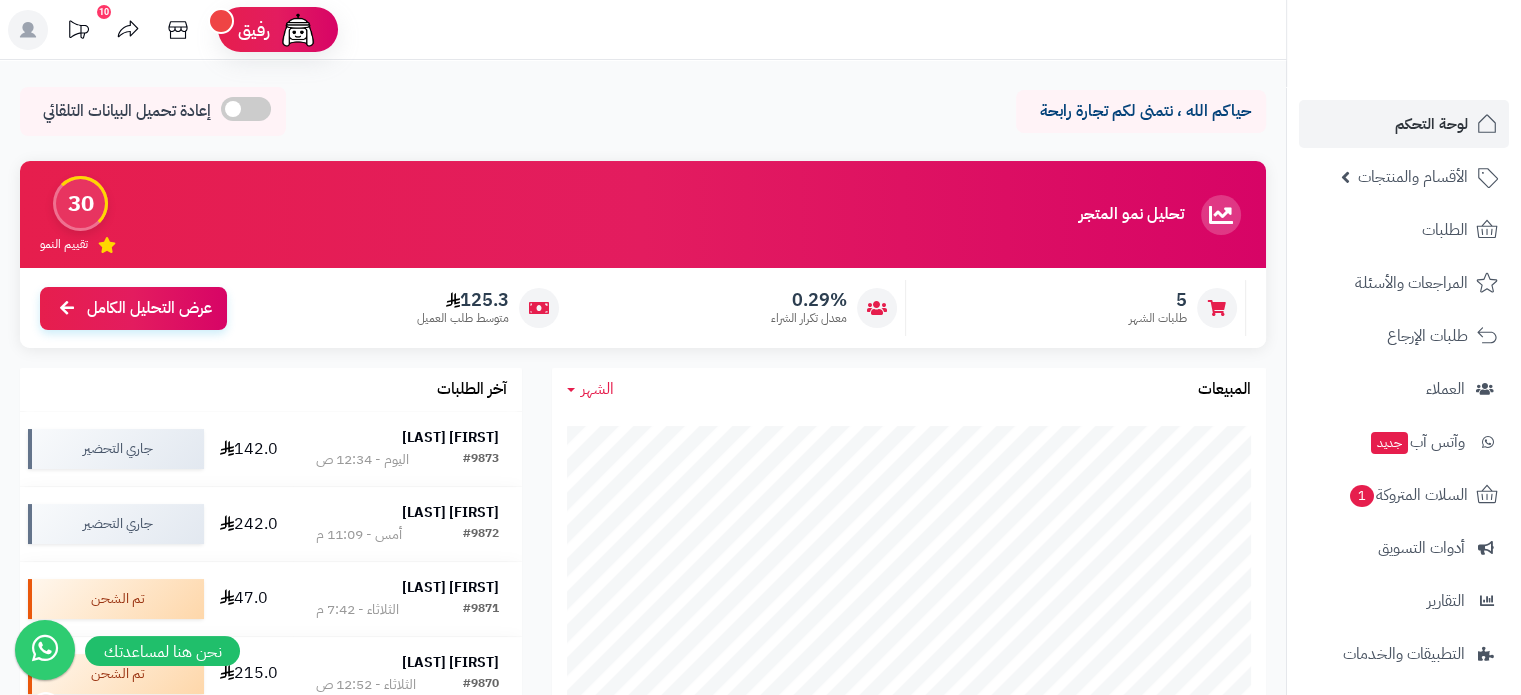 click 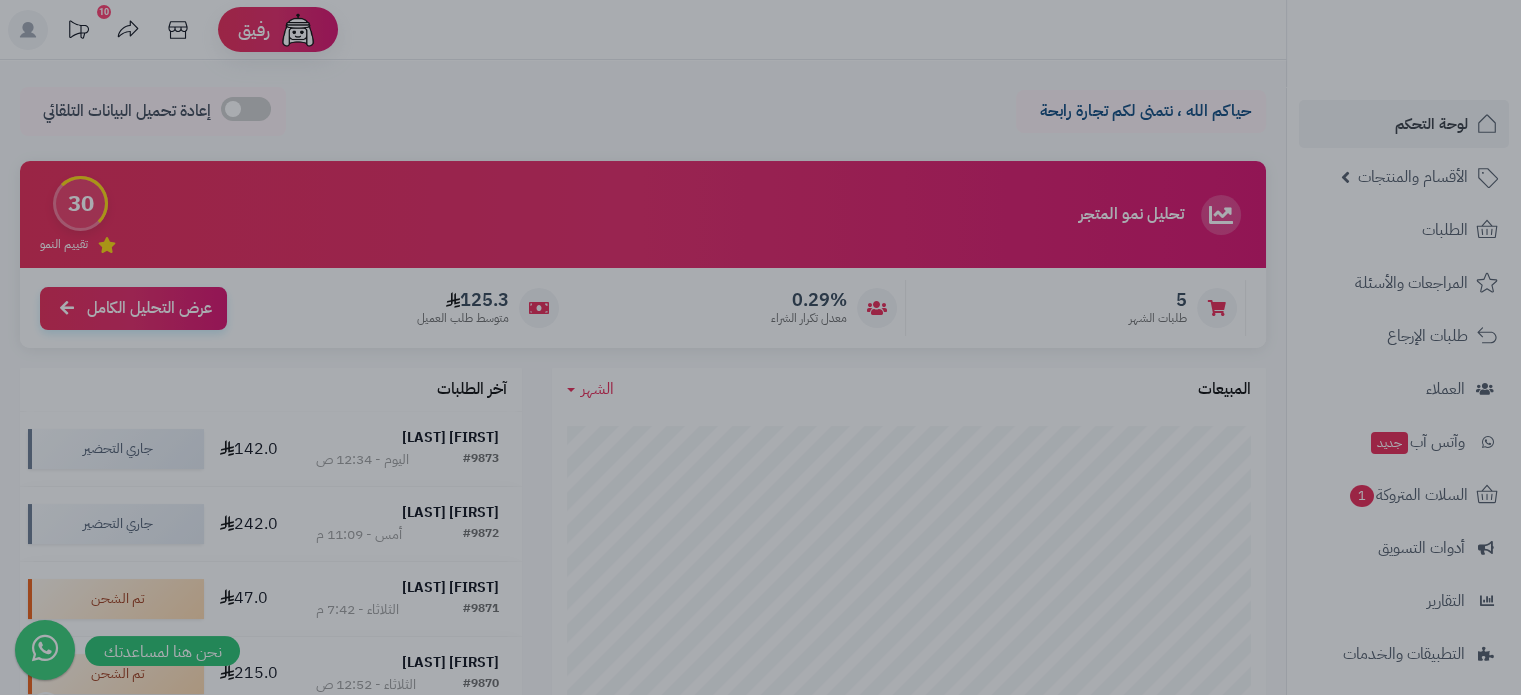 click at bounding box center [760, 347] 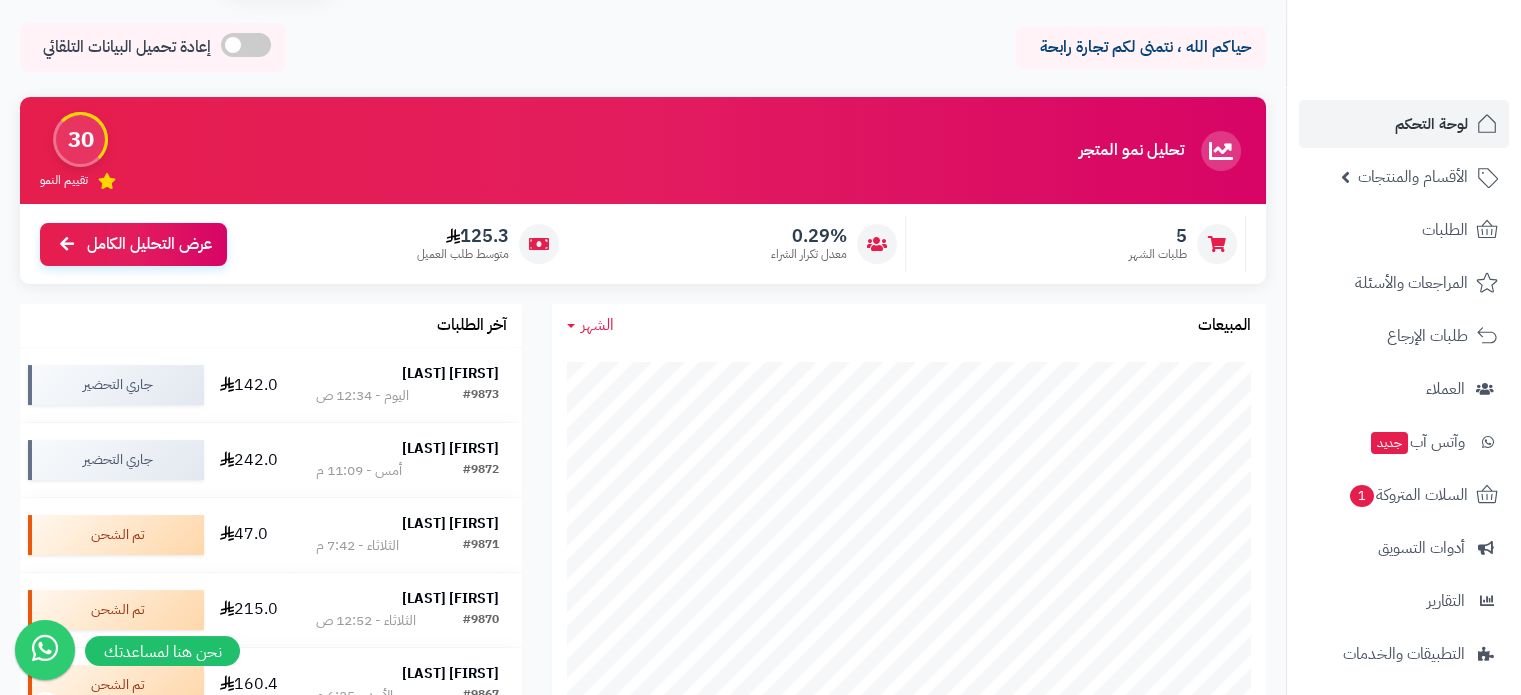 scroll, scrollTop: 100, scrollLeft: 0, axis: vertical 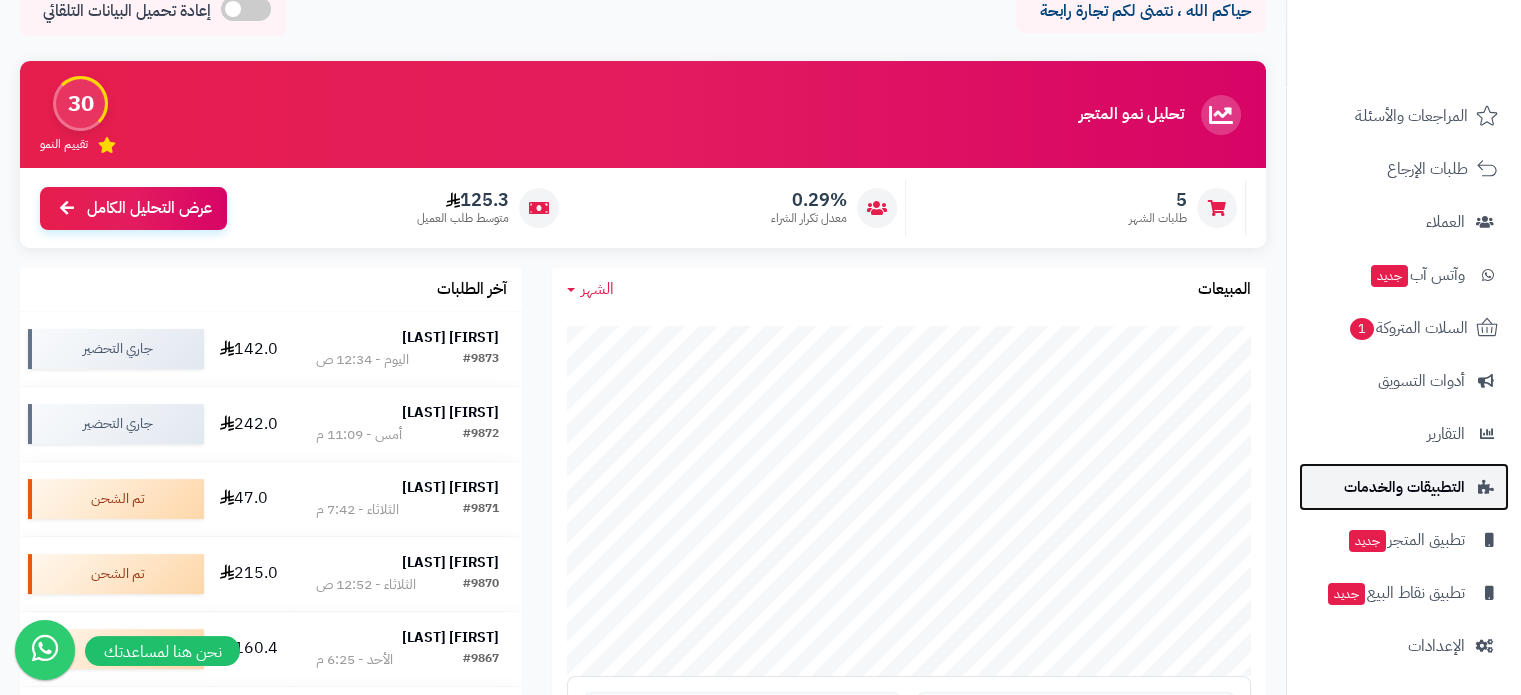 click on "التطبيقات والخدمات" at bounding box center [1404, 487] 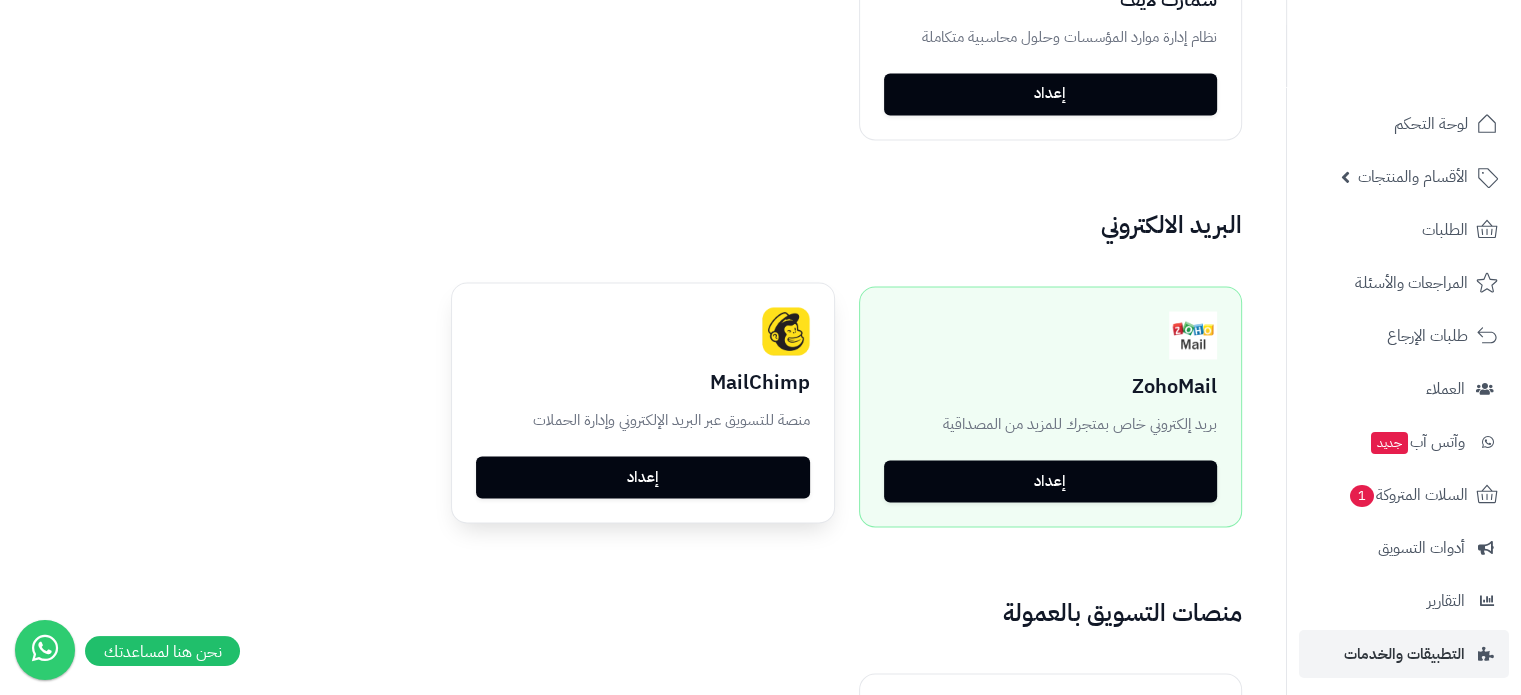 scroll, scrollTop: 3341, scrollLeft: 0, axis: vertical 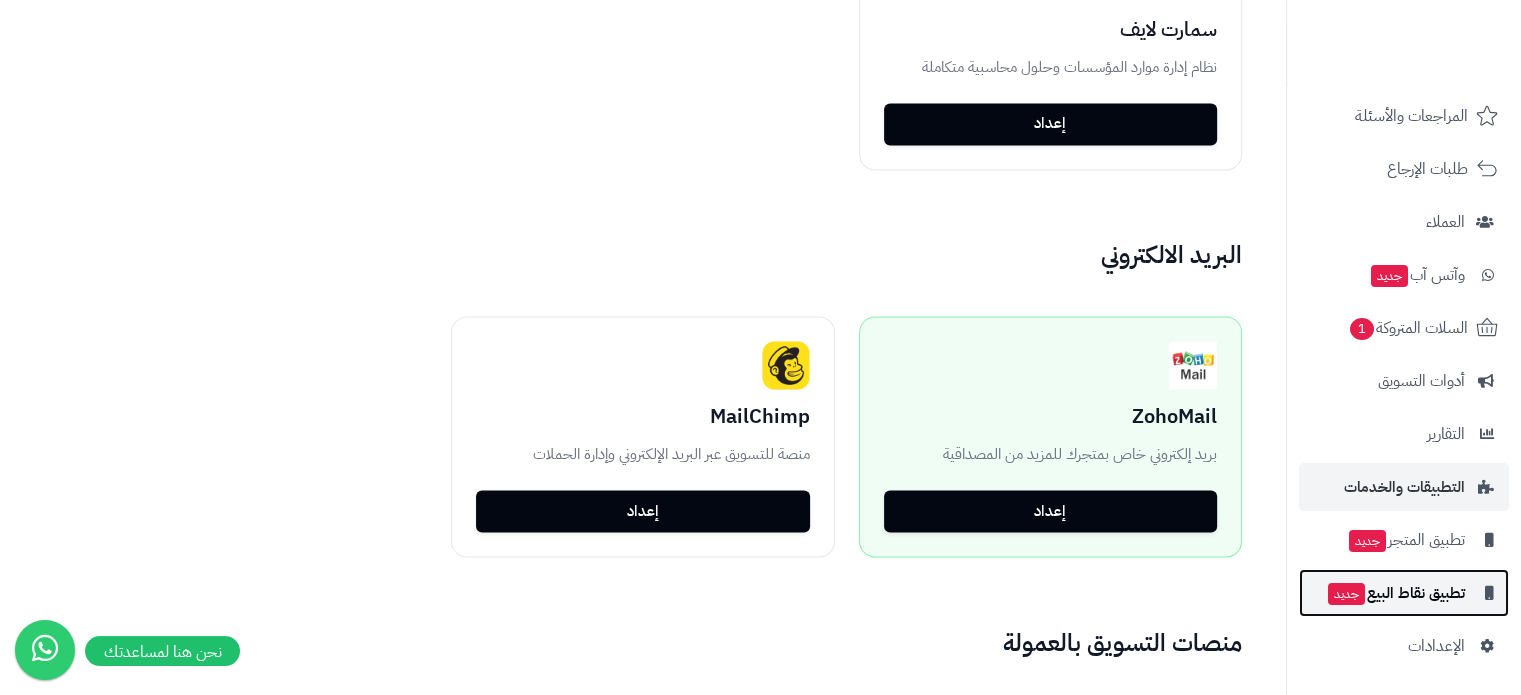 click on "تطبيق نقاط البيع    جديد" at bounding box center [1395, 593] 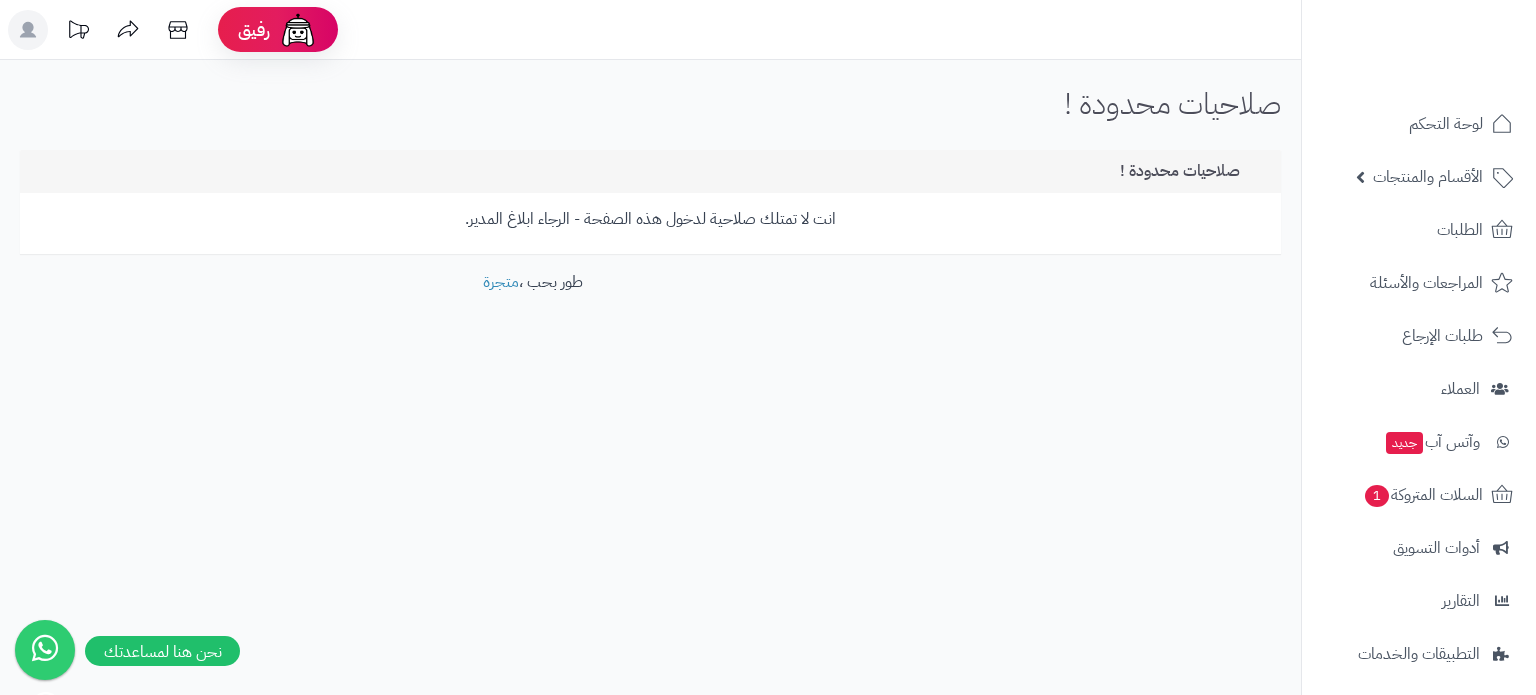 scroll, scrollTop: 0, scrollLeft: 0, axis: both 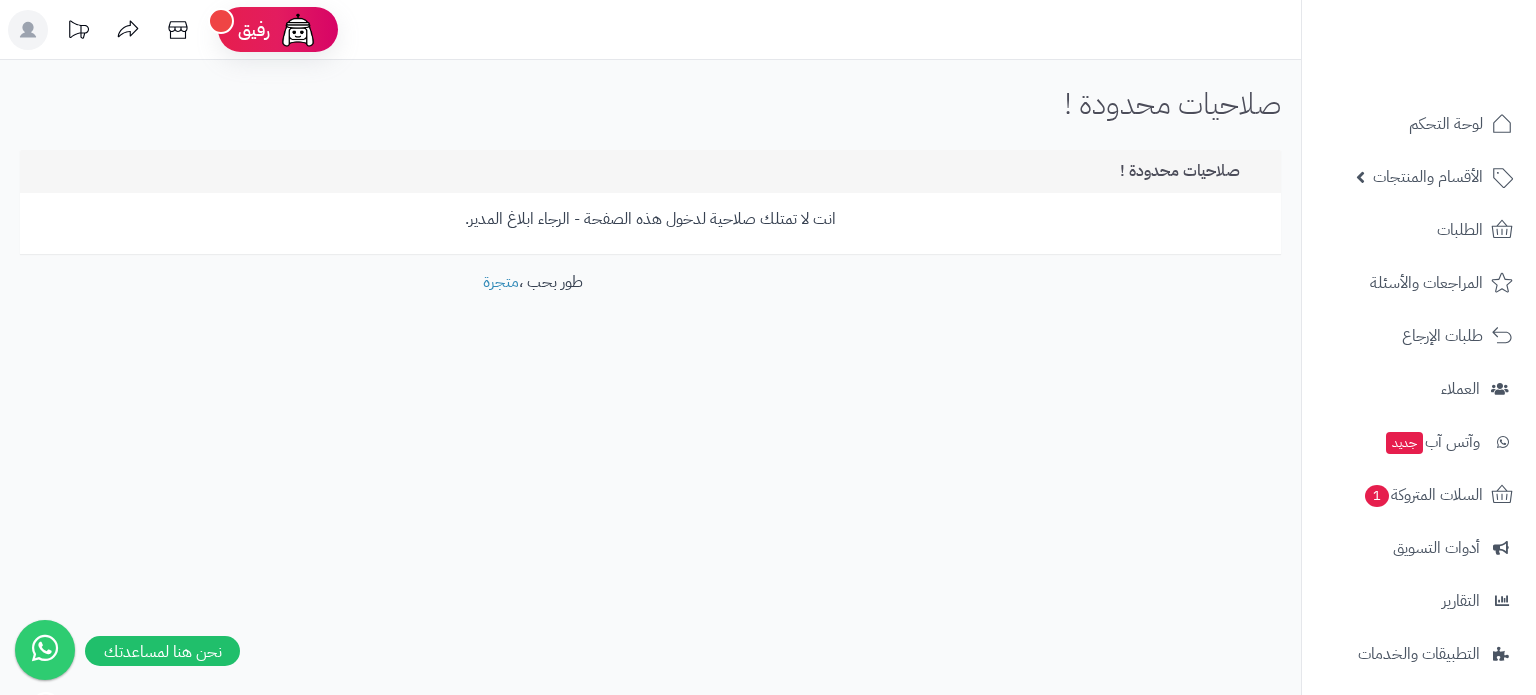 click 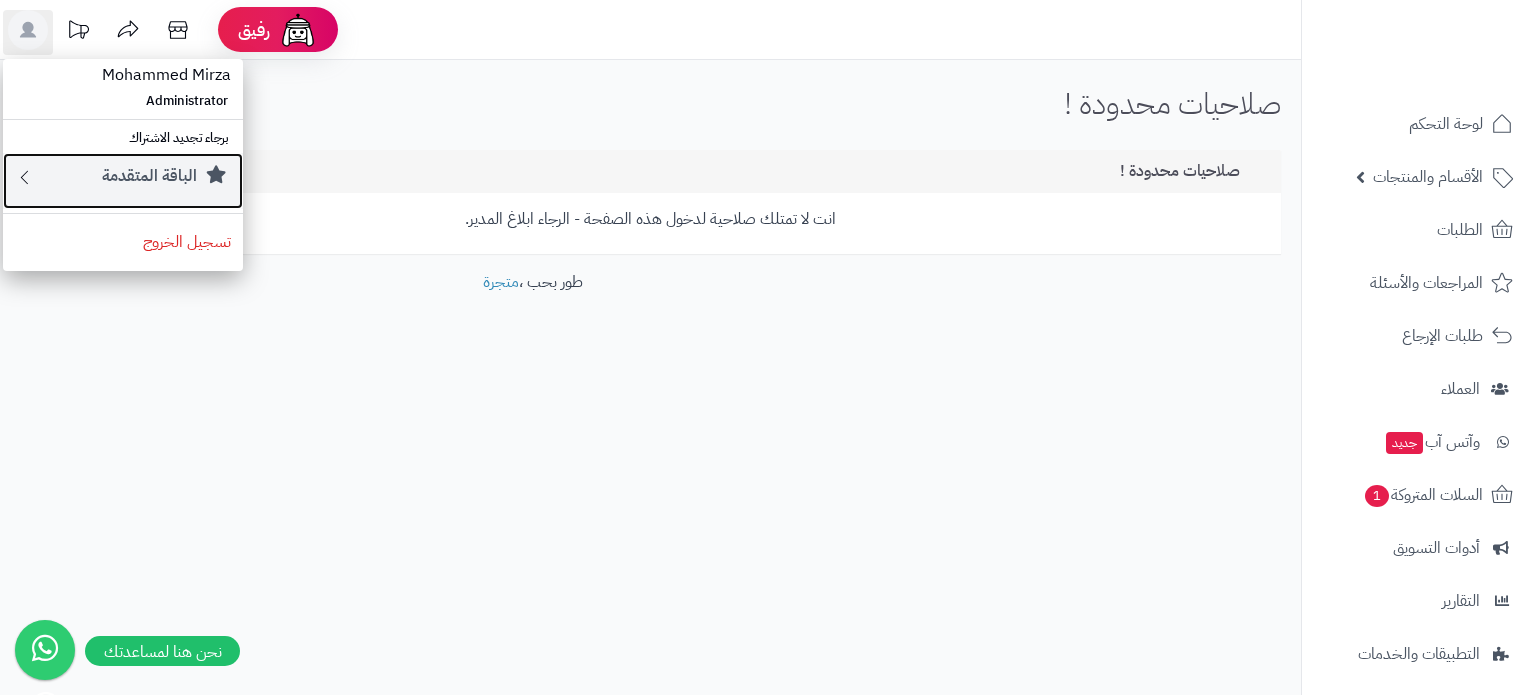 click on "الباقة المتقدمة" at bounding box center (149, 176) 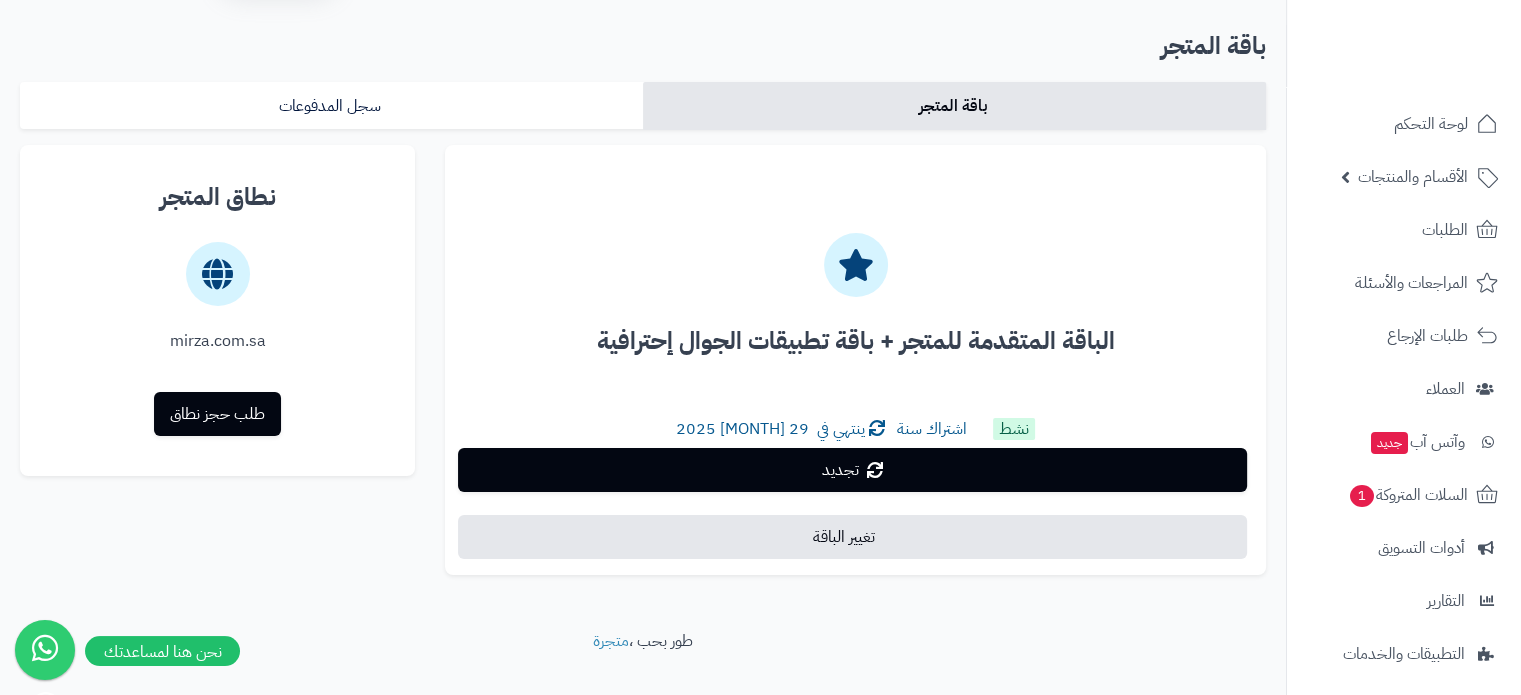 scroll, scrollTop: 96, scrollLeft: 0, axis: vertical 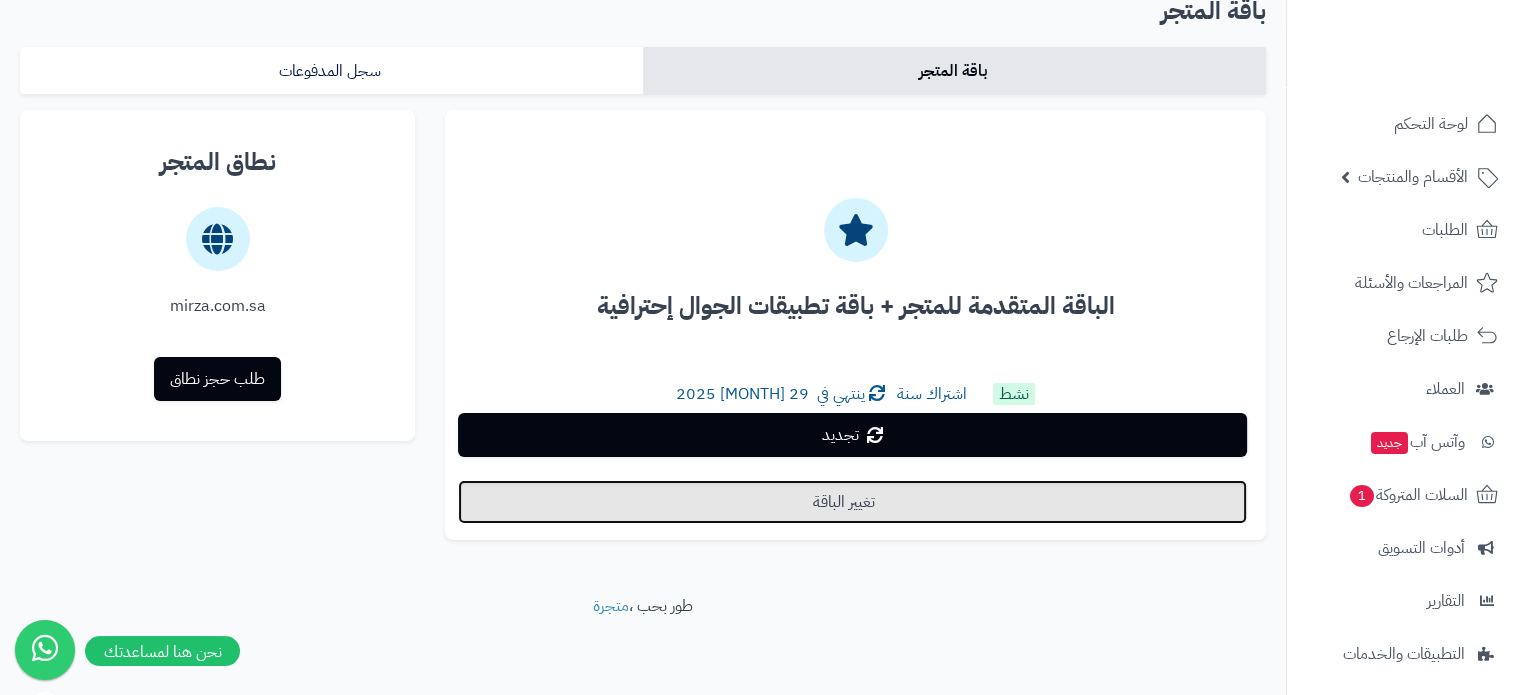 click on "تغيير الباقة" at bounding box center [852, 502] 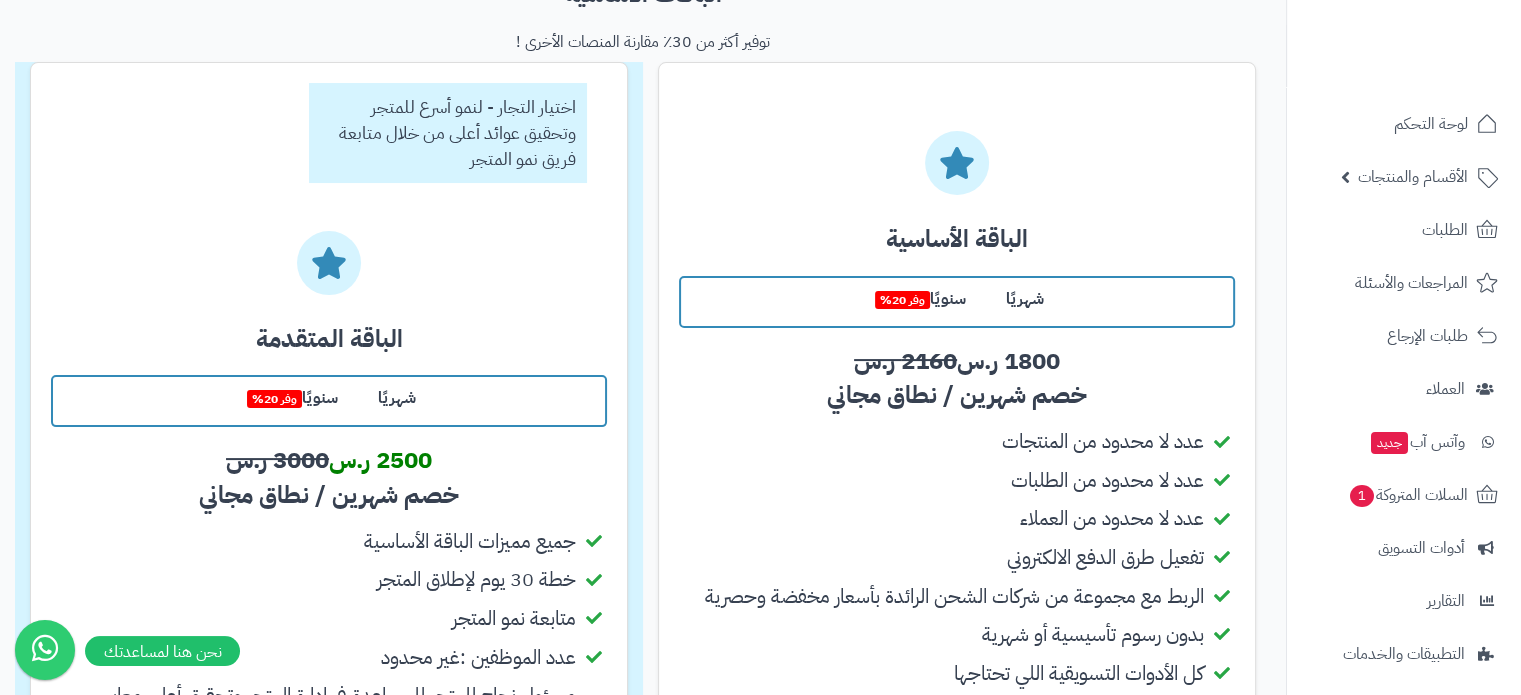 scroll, scrollTop: 300, scrollLeft: 0, axis: vertical 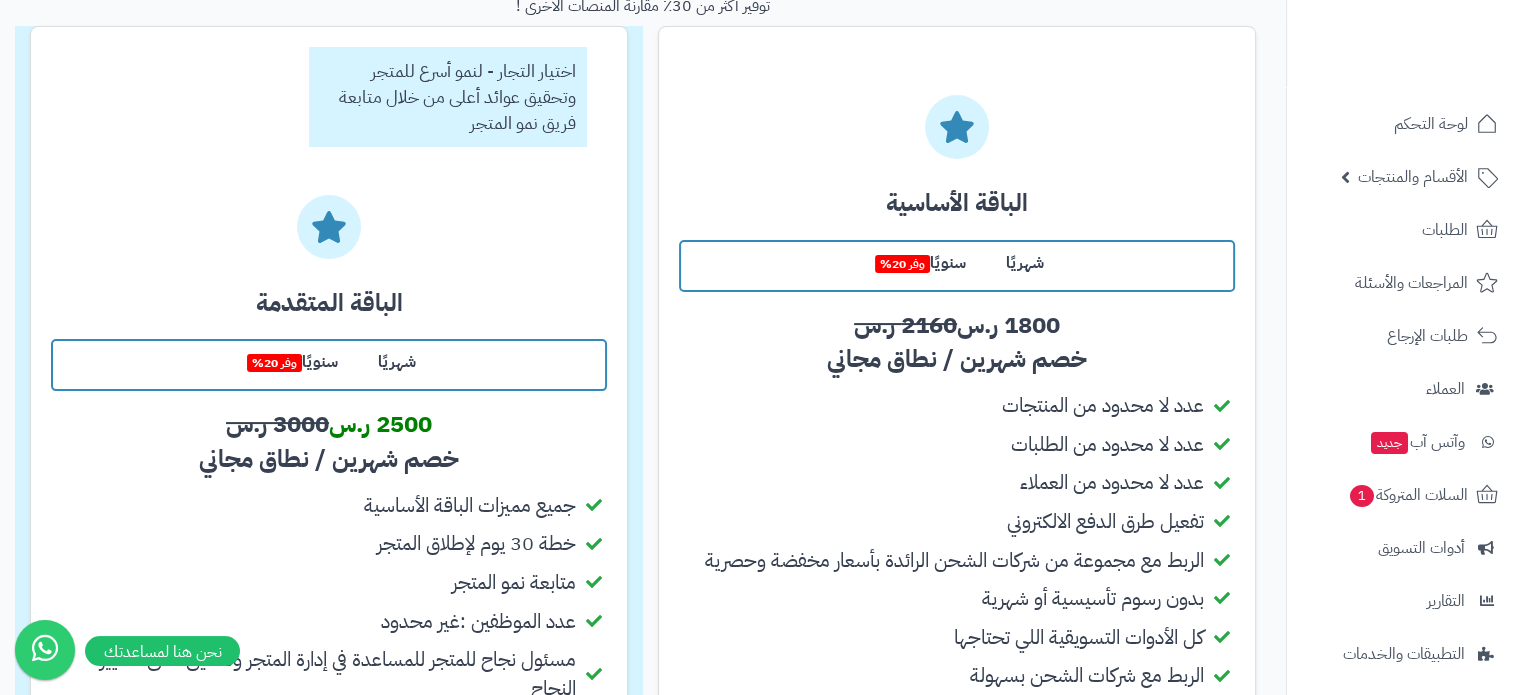 click on "شهريًا" at bounding box center (1025, 263) 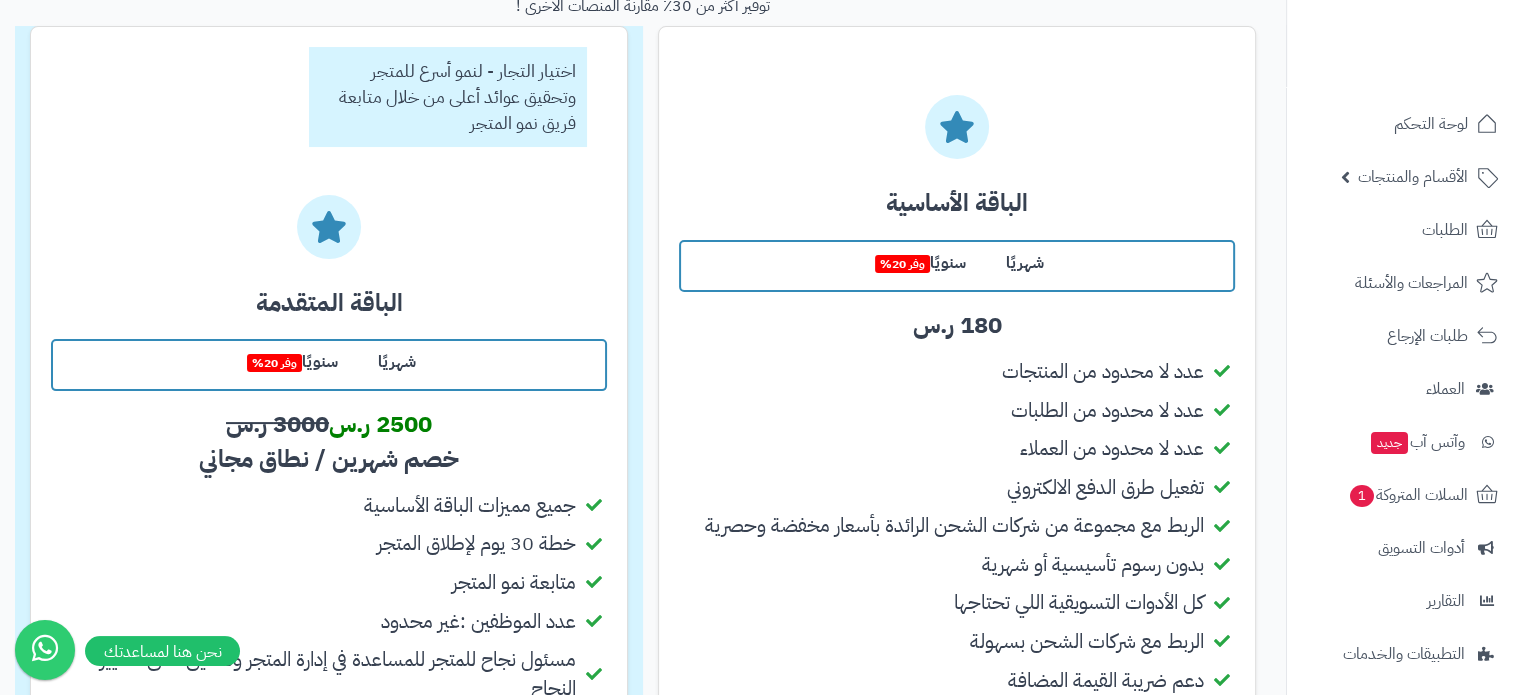 click on "سنويًا  وفر 20%" at bounding box center (918, 263) 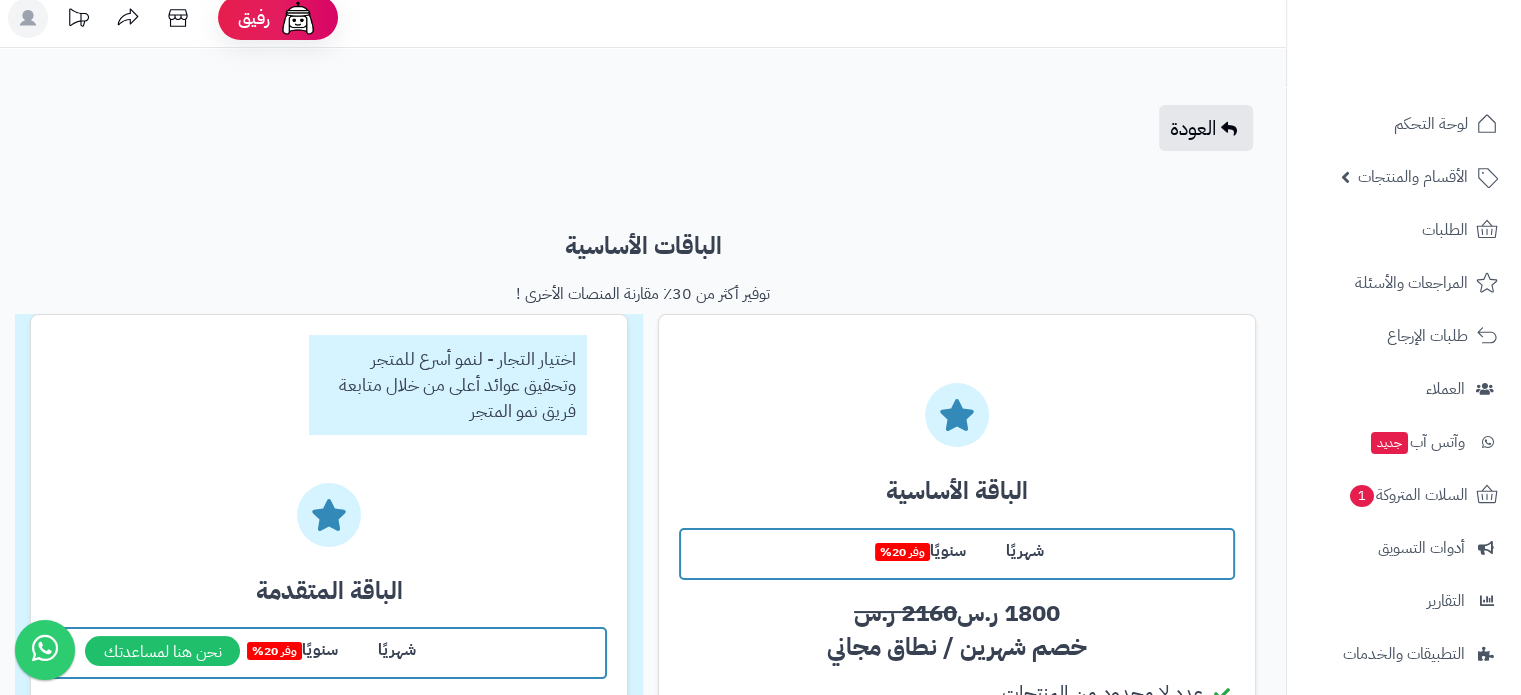 scroll, scrollTop: 0, scrollLeft: 0, axis: both 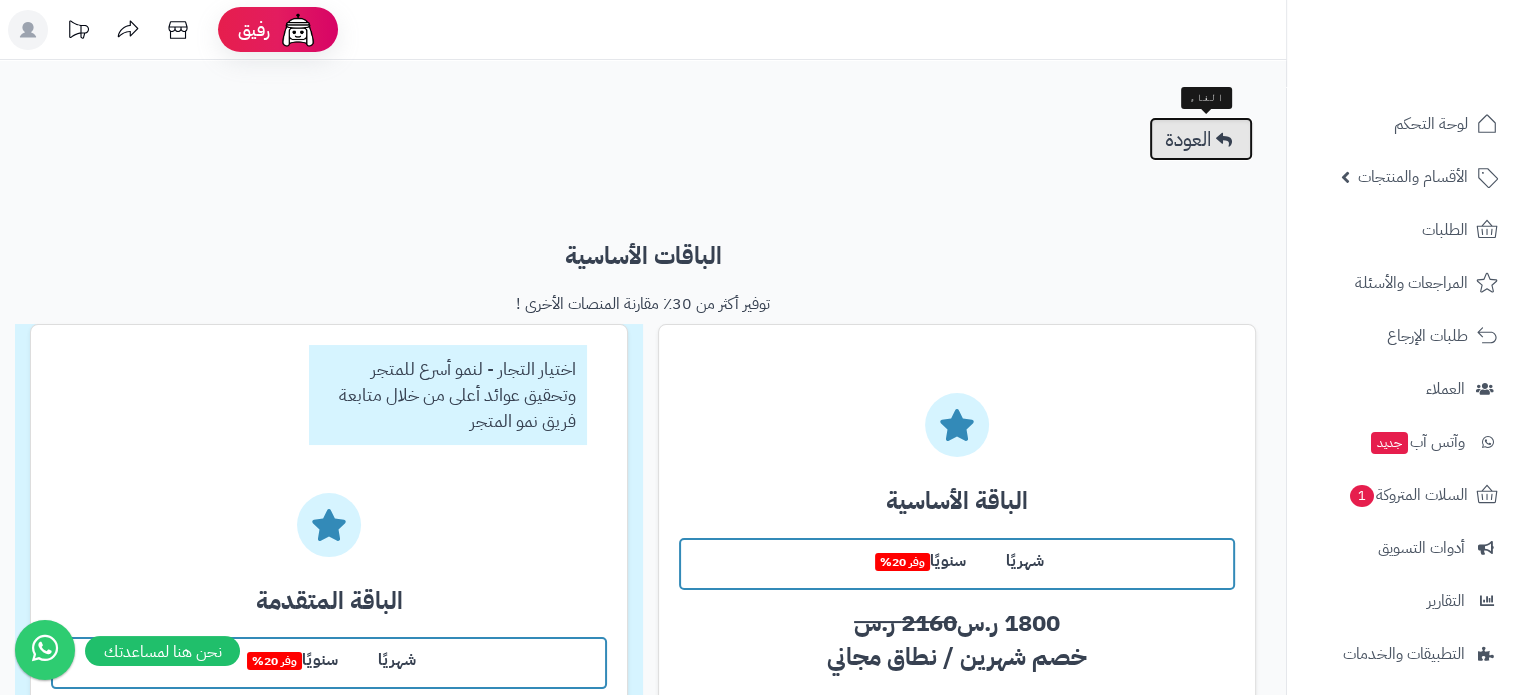 click on "العودة" at bounding box center (1201, 139) 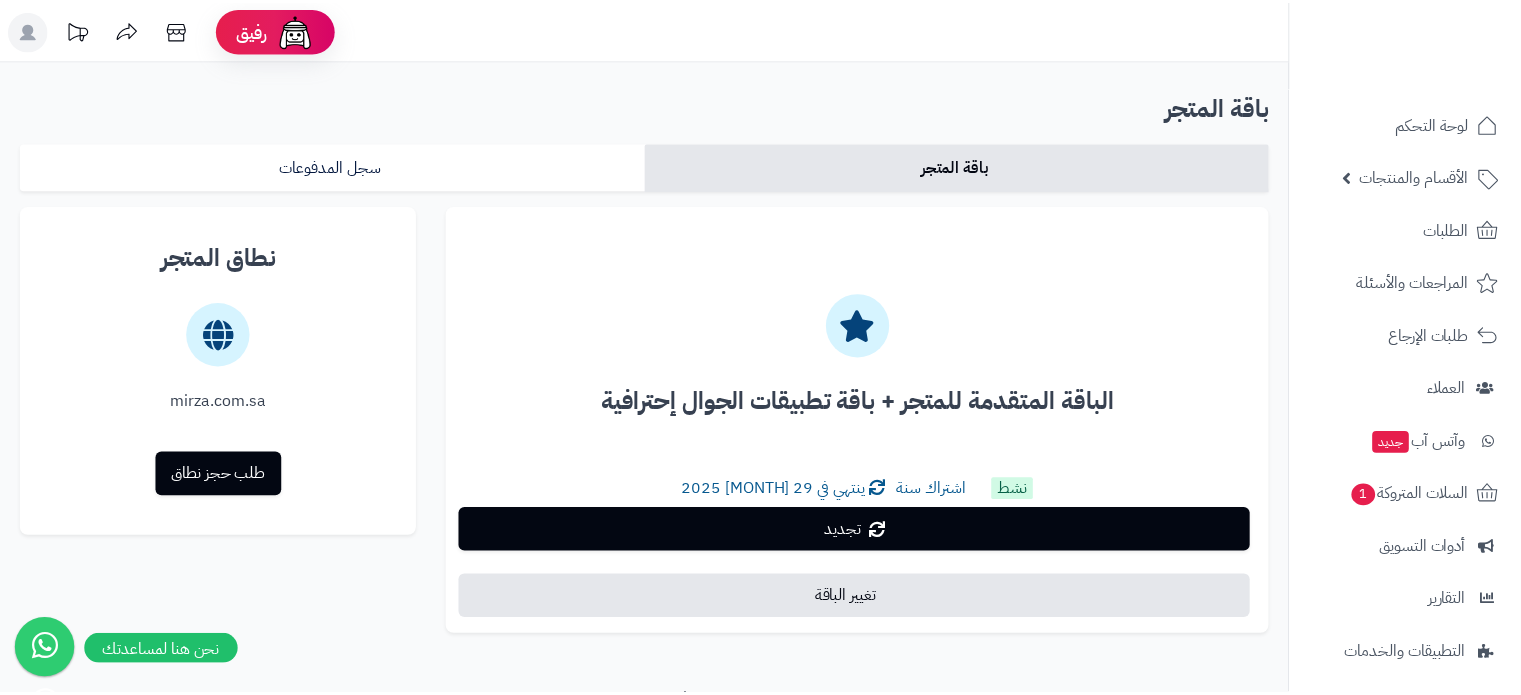 scroll, scrollTop: 0, scrollLeft: 0, axis: both 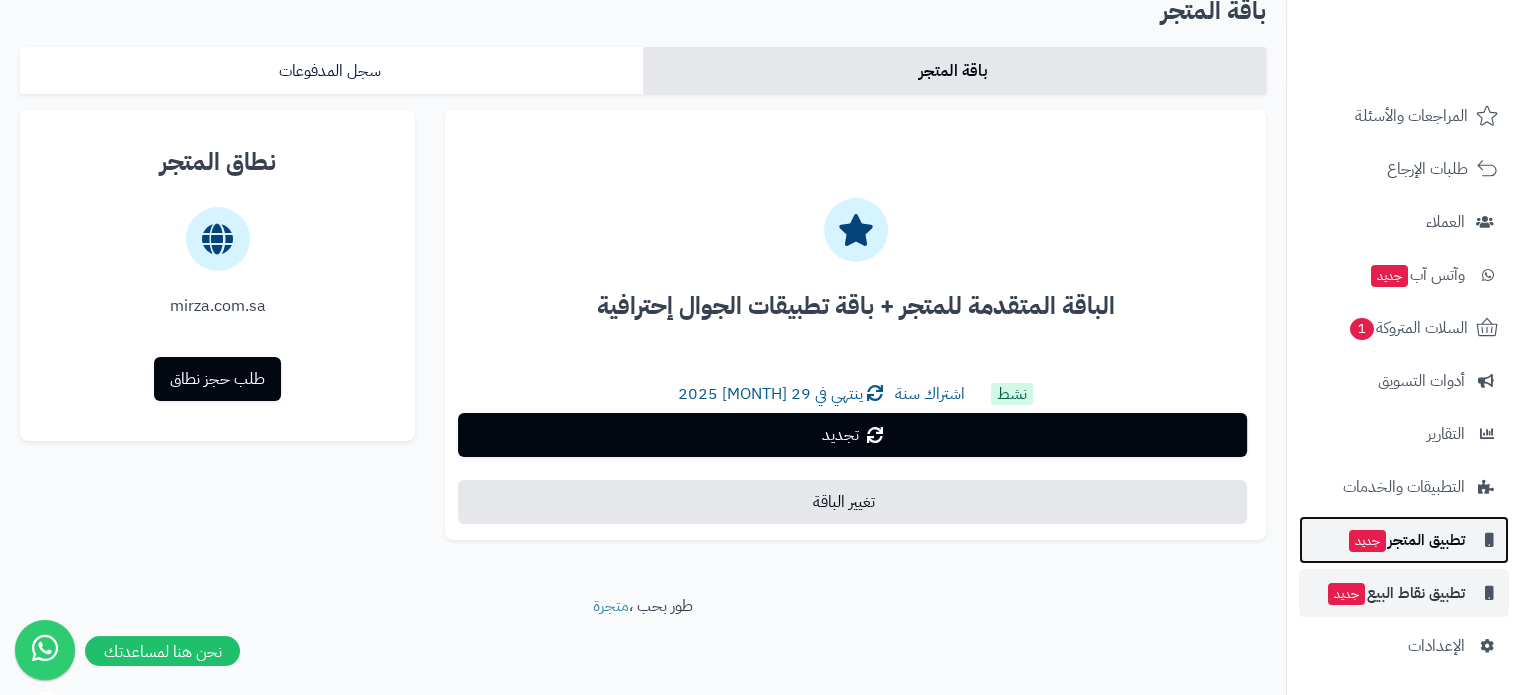 click on "تطبيق المتجر    جديد" at bounding box center (1406, 540) 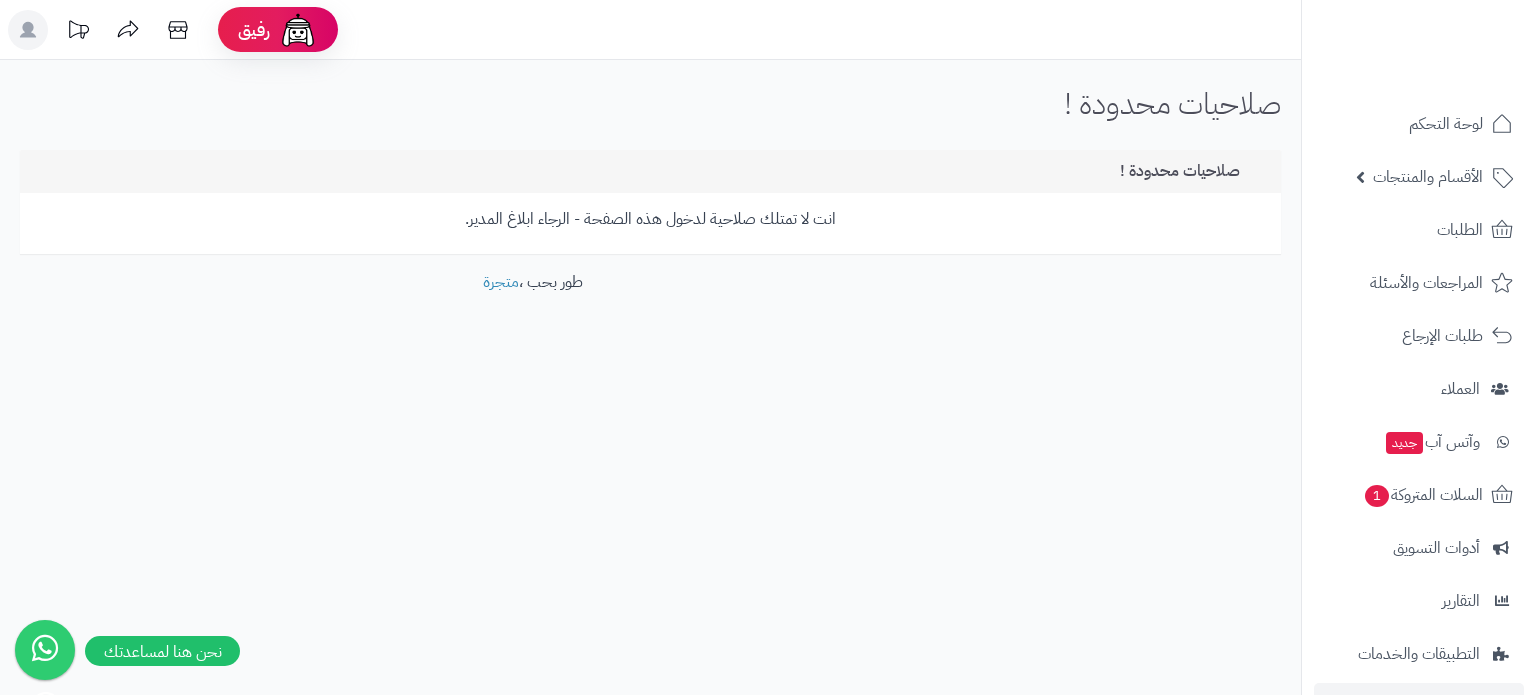 scroll, scrollTop: 0, scrollLeft: 0, axis: both 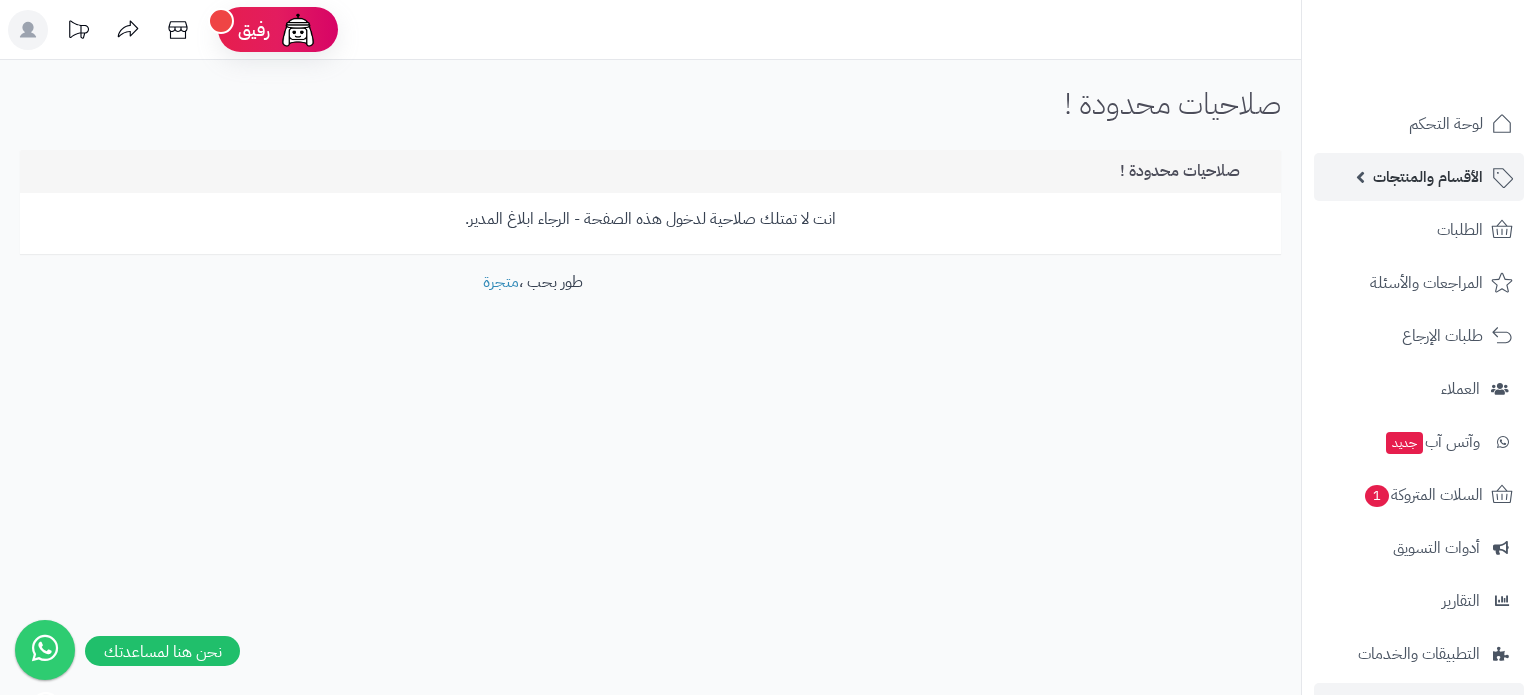 click on "الأقسام والمنتجات" at bounding box center [1428, 177] 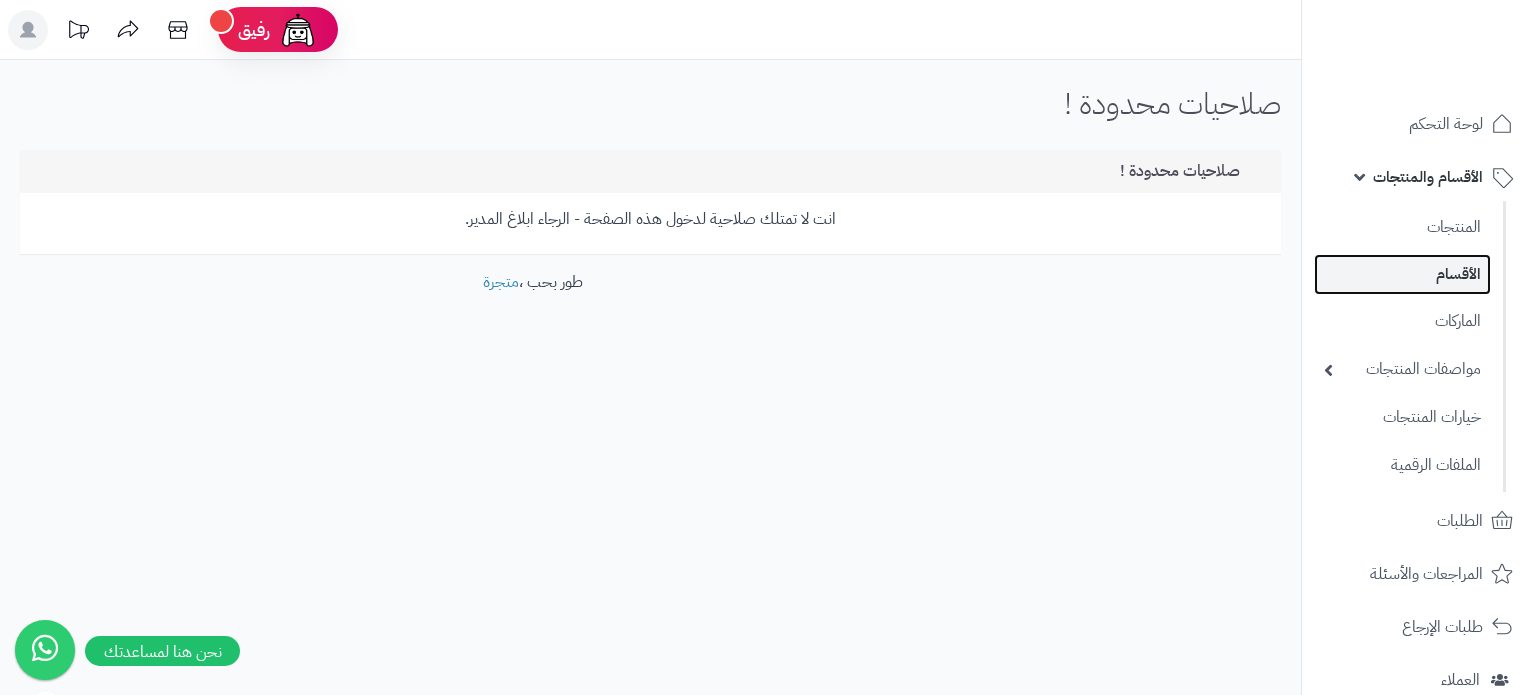 click on "الأقسام" at bounding box center (1402, 274) 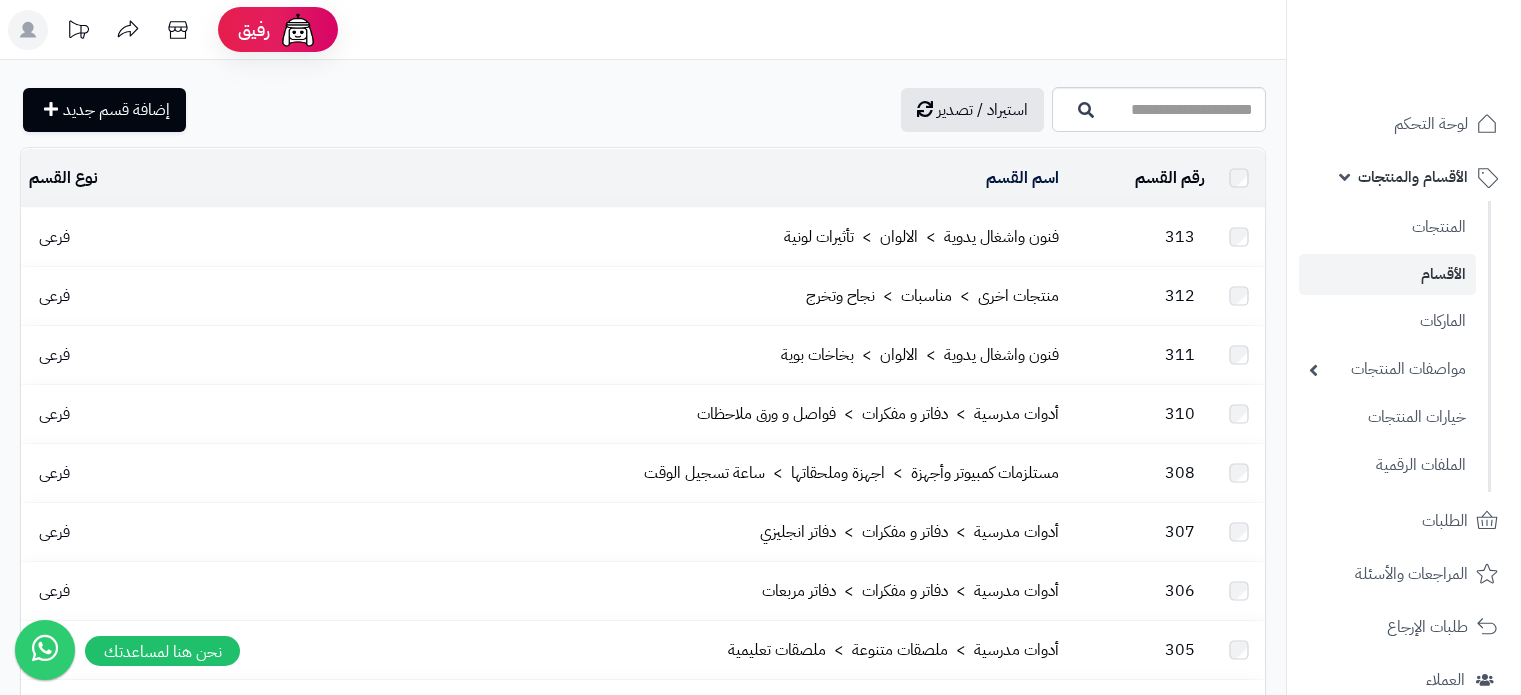 scroll, scrollTop: 0, scrollLeft: 0, axis: both 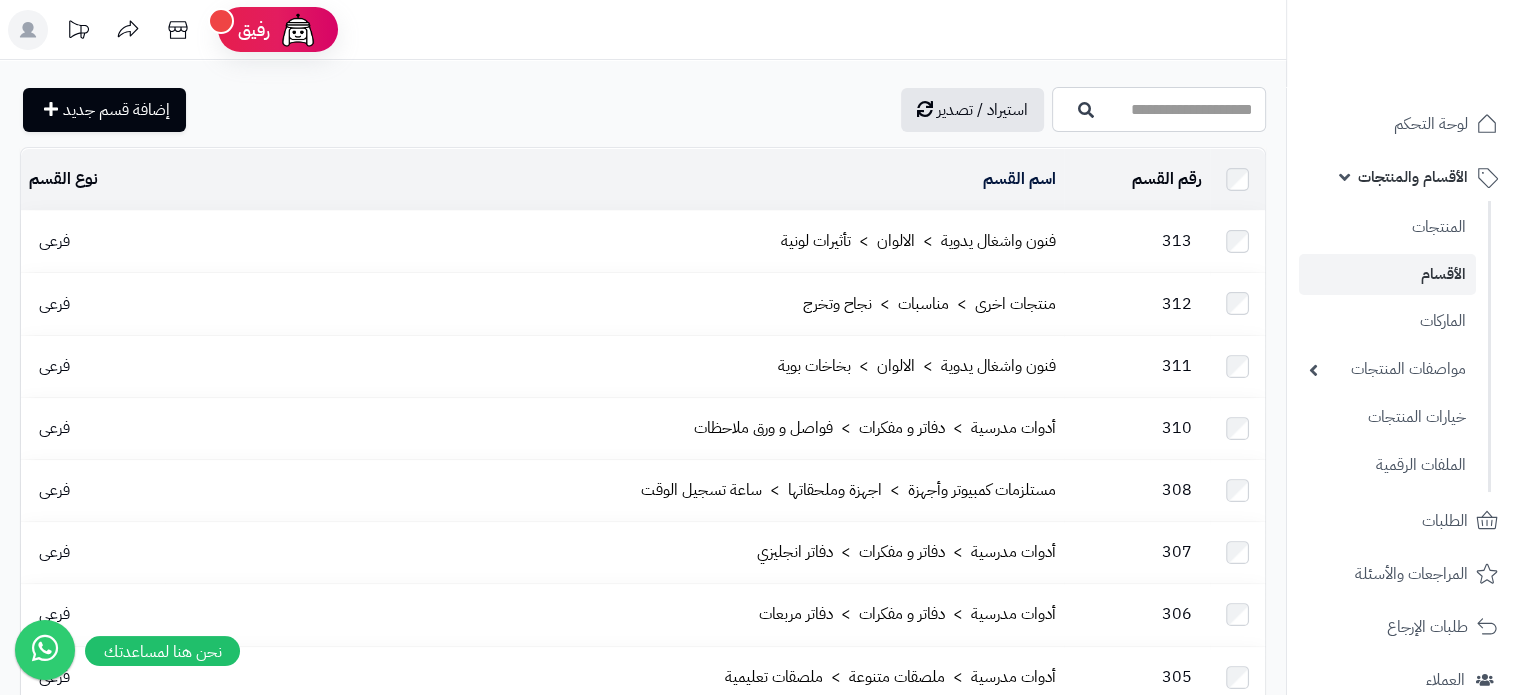 click on "اسم القسم" at bounding box center (1159, 109) 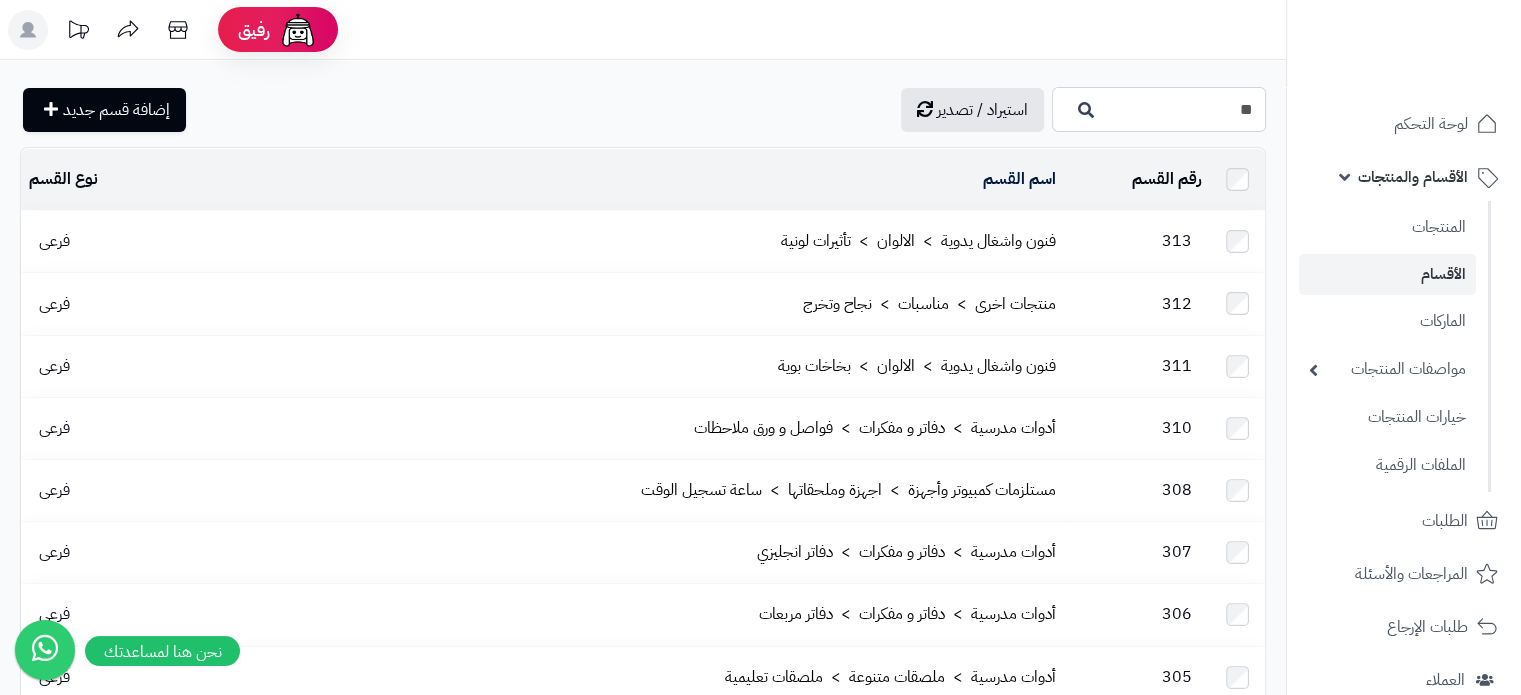 type on "*" 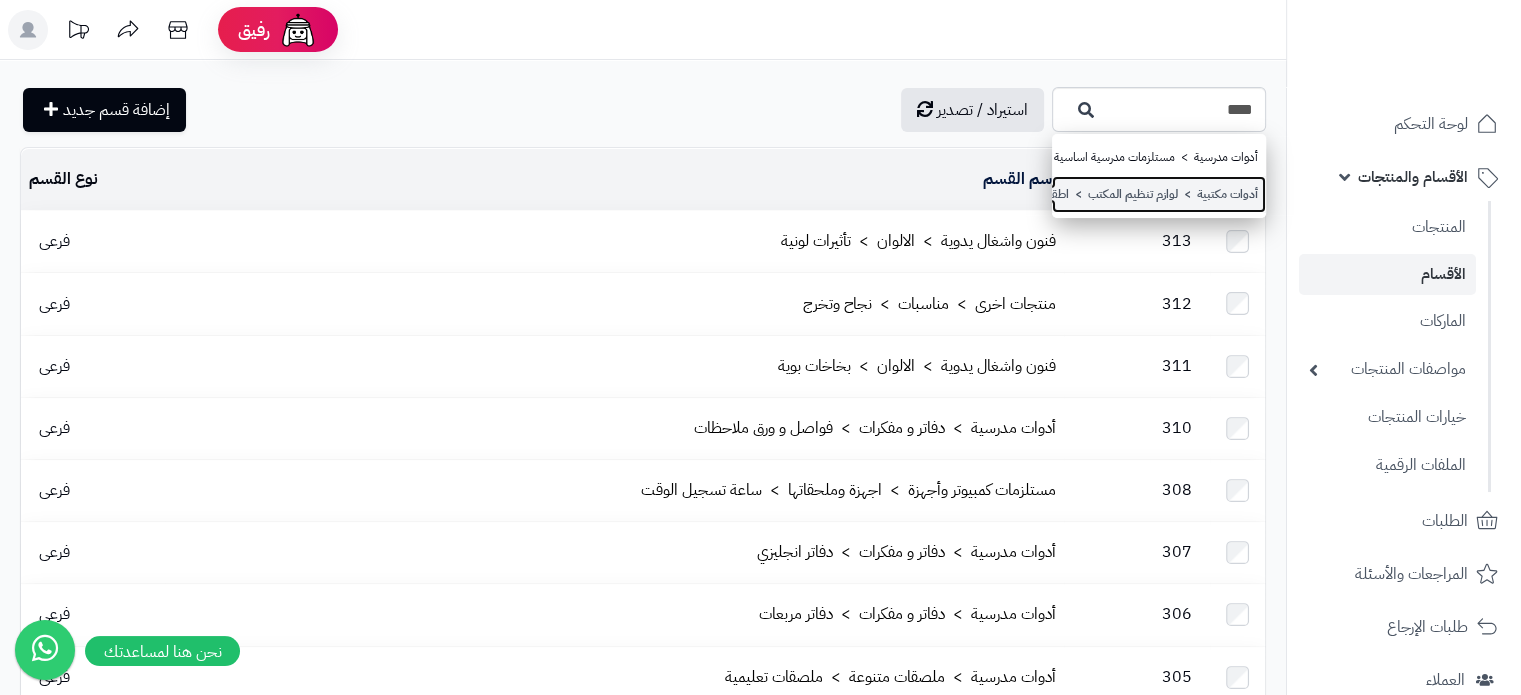 click on "أدوات مكتبية  >  لوازم تنظيم المكتب  >  اطقم مكتب فاخرة" at bounding box center [1159, 194] 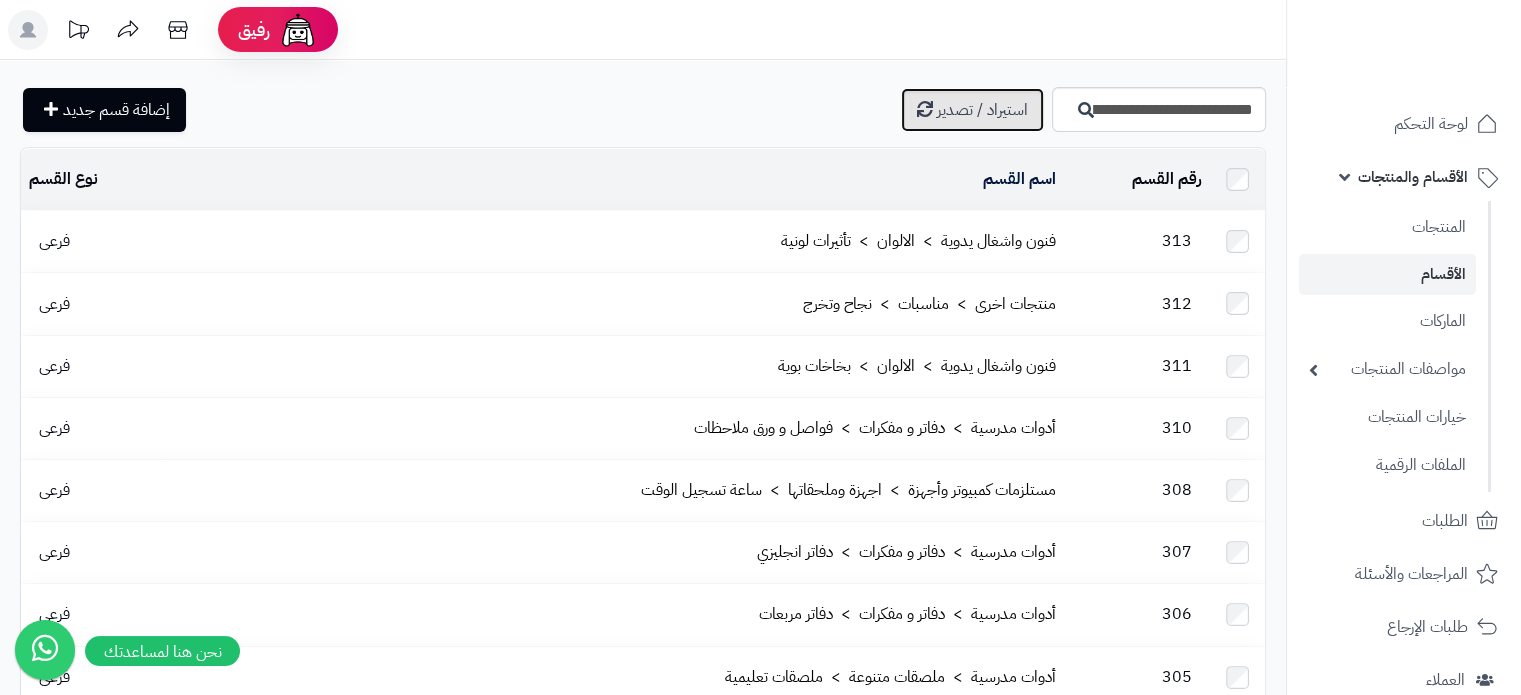 click on "استيراد / تصدير" at bounding box center [982, 110] 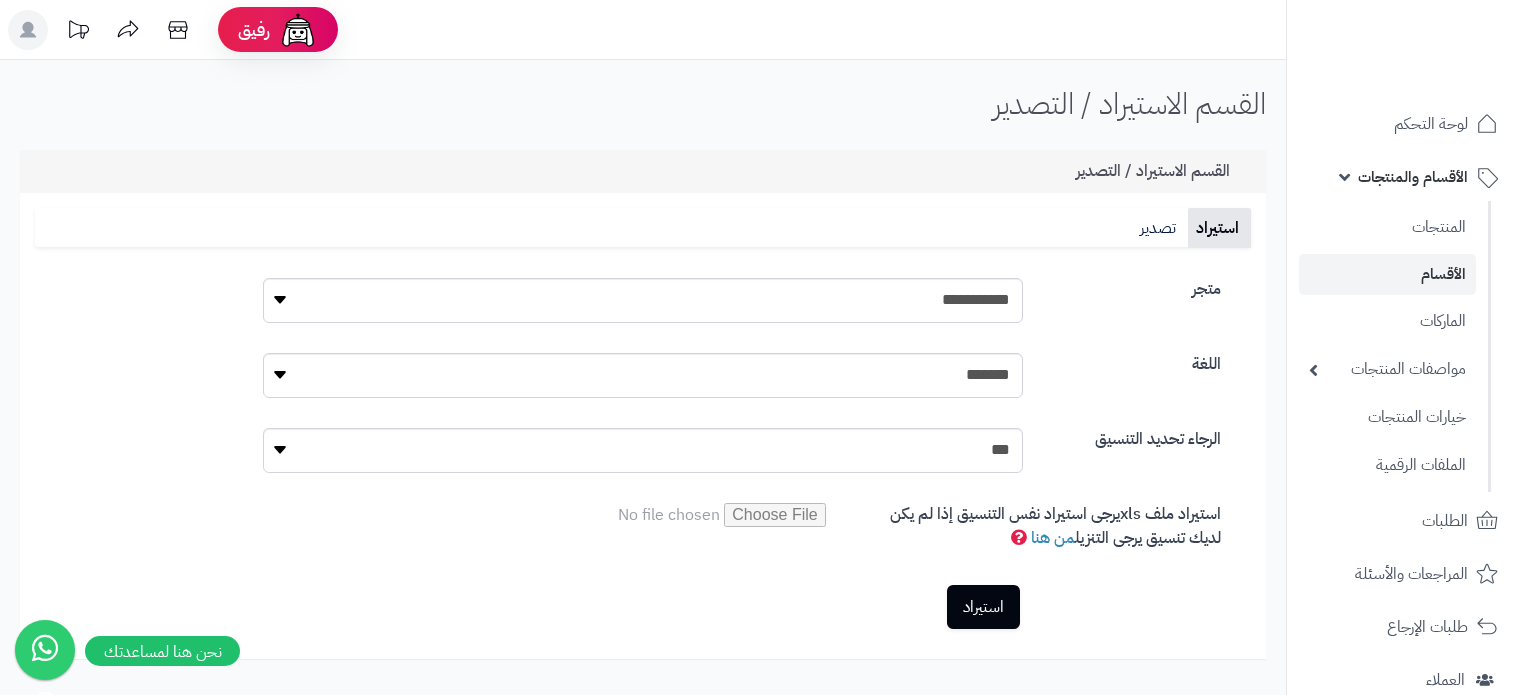 scroll, scrollTop: 0, scrollLeft: 0, axis: both 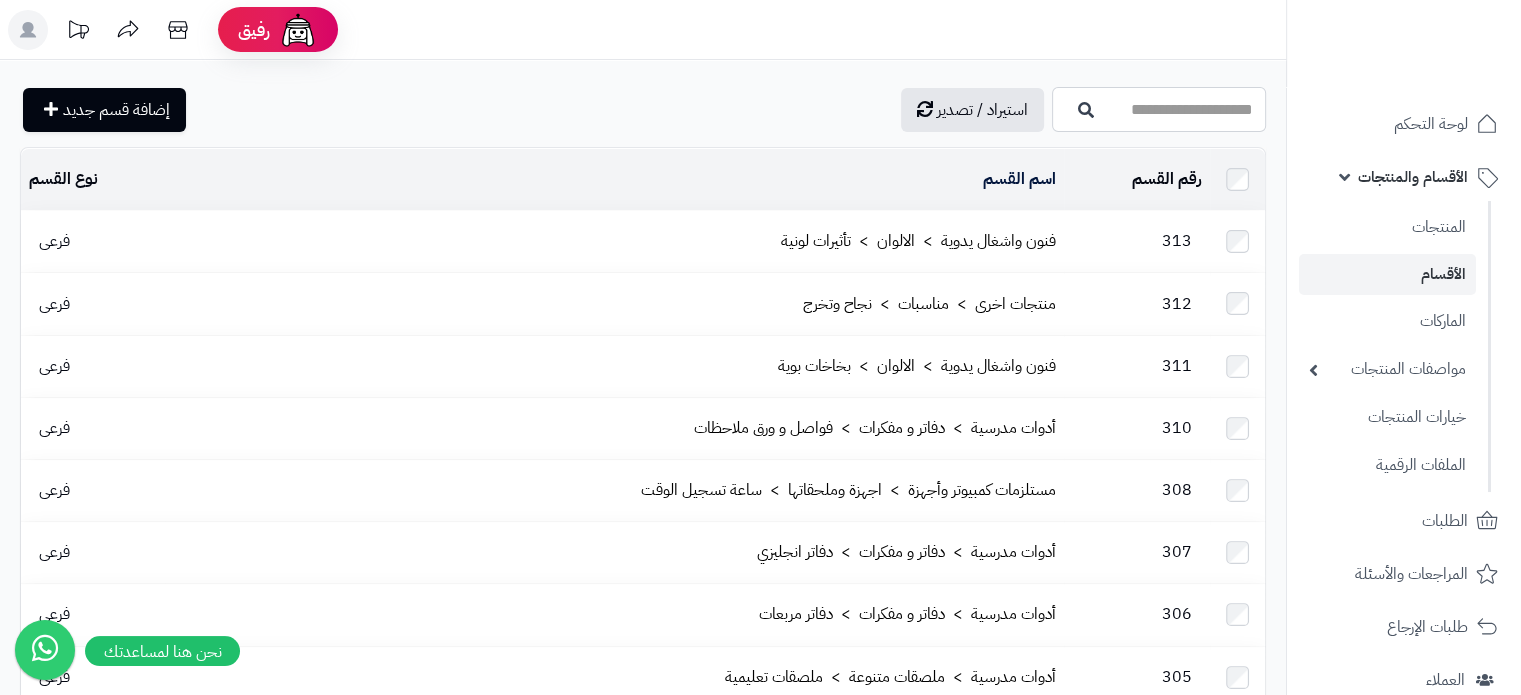 click on "اسم القسم" at bounding box center [1159, 109] 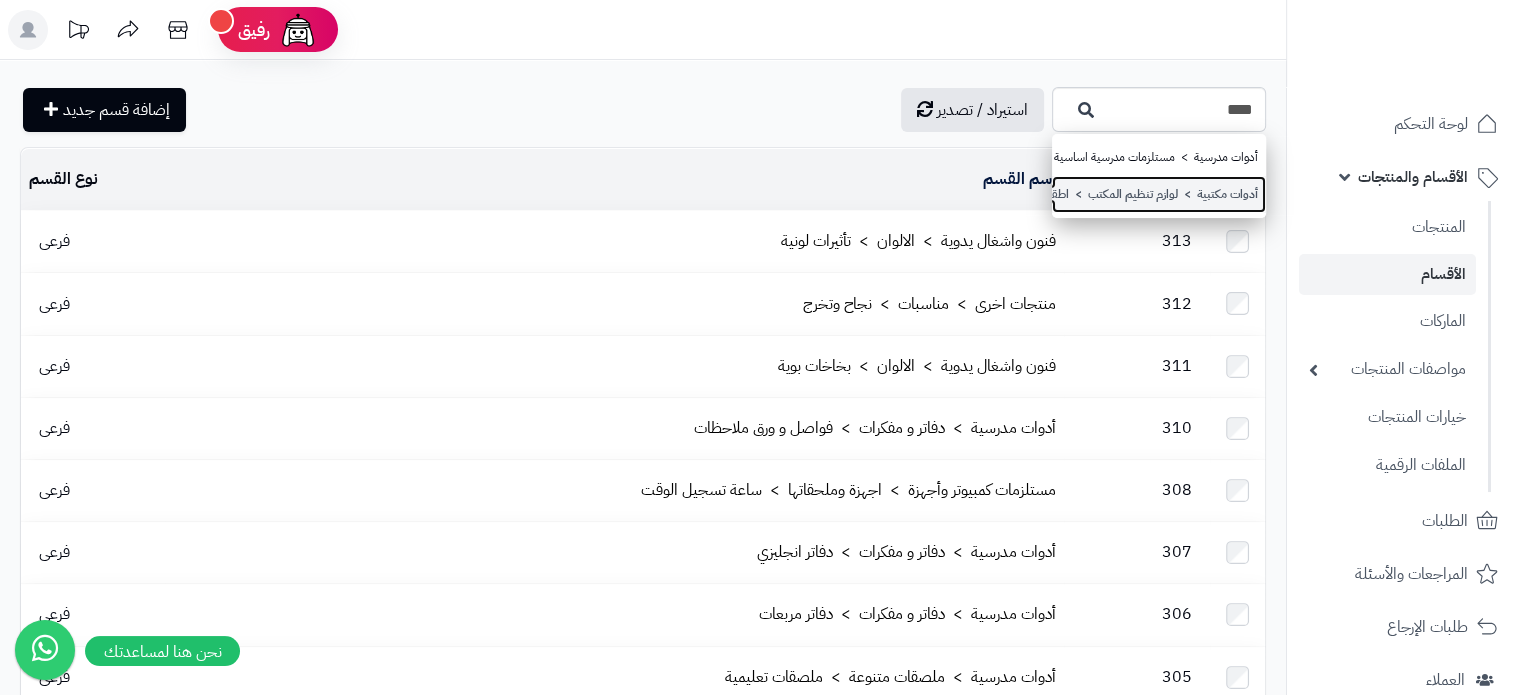 click on "أدوات مكتبية  >  لوازم تنظيم المكتب  >  اطقم مكتب فاخرة" at bounding box center (1159, 194) 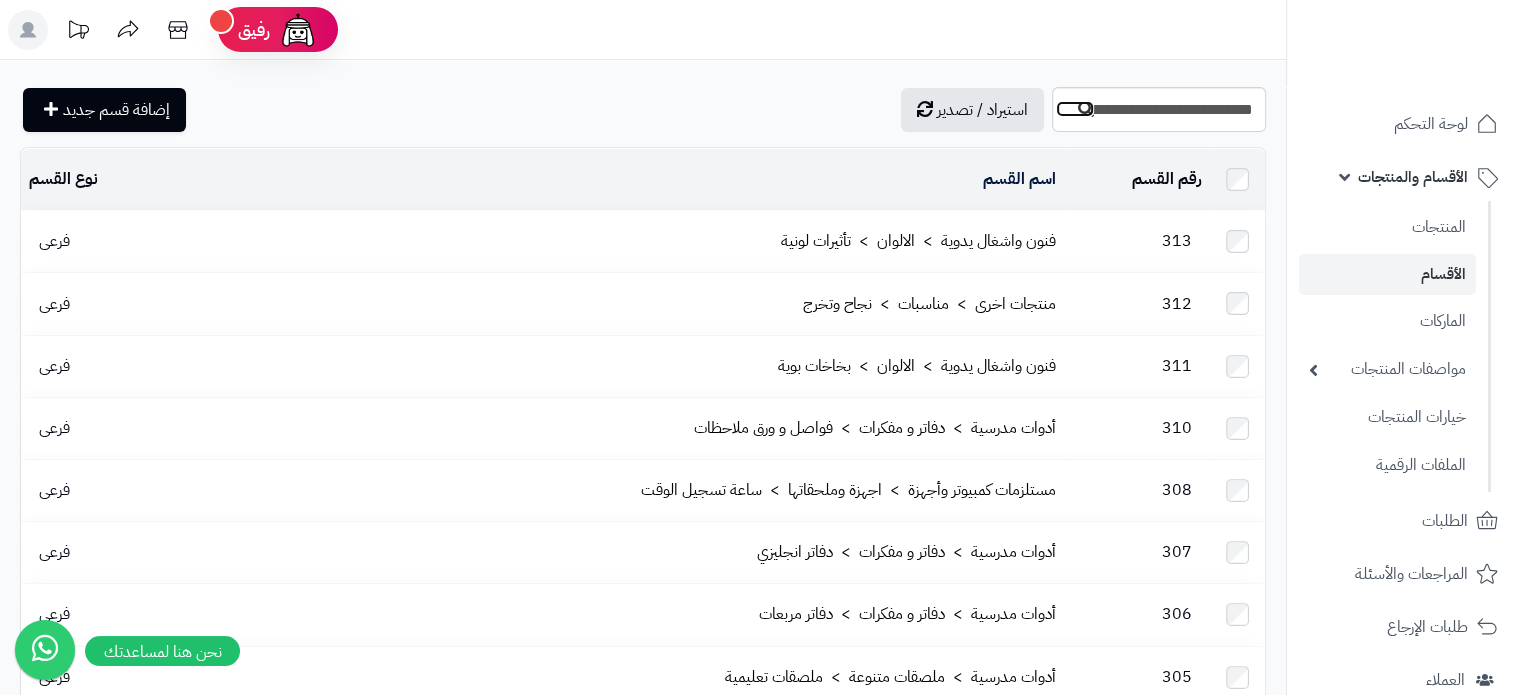 click at bounding box center [1075, 109] 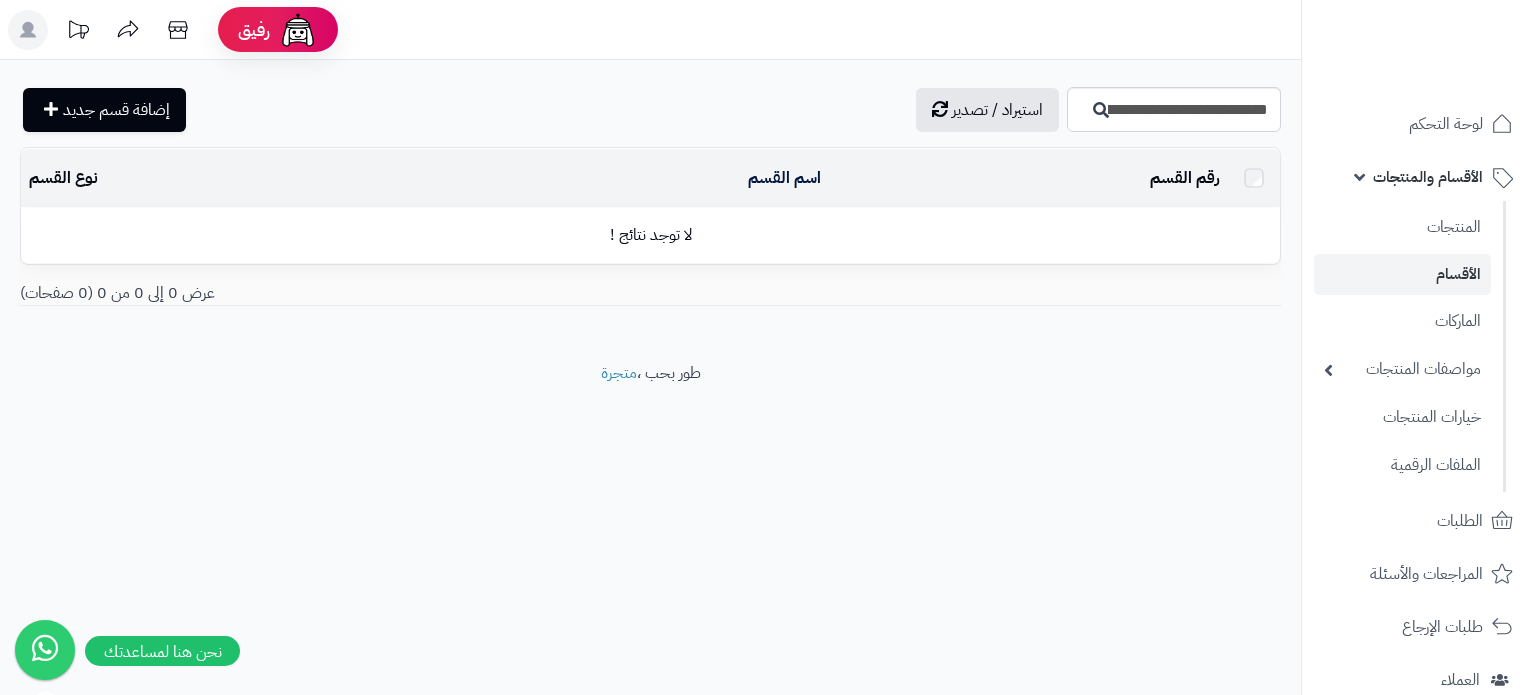 scroll, scrollTop: 0, scrollLeft: 0, axis: both 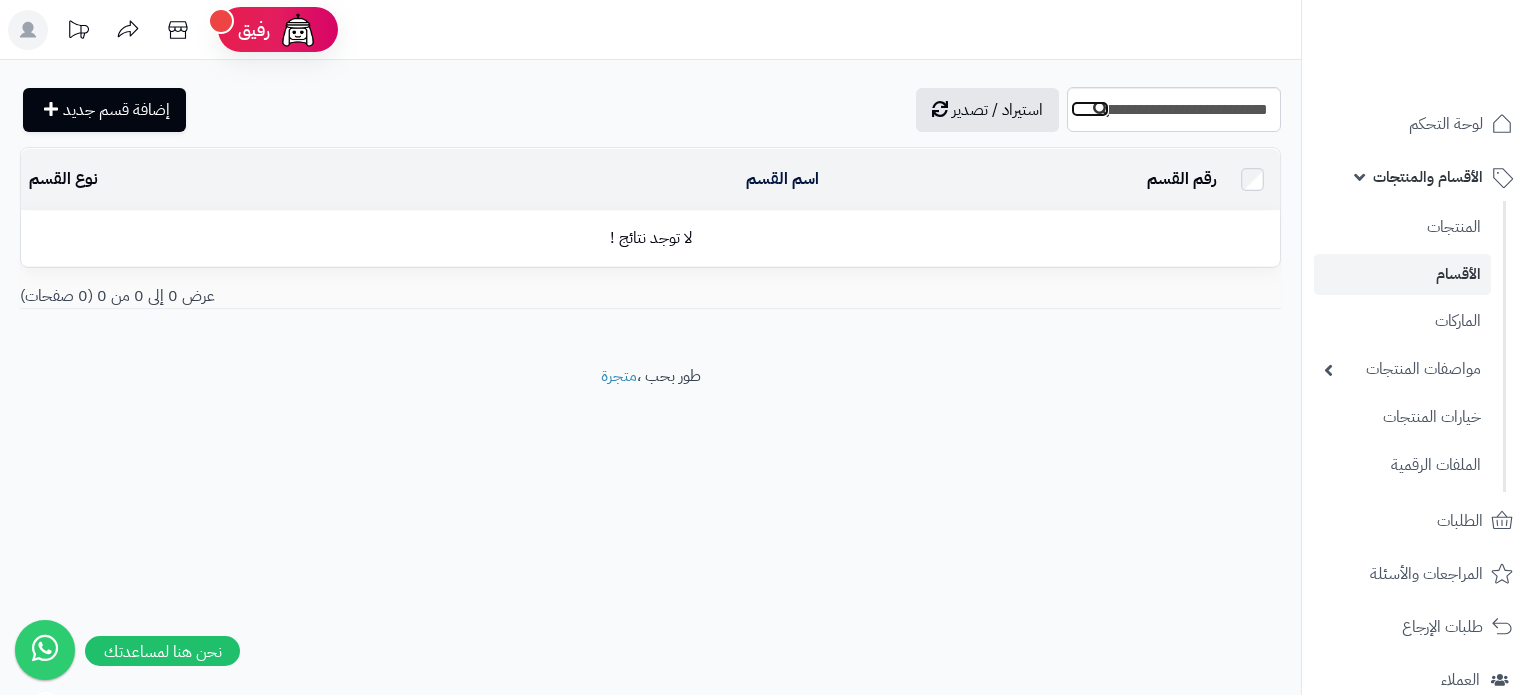 click at bounding box center [1101, 109] 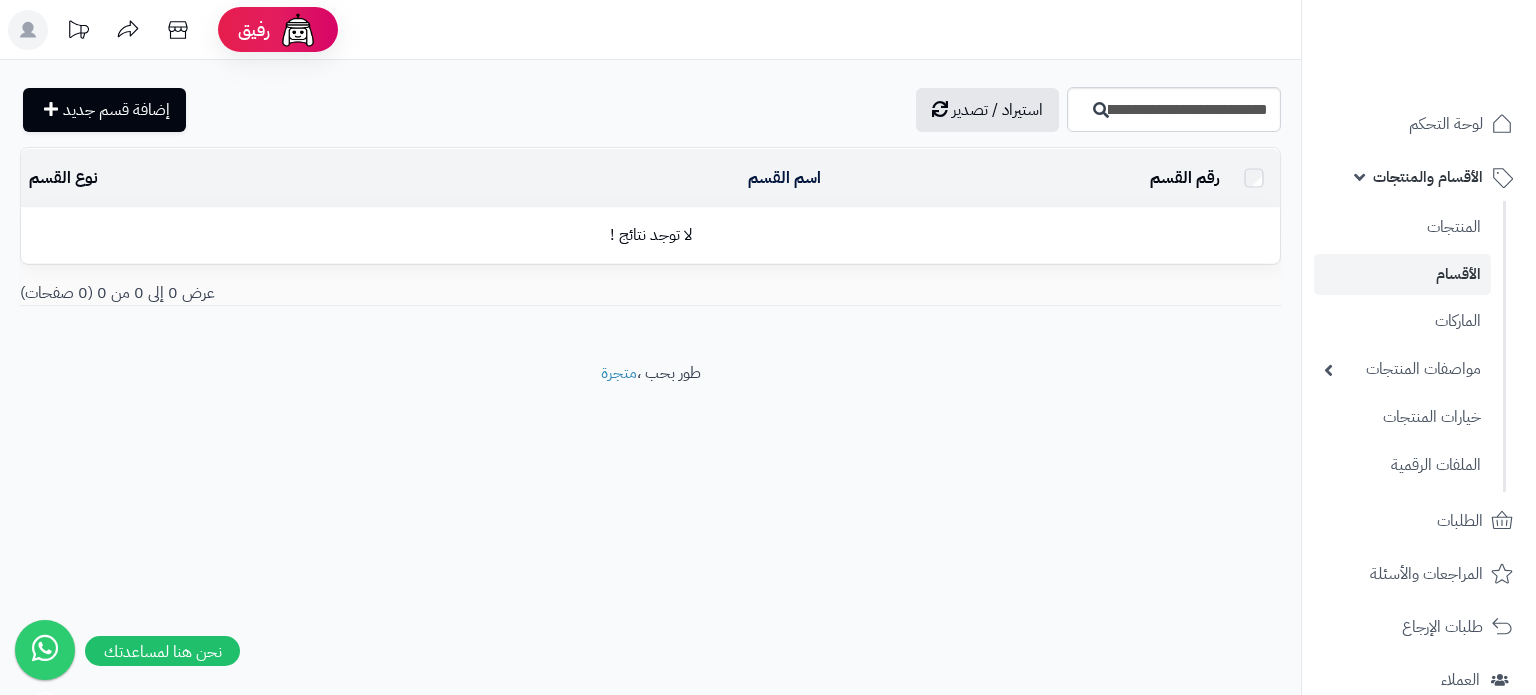 scroll, scrollTop: 0, scrollLeft: 0, axis: both 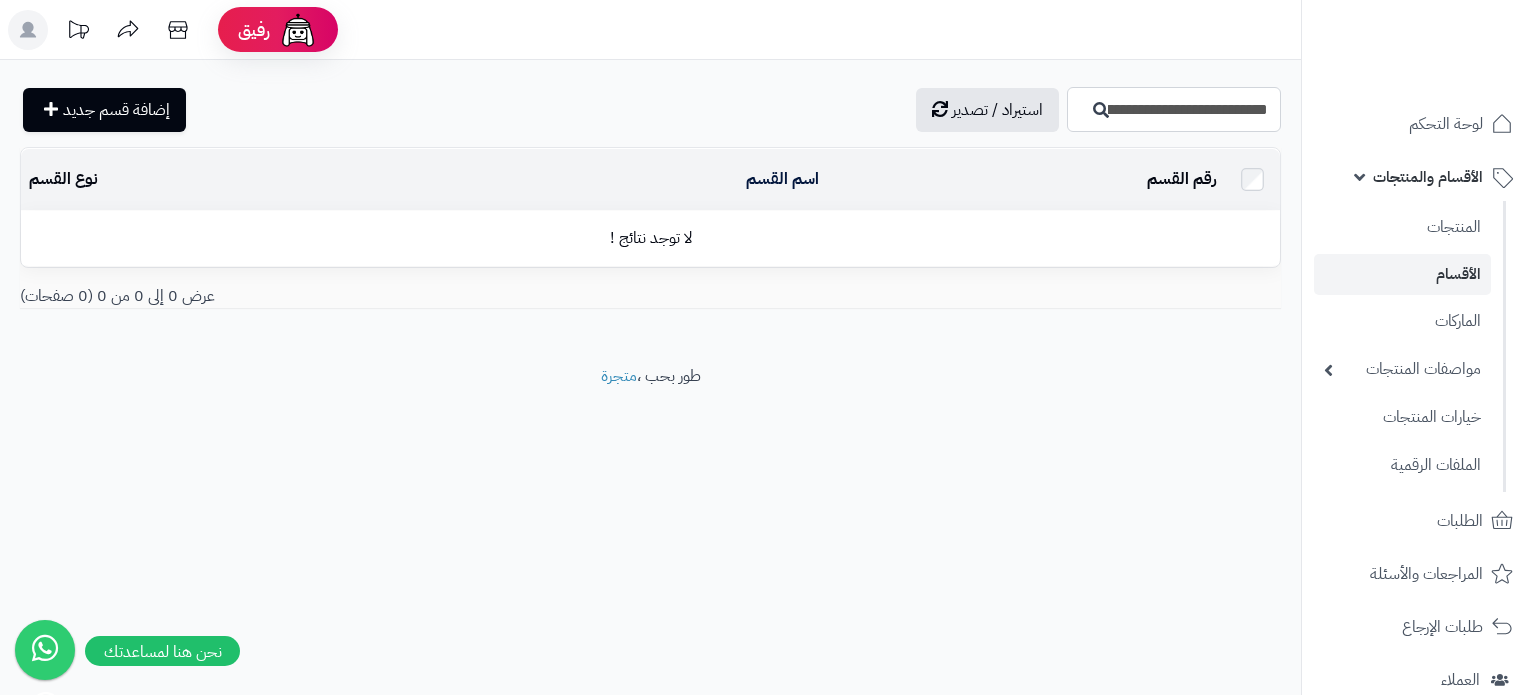 click on "**********" at bounding box center [1174, 109] 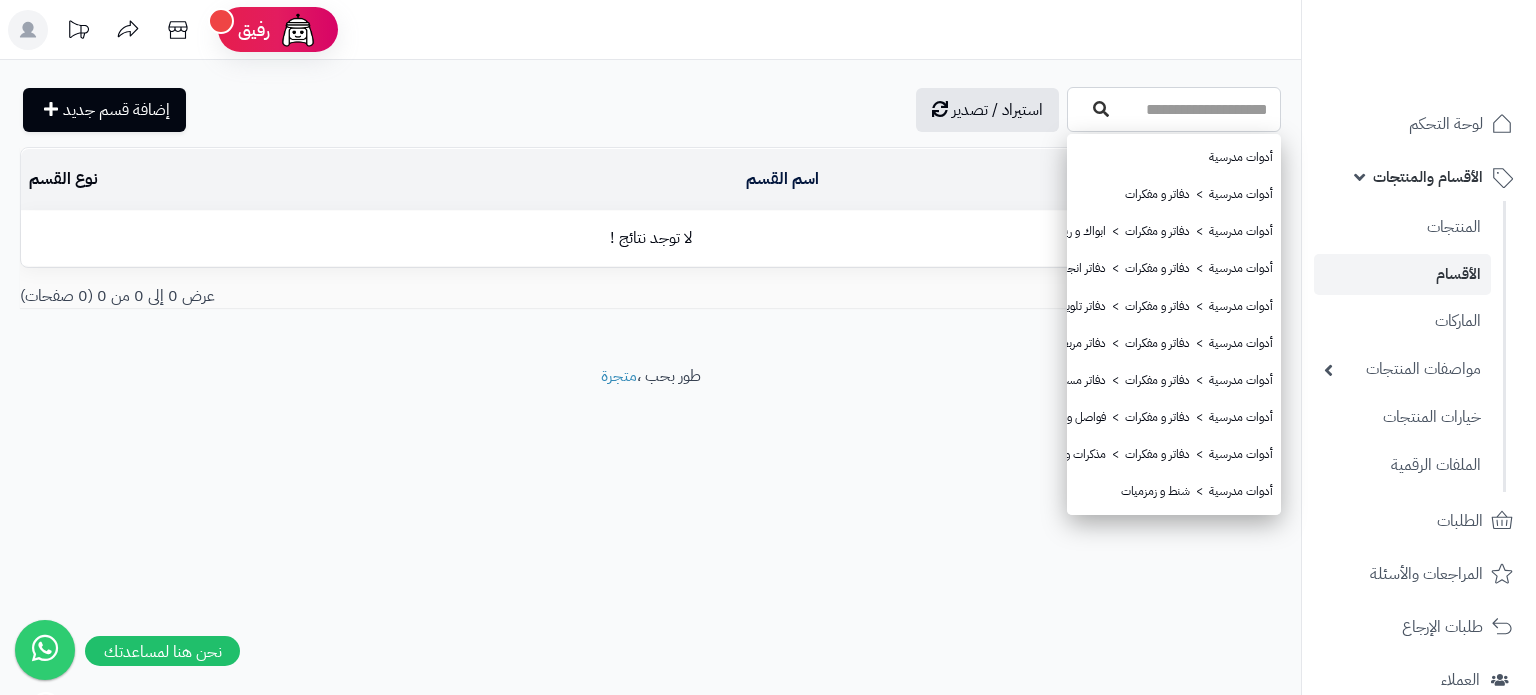 type 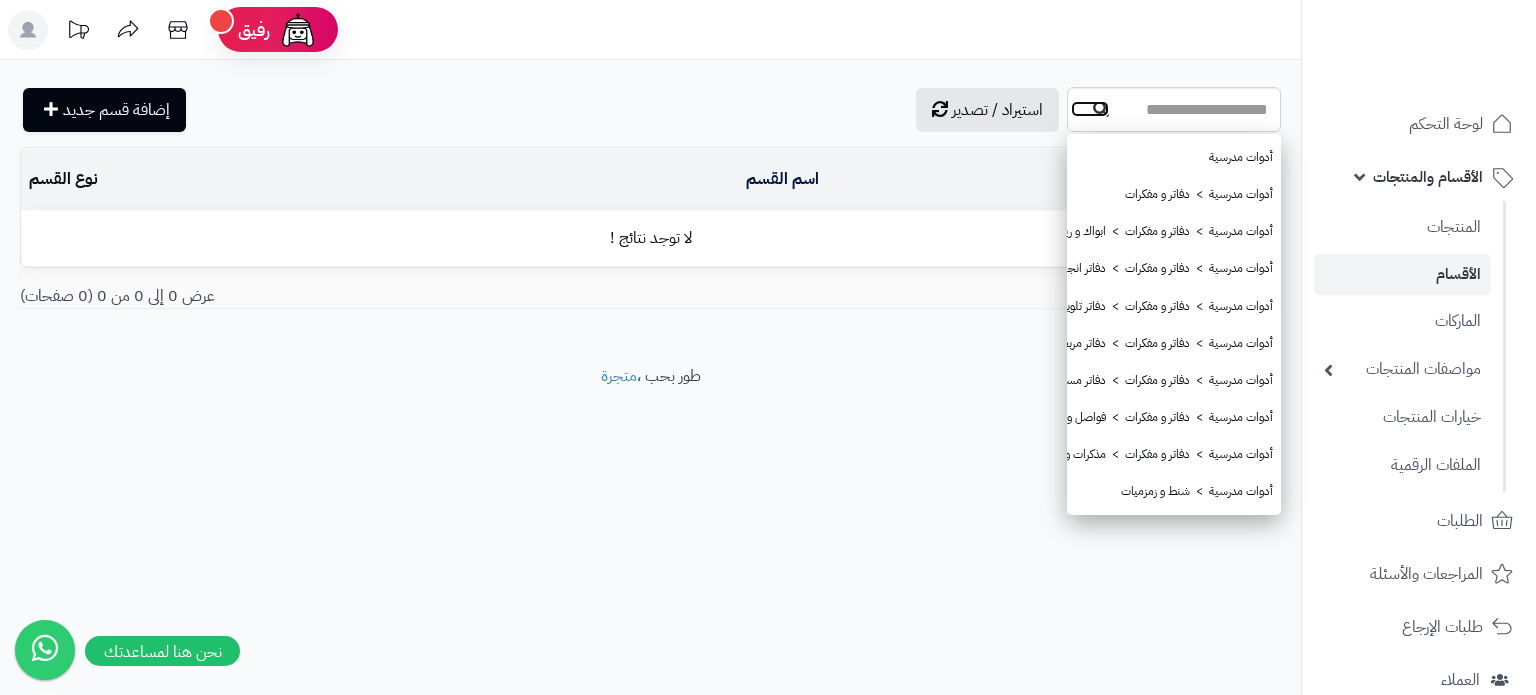 click at bounding box center (1101, 109) 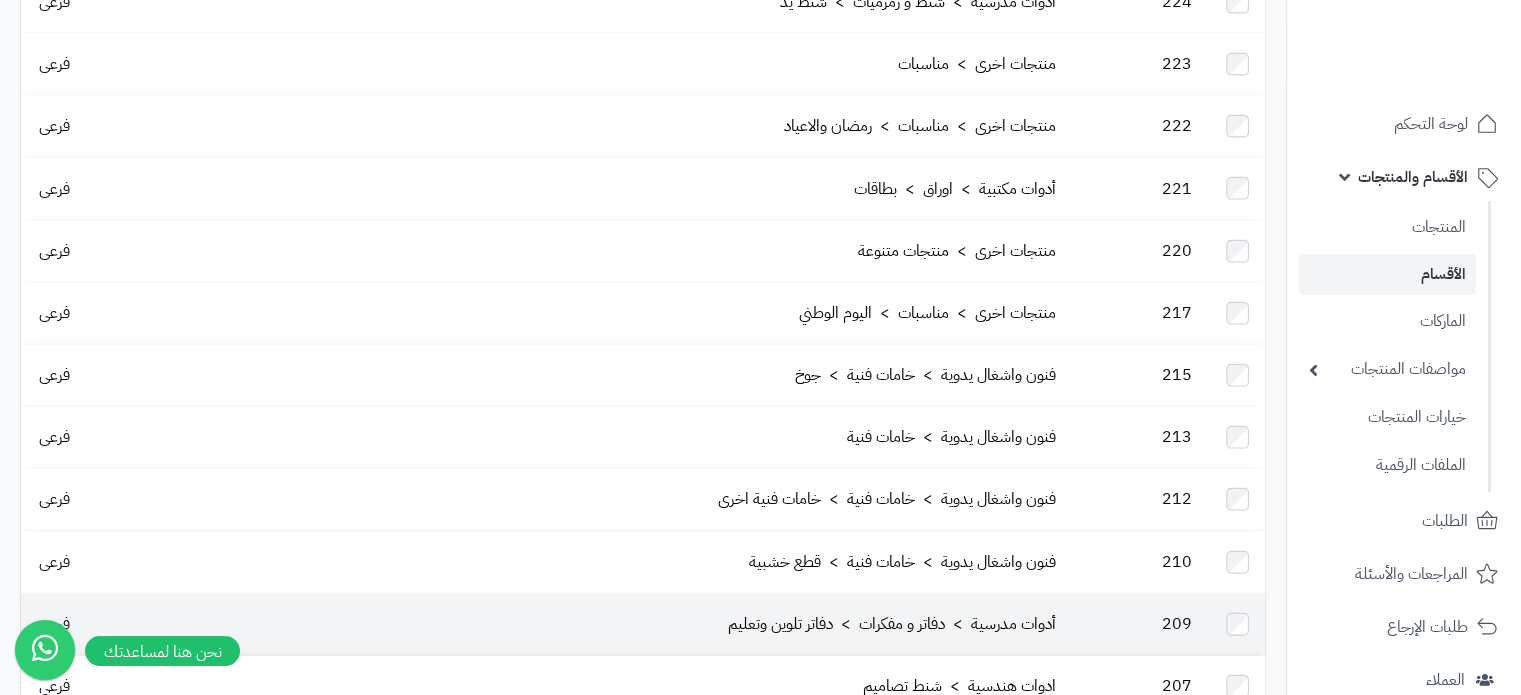 scroll, scrollTop: 5690, scrollLeft: 0, axis: vertical 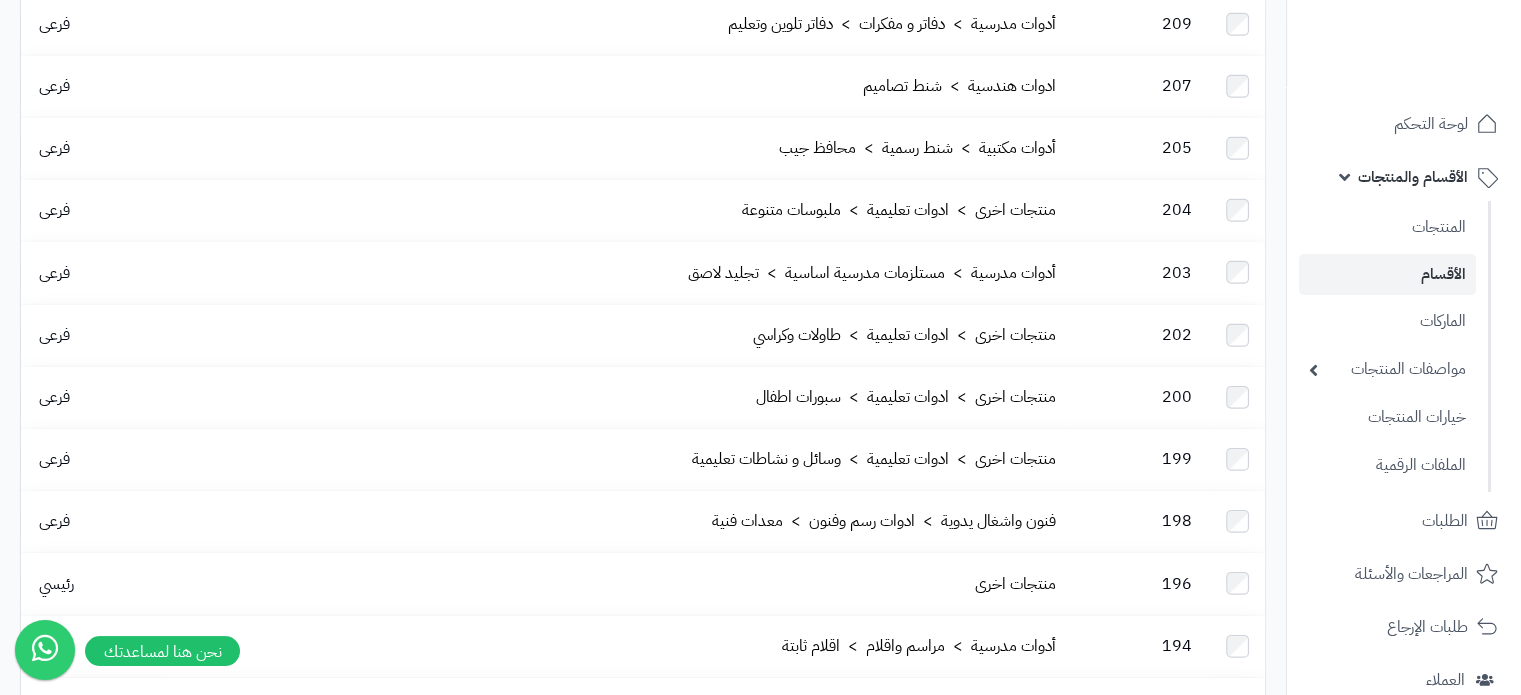 click on "2" at bounding box center [1215, 776] 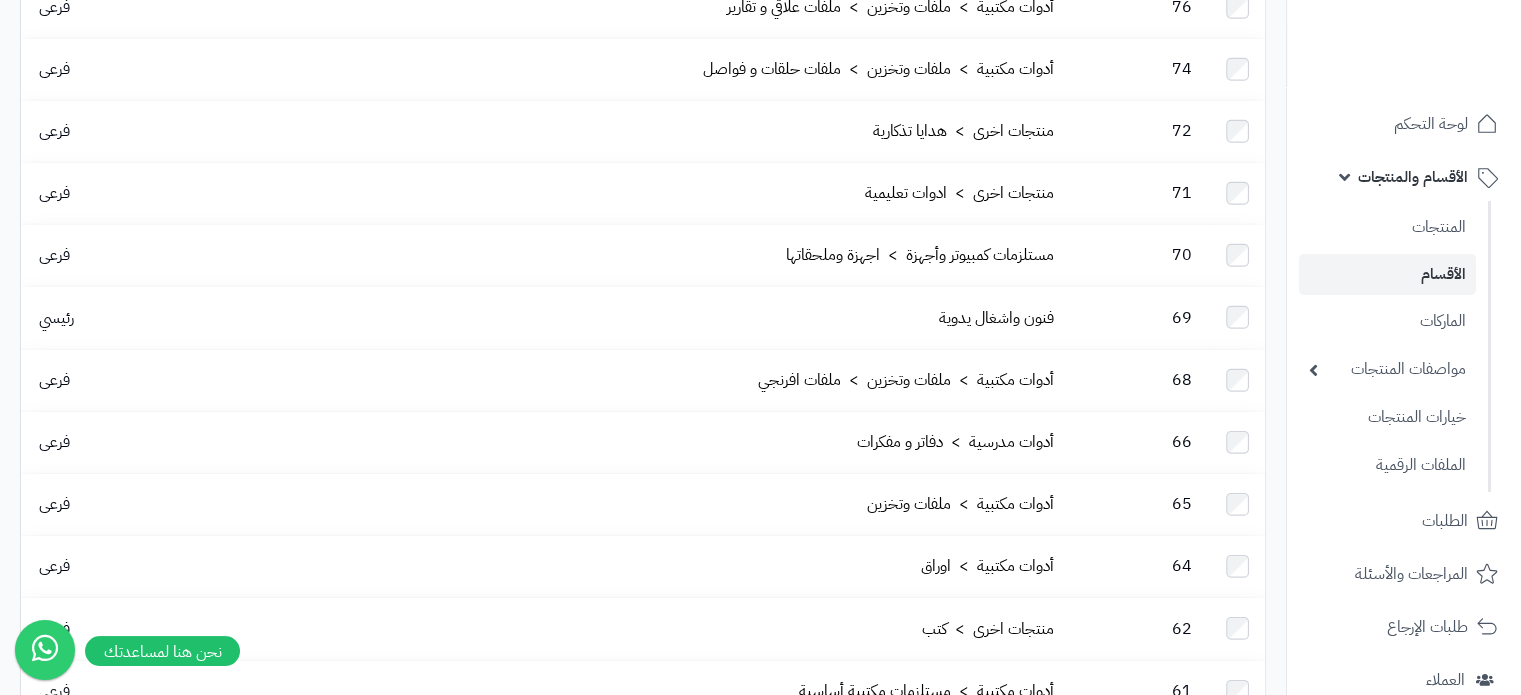 scroll, scrollTop: 5690, scrollLeft: 0, axis: vertical 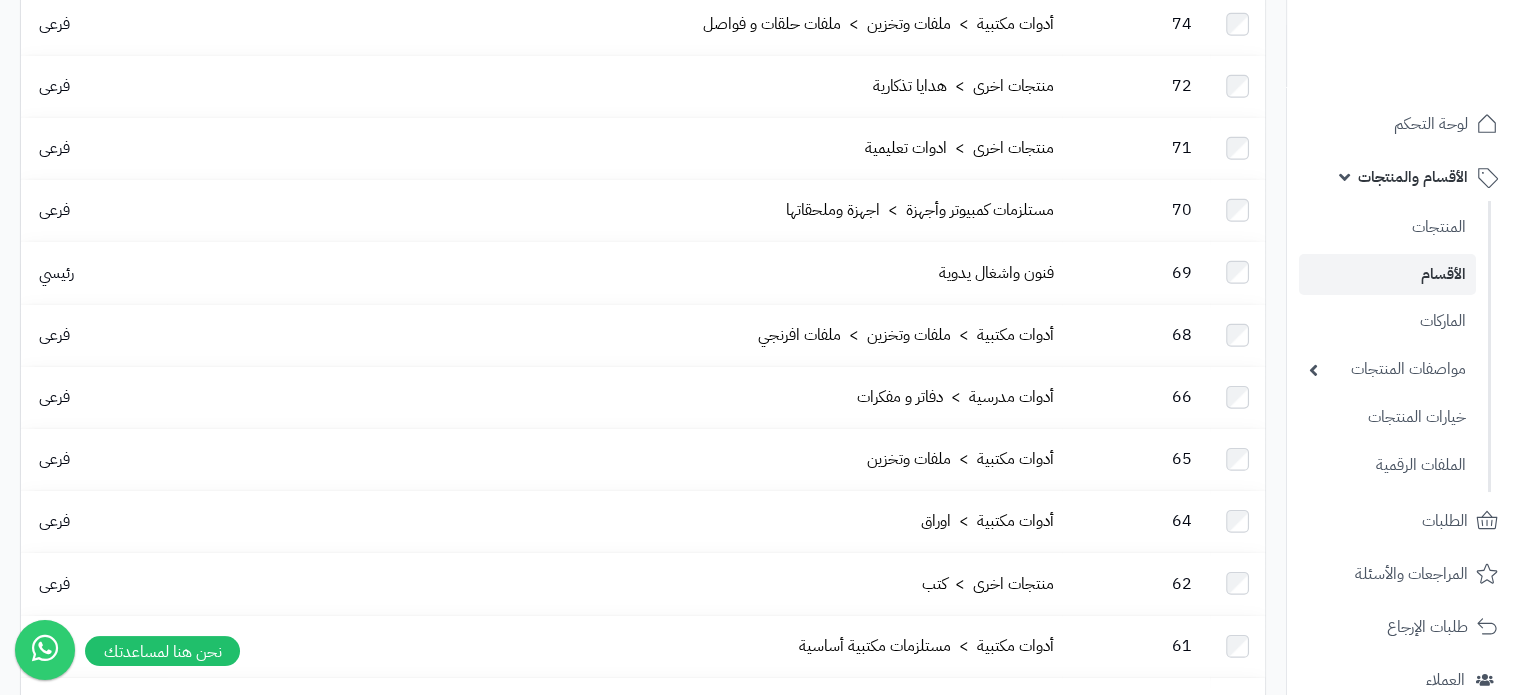 click on "3" at bounding box center (1111, 776) 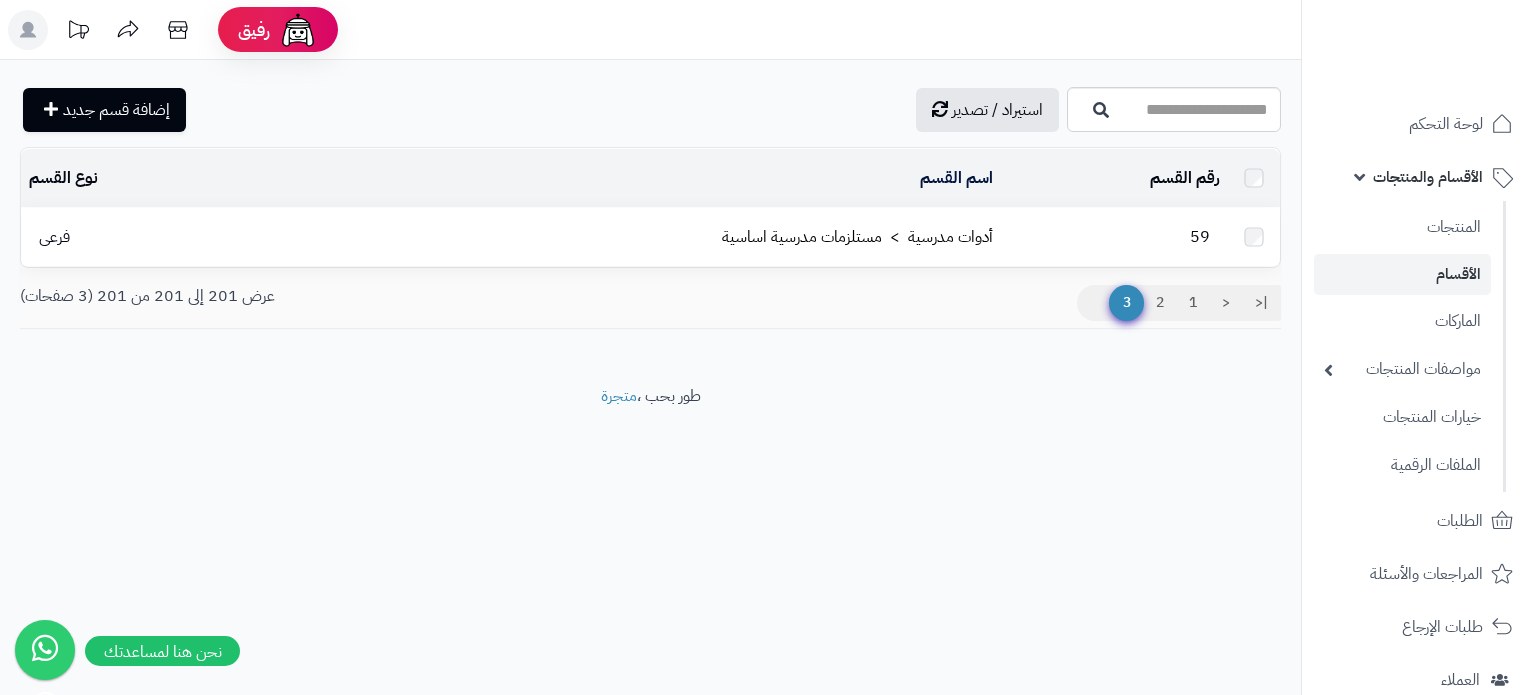 scroll, scrollTop: 0, scrollLeft: 0, axis: both 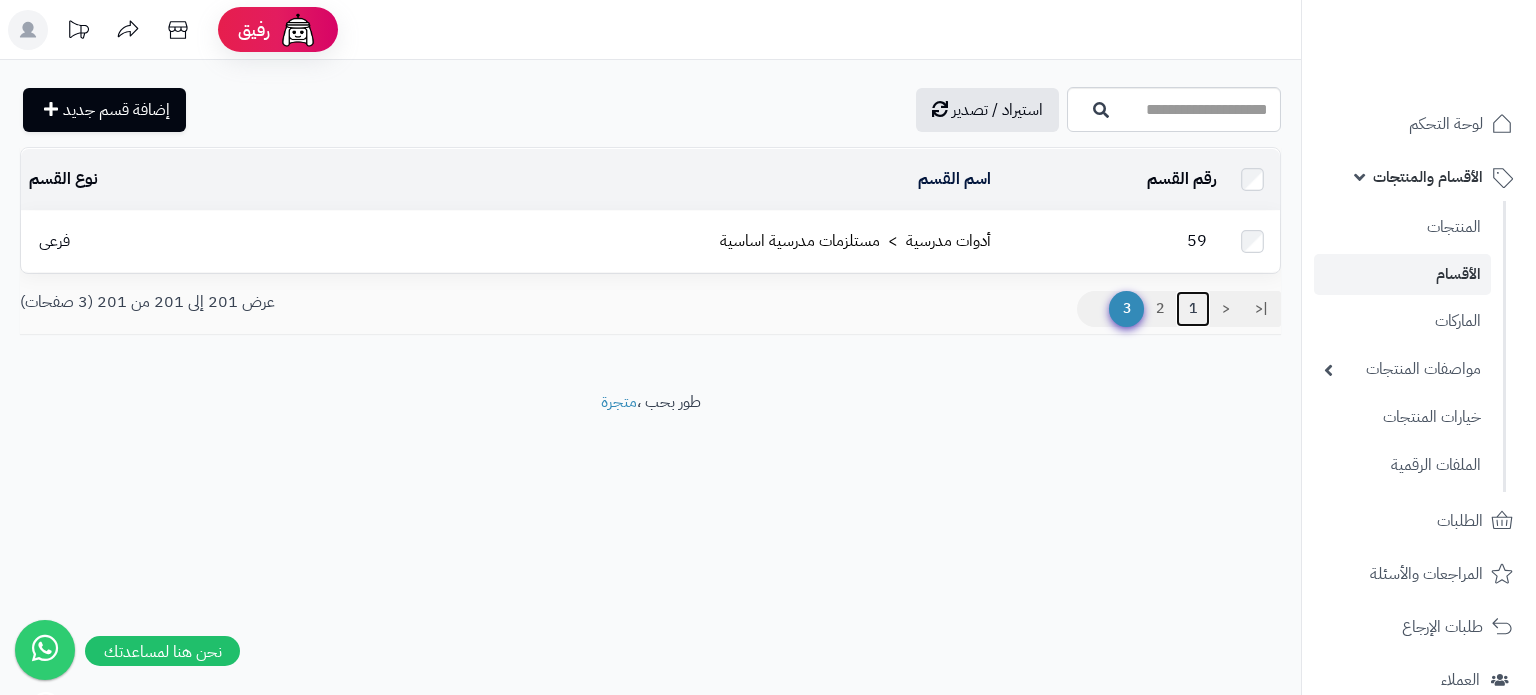 click on "1" at bounding box center (1193, 309) 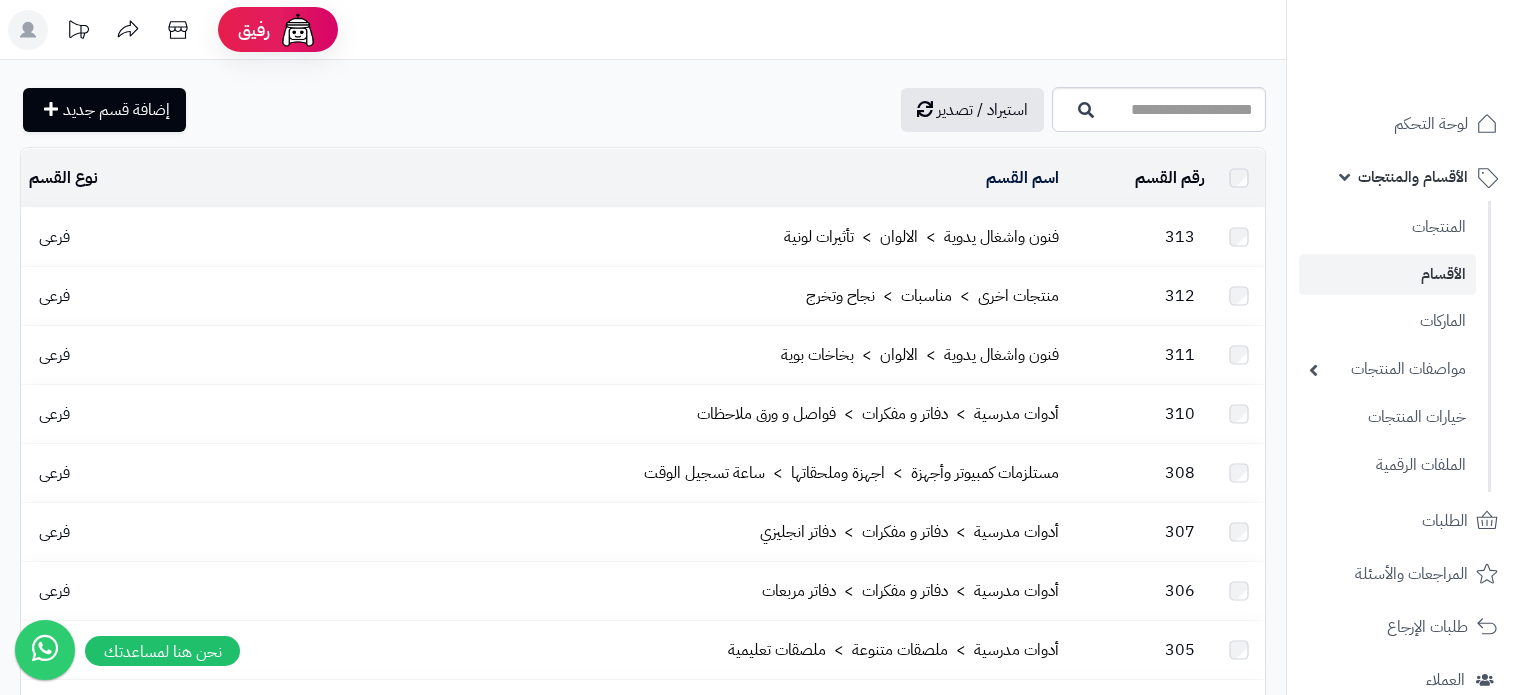 scroll, scrollTop: 0, scrollLeft: 0, axis: both 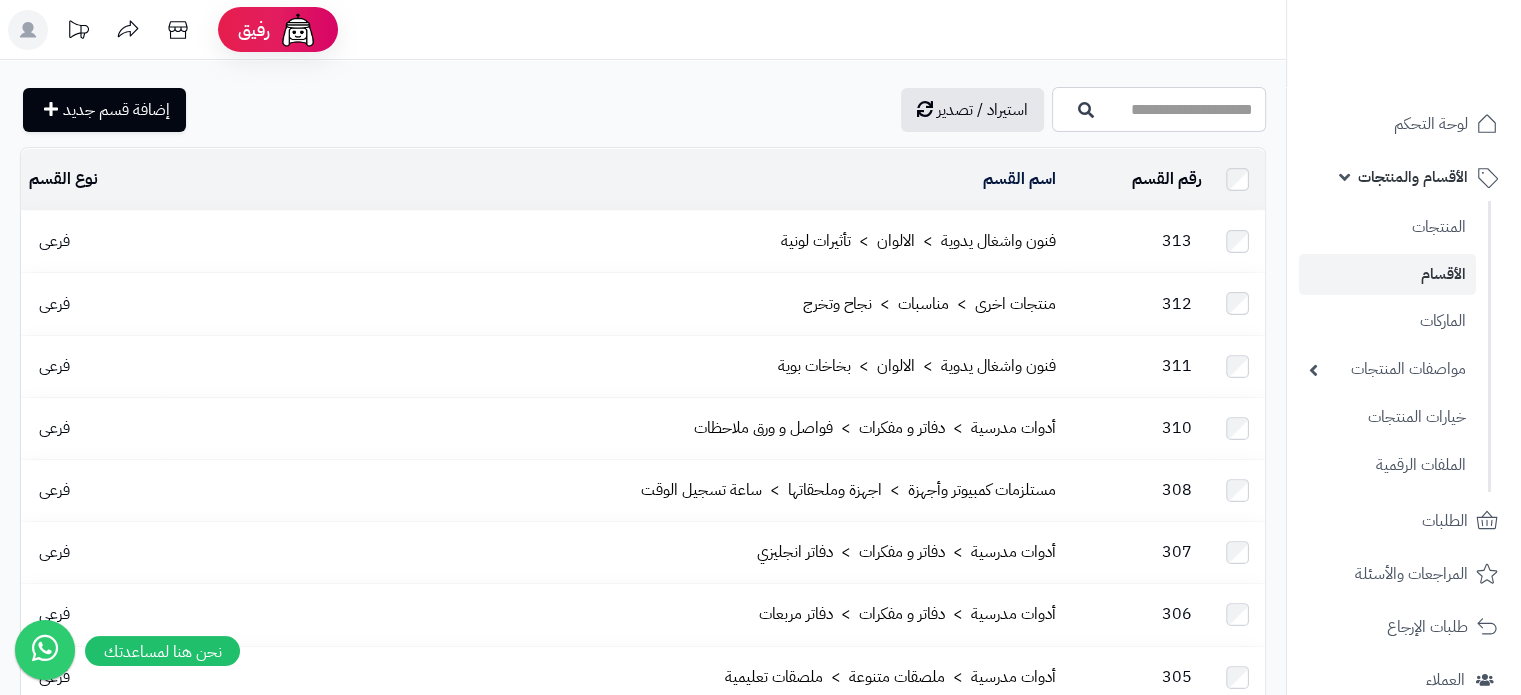 click on "اسم القسم" at bounding box center [1159, 109] 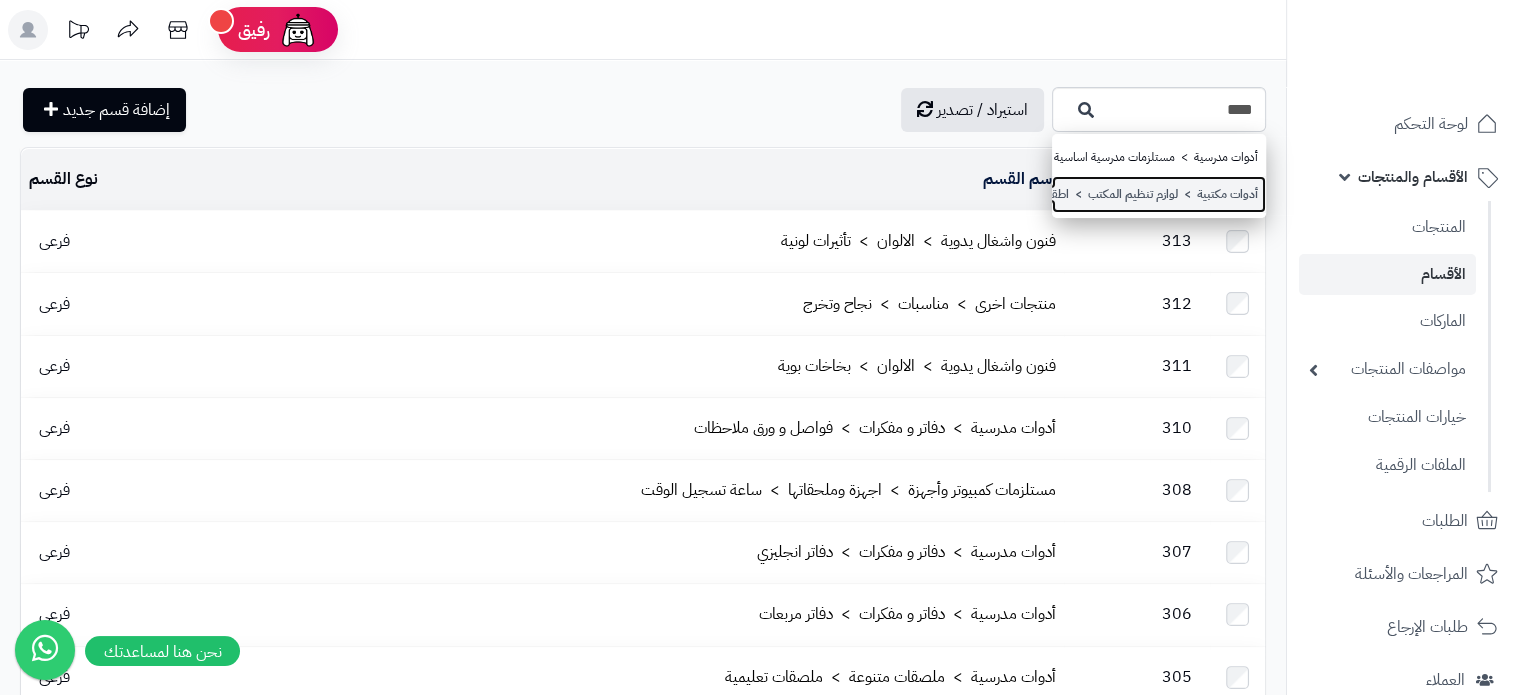 click on "أدوات مكتبية  >  لوازم تنظيم المكتب  >  اطقم مكتب فاخرة" at bounding box center (1159, 194) 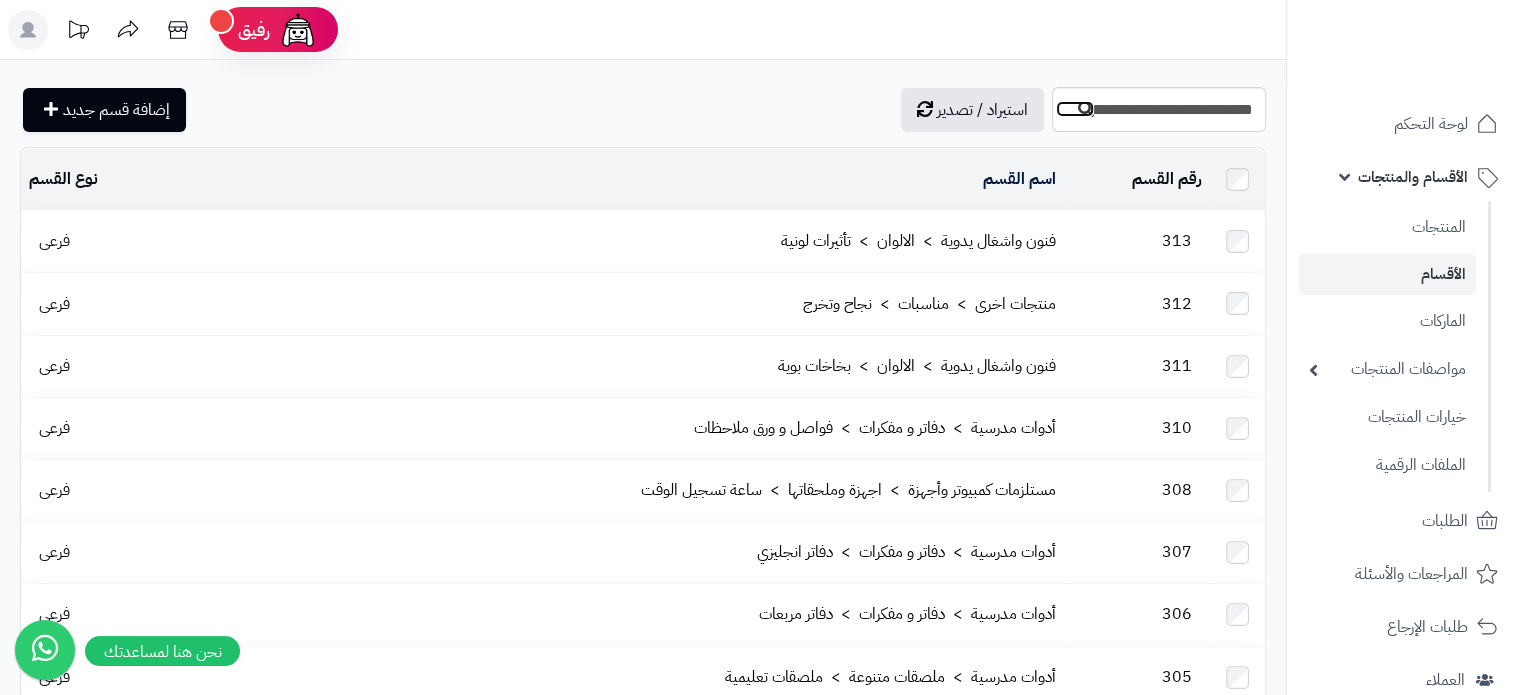 click at bounding box center (1086, 109) 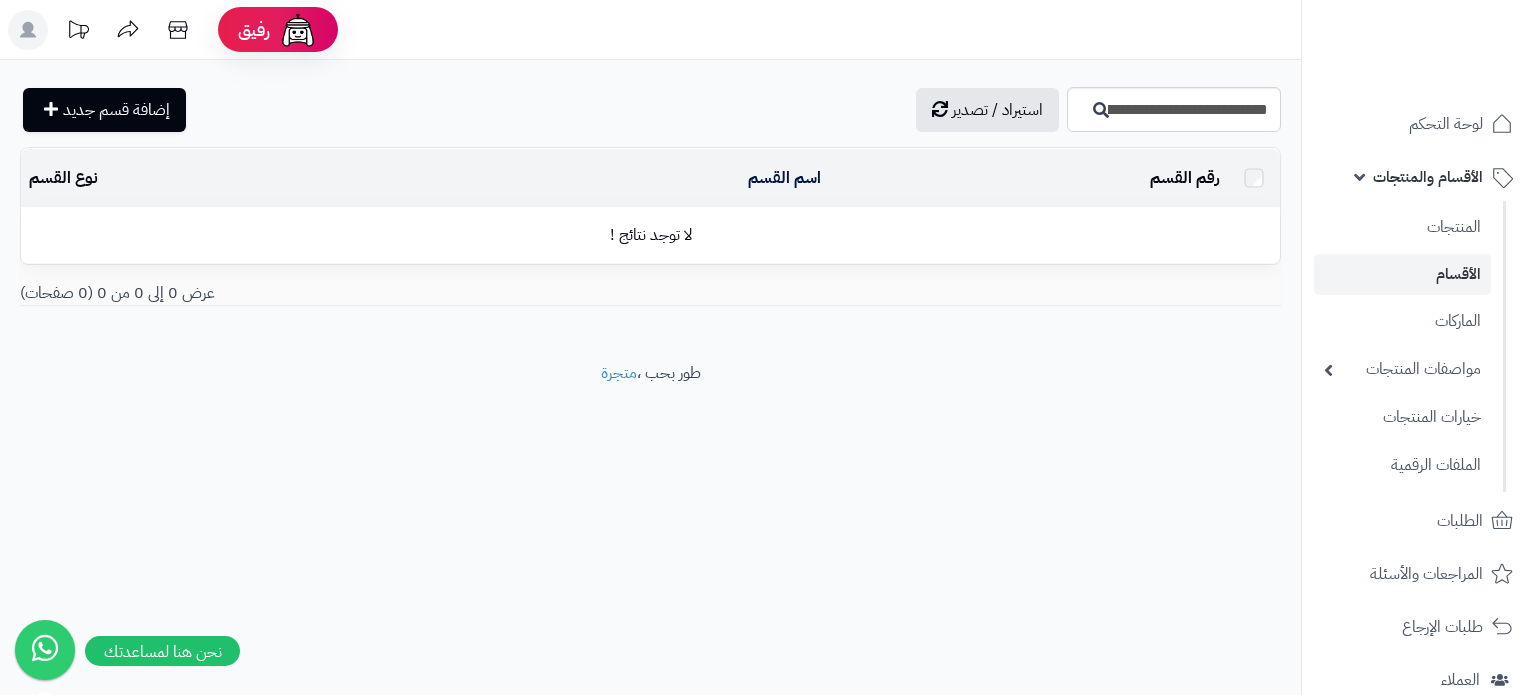 scroll, scrollTop: 0, scrollLeft: 0, axis: both 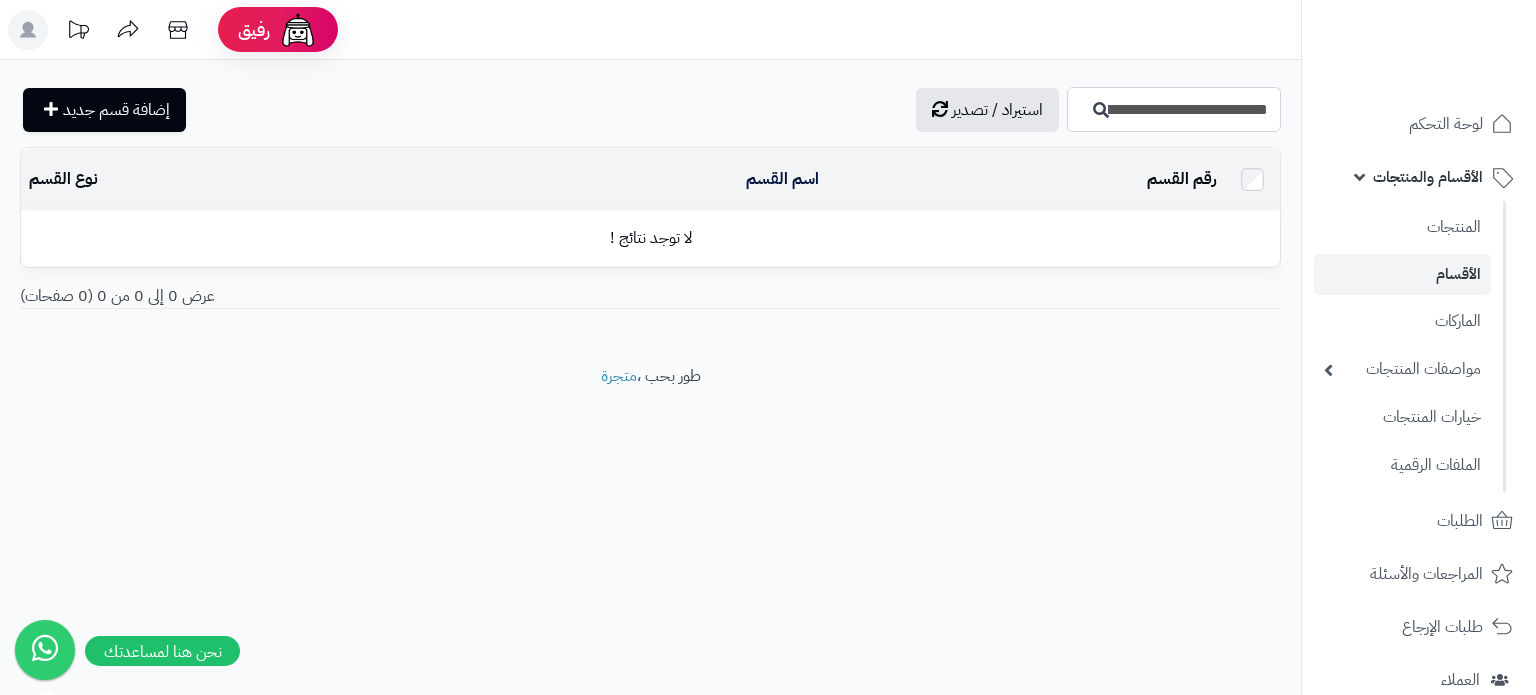 click on "**********" at bounding box center (1174, 109) 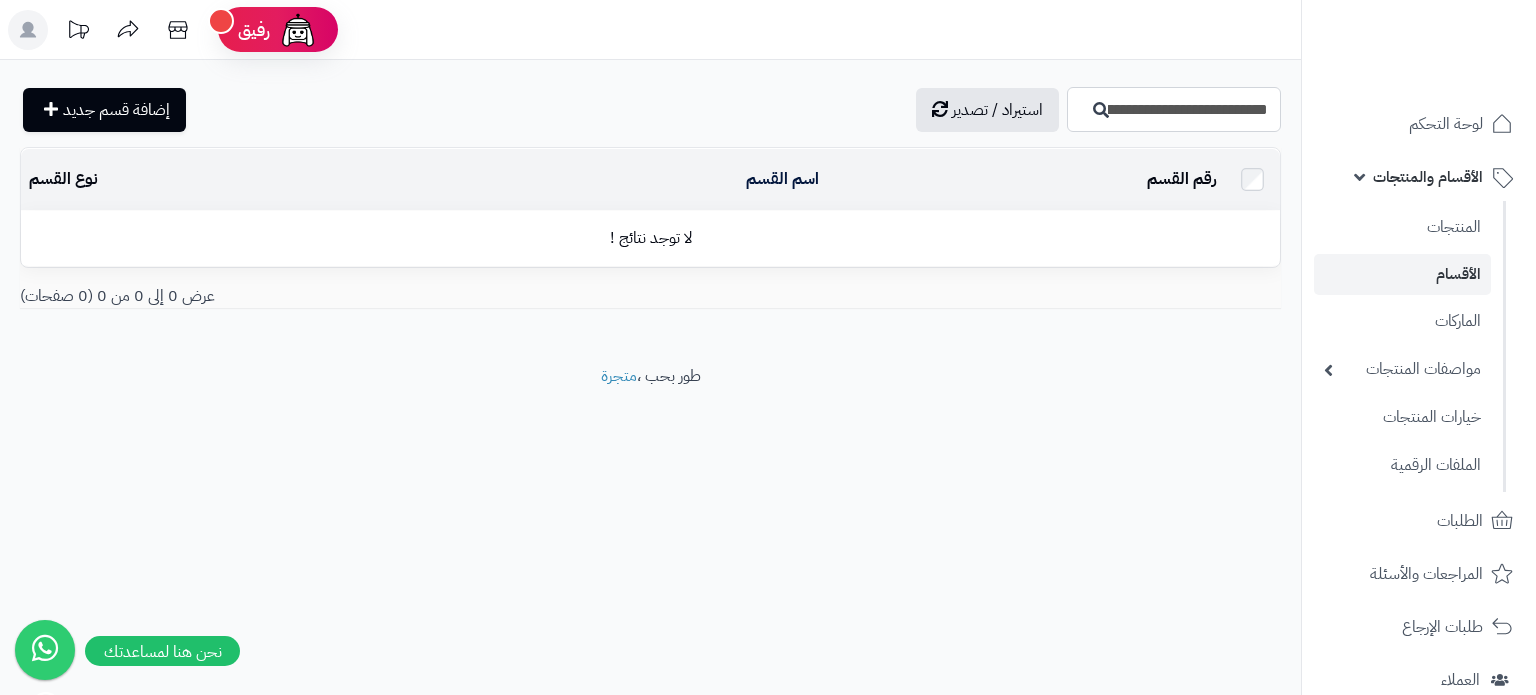 click on "**********" at bounding box center [1174, 109] 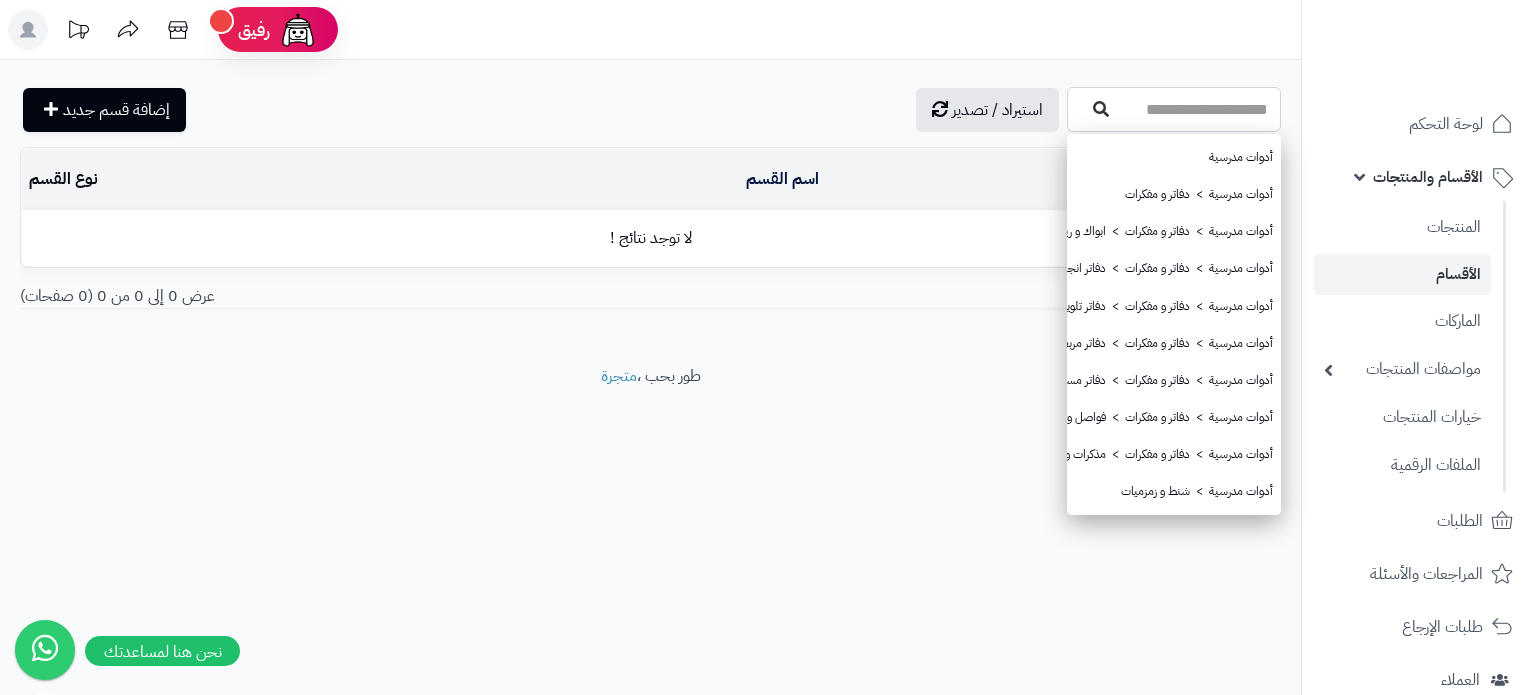 type 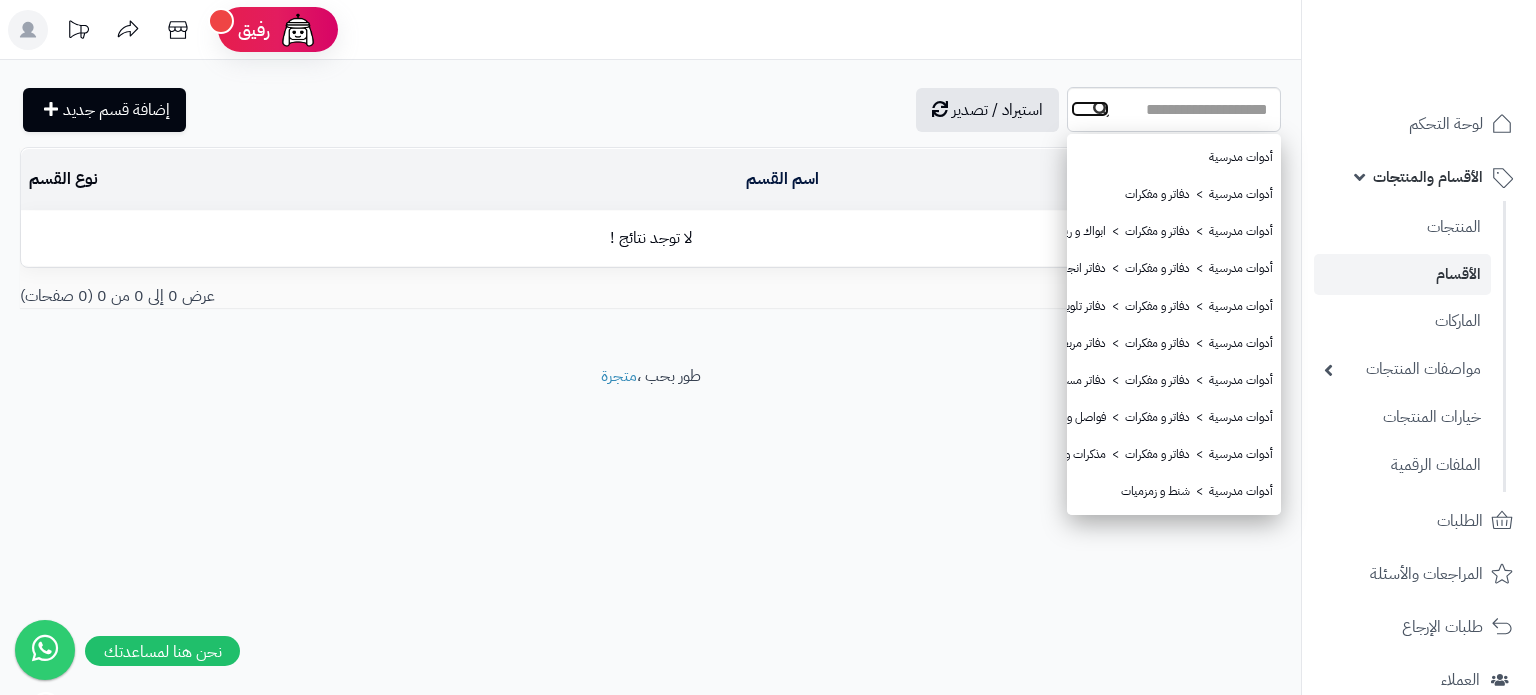 click at bounding box center (1101, 109) 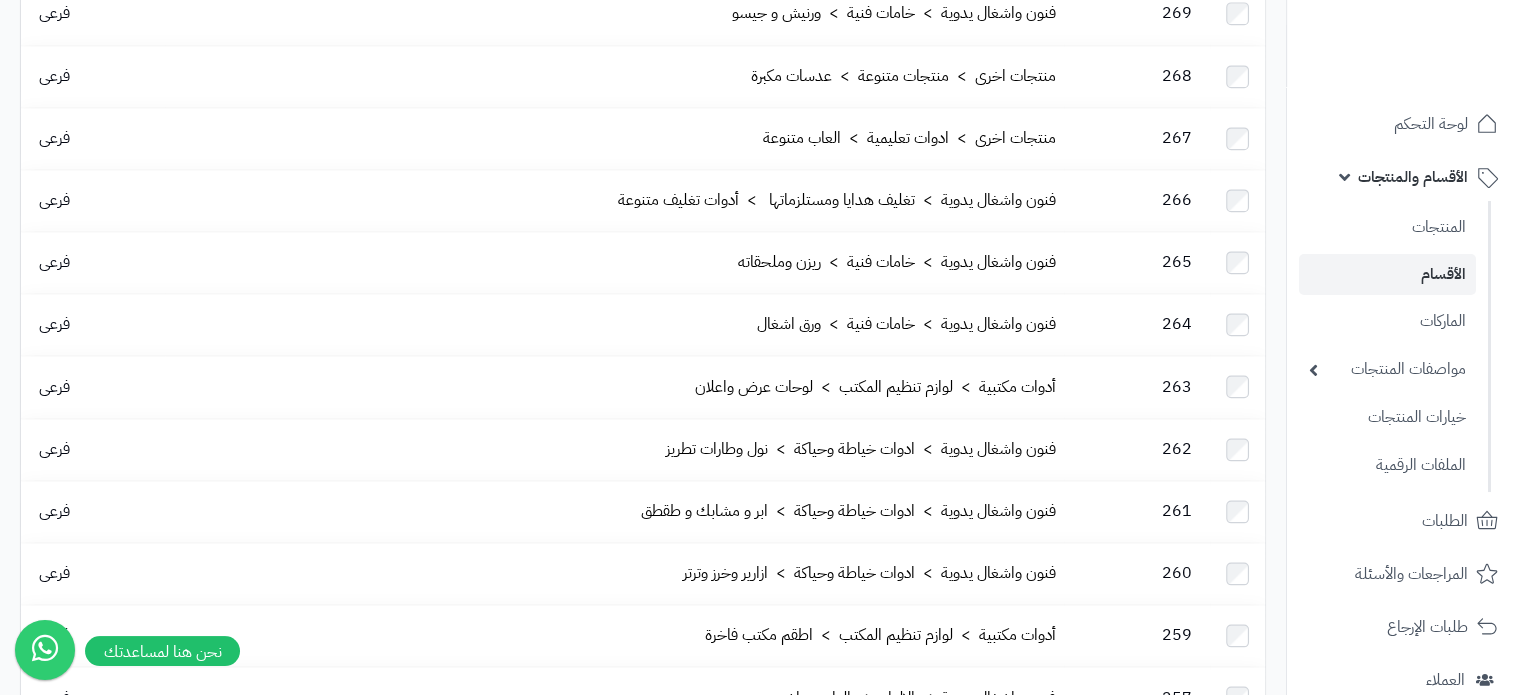 scroll, scrollTop: 2700, scrollLeft: 0, axis: vertical 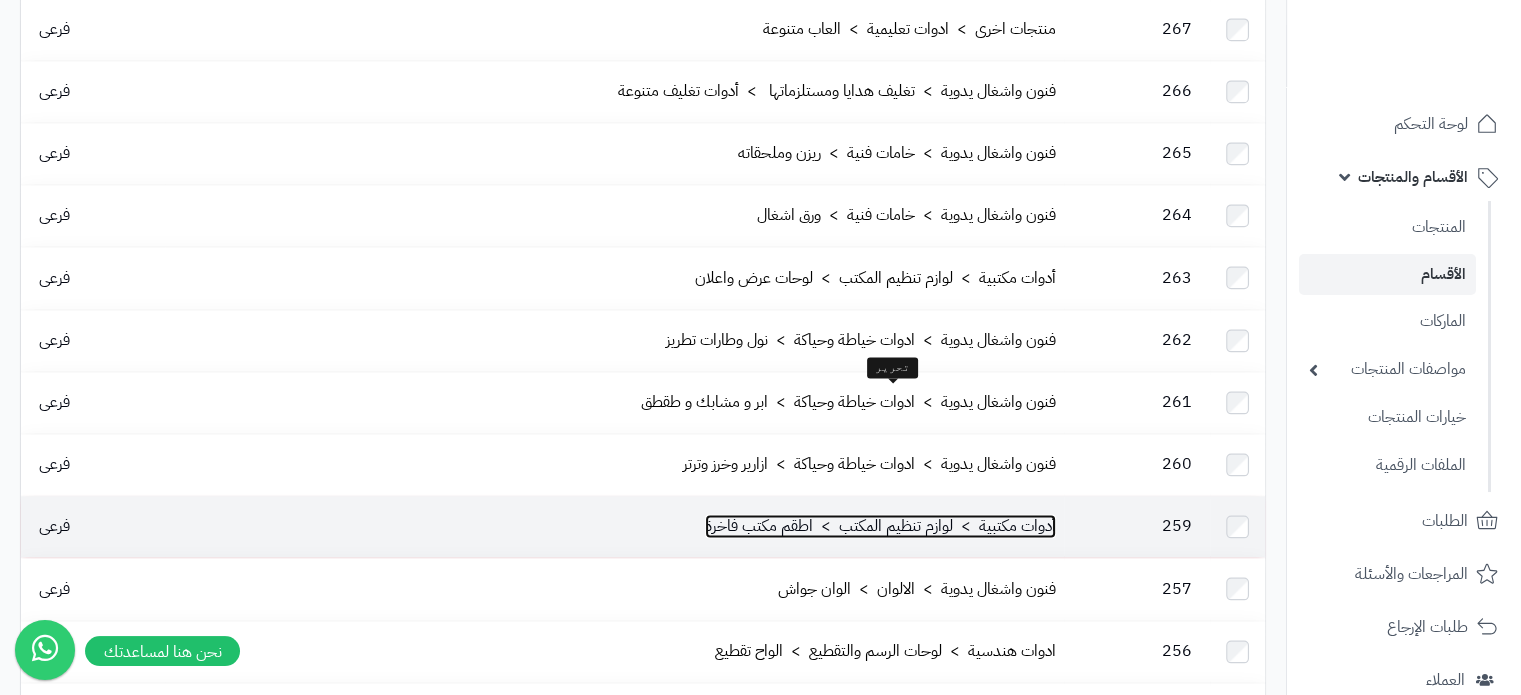 click on "أدوات مكتبية  >  لوازم تنظيم المكتب  >  اطقم مكتب فاخرة" at bounding box center (880, 526) 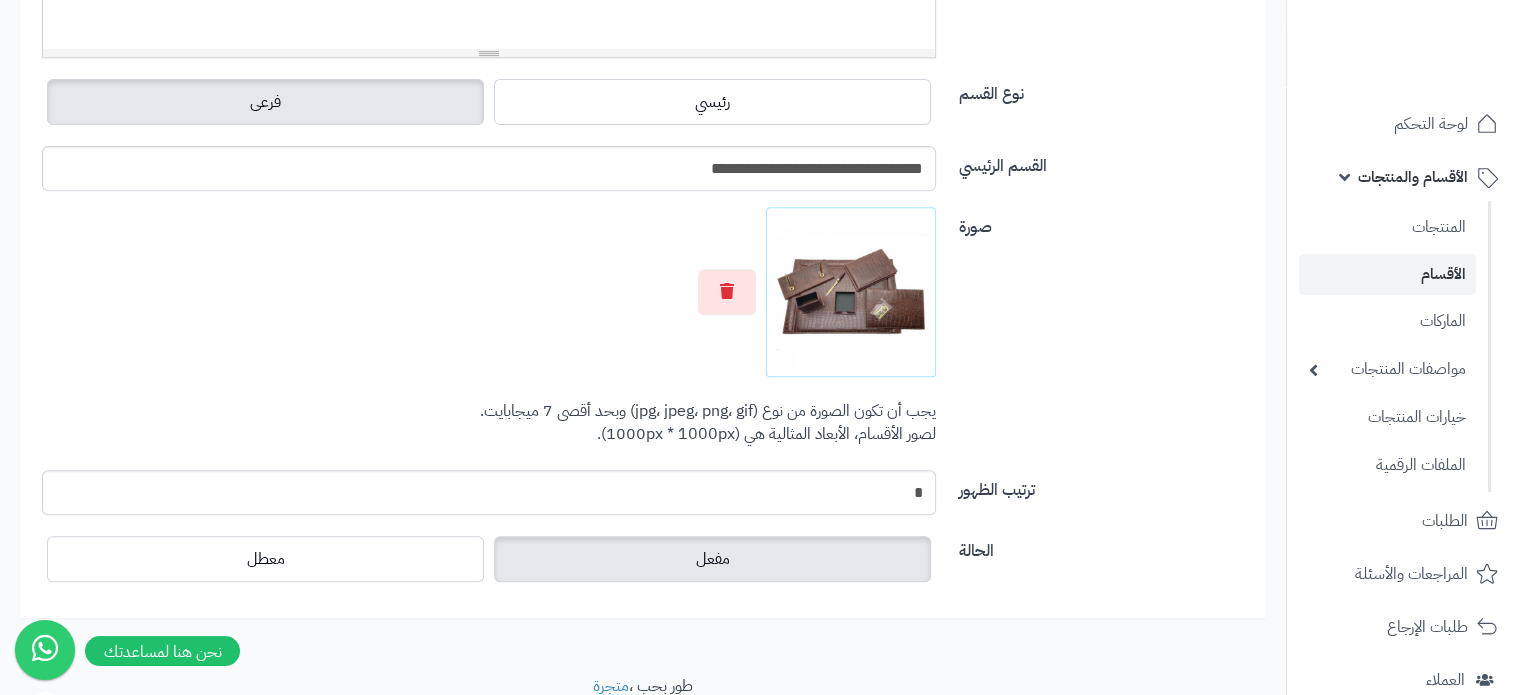 scroll, scrollTop: 800, scrollLeft: 0, axis: vertical 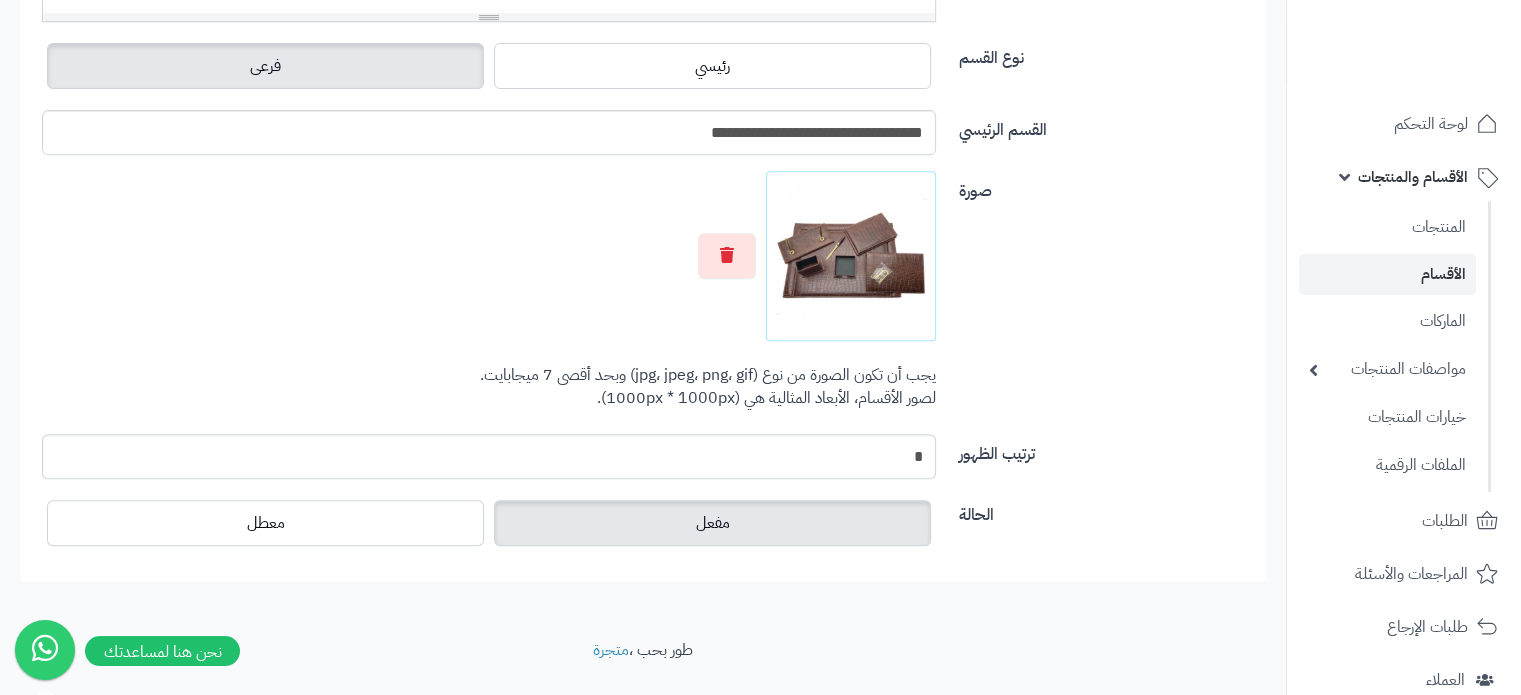 click at bounding box center (851, 256) 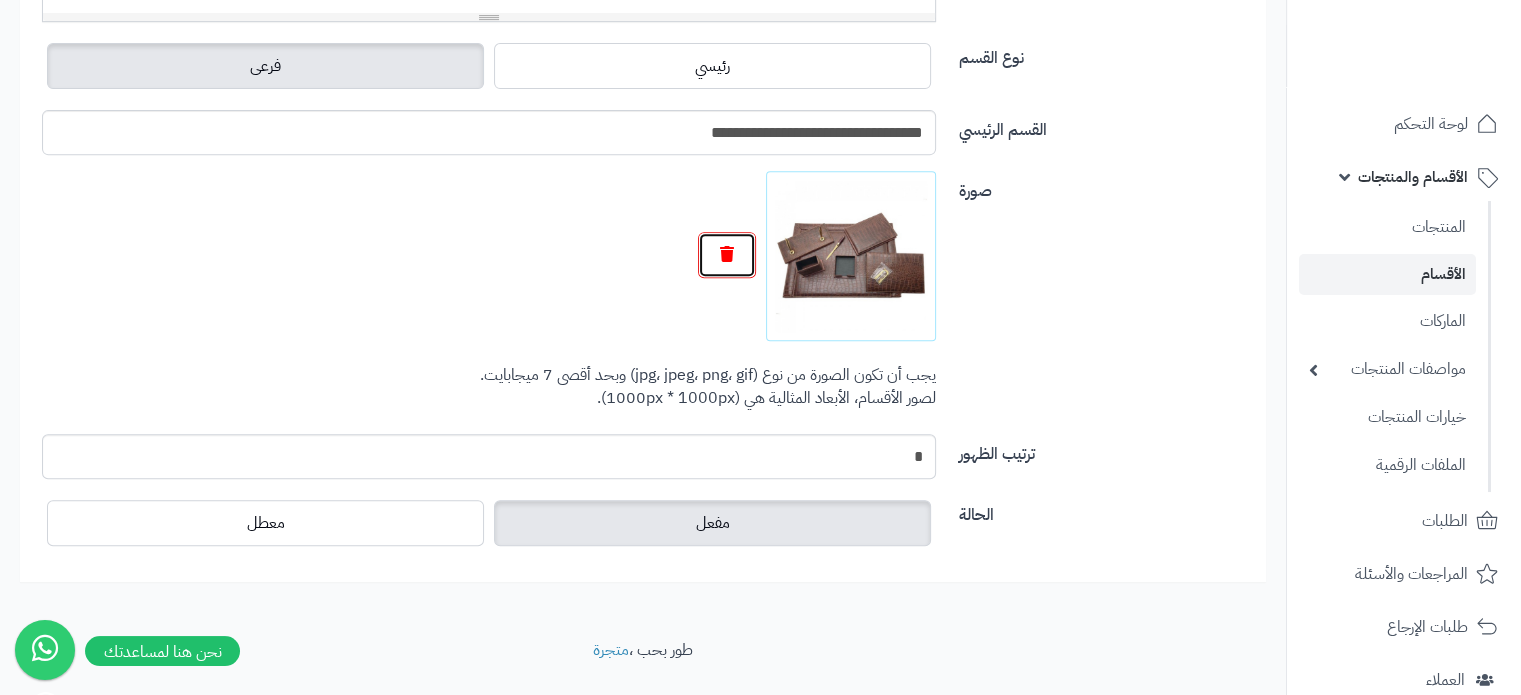 click at bounding box center [727, 255] 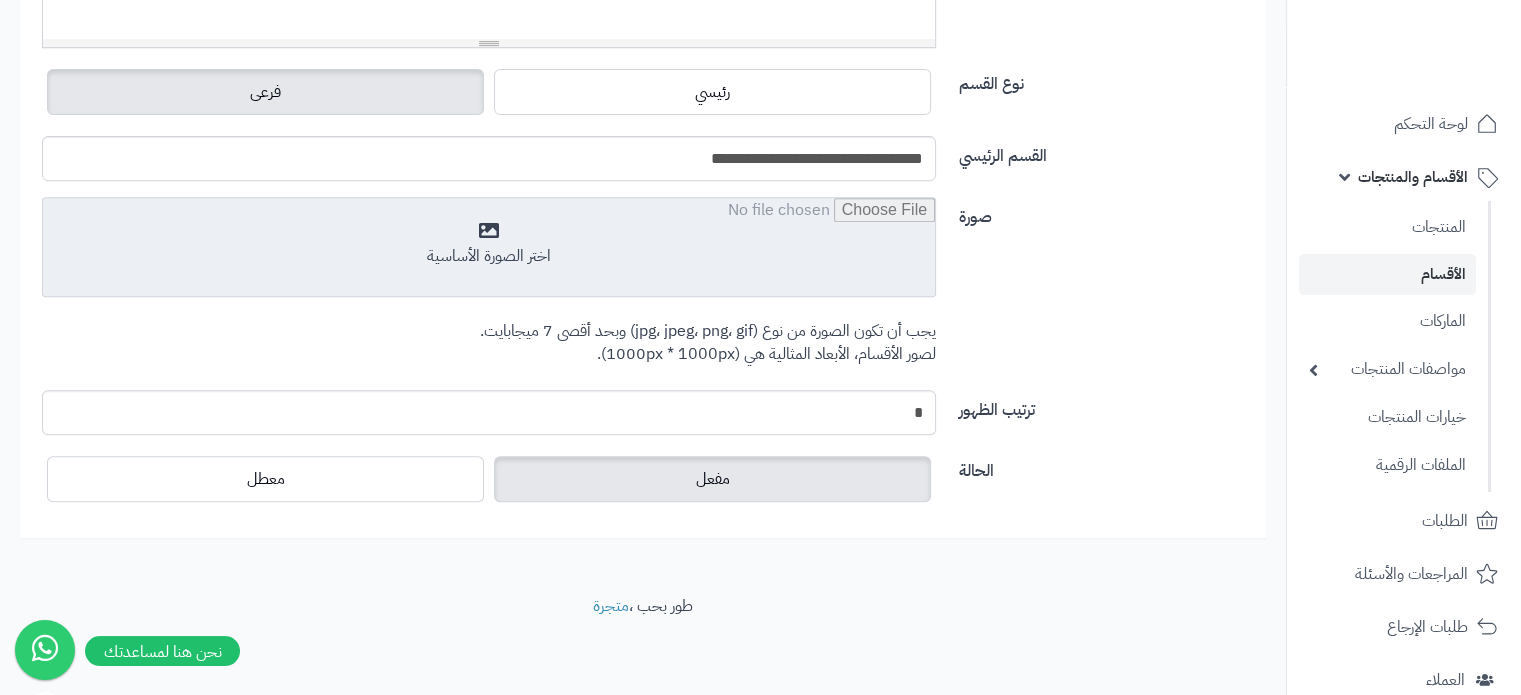 scroll, scrollTop: 773, scrollLeft: 0, axis: vertical 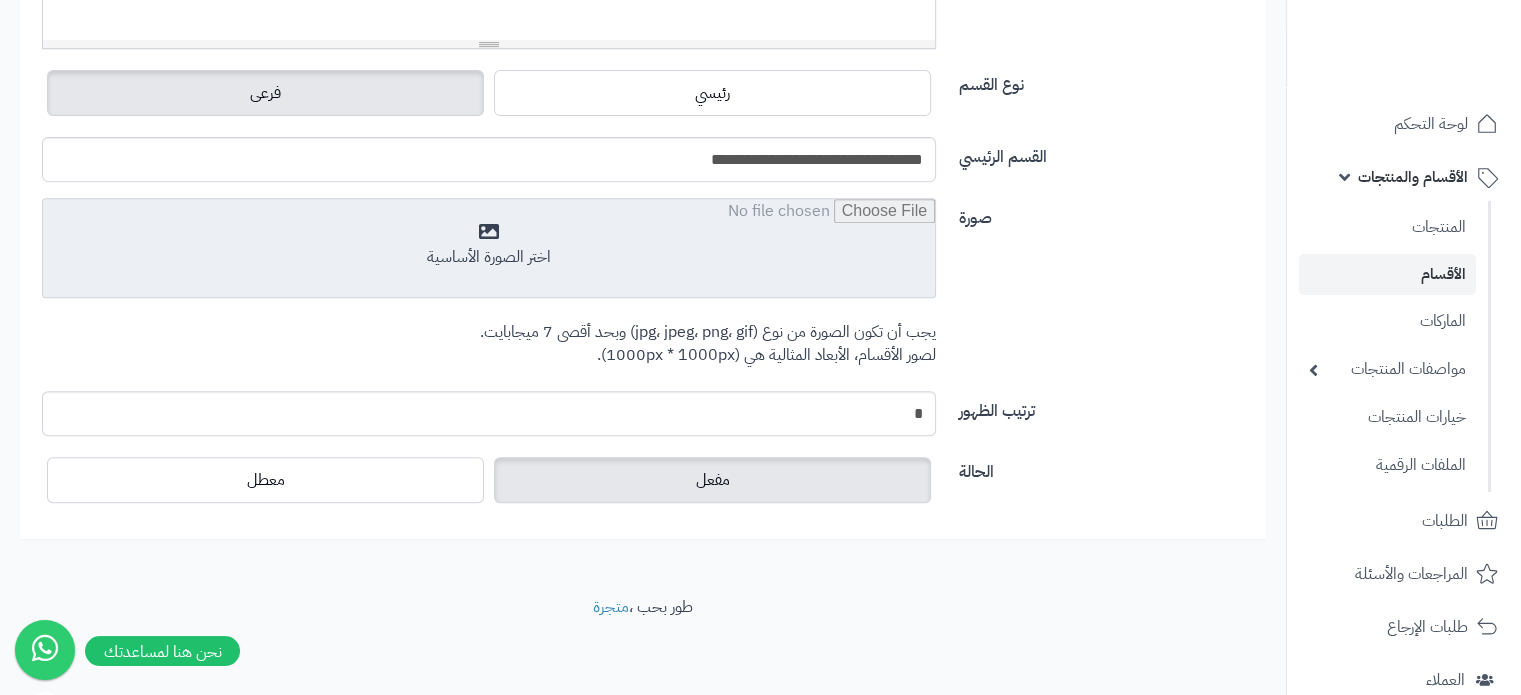 click at bounding box center [489, 249] 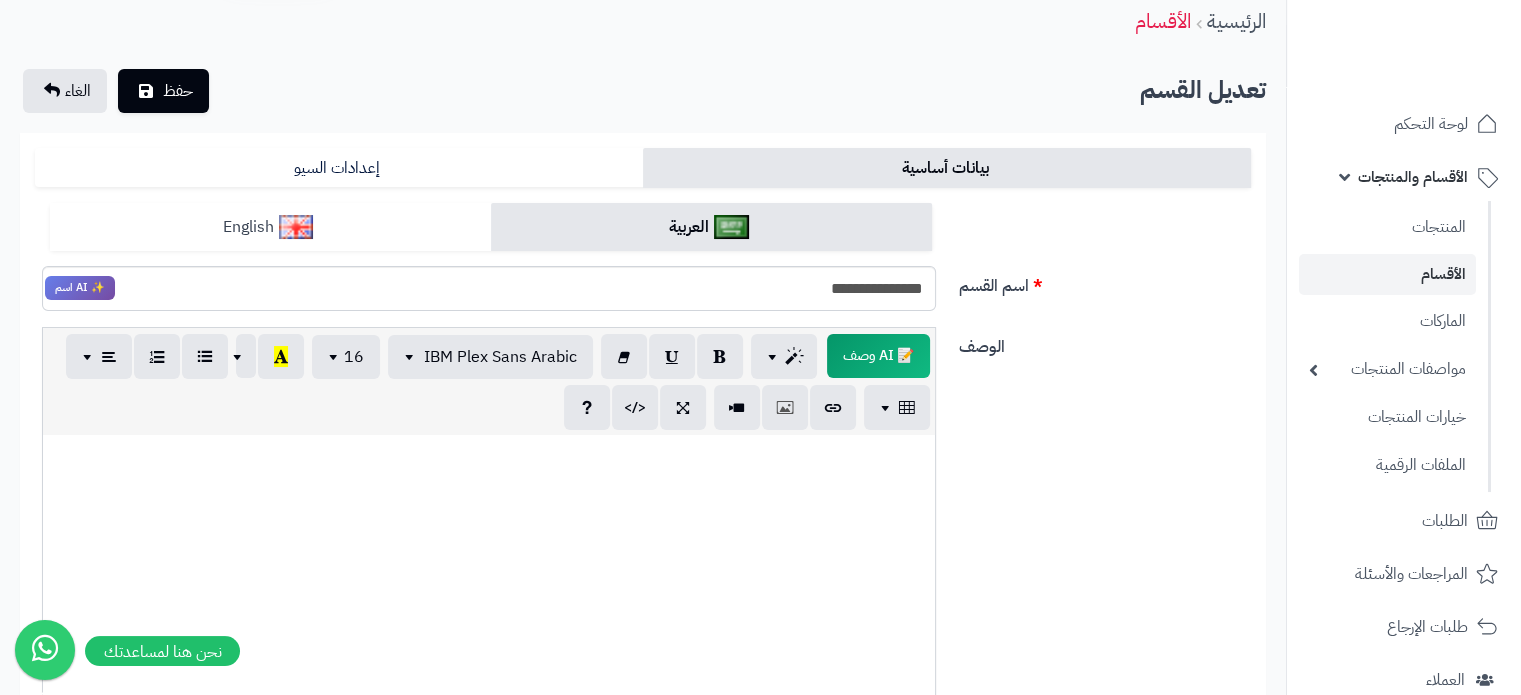 scroll, scrollTop: 43, scrollLeft: 0, axis: vertical 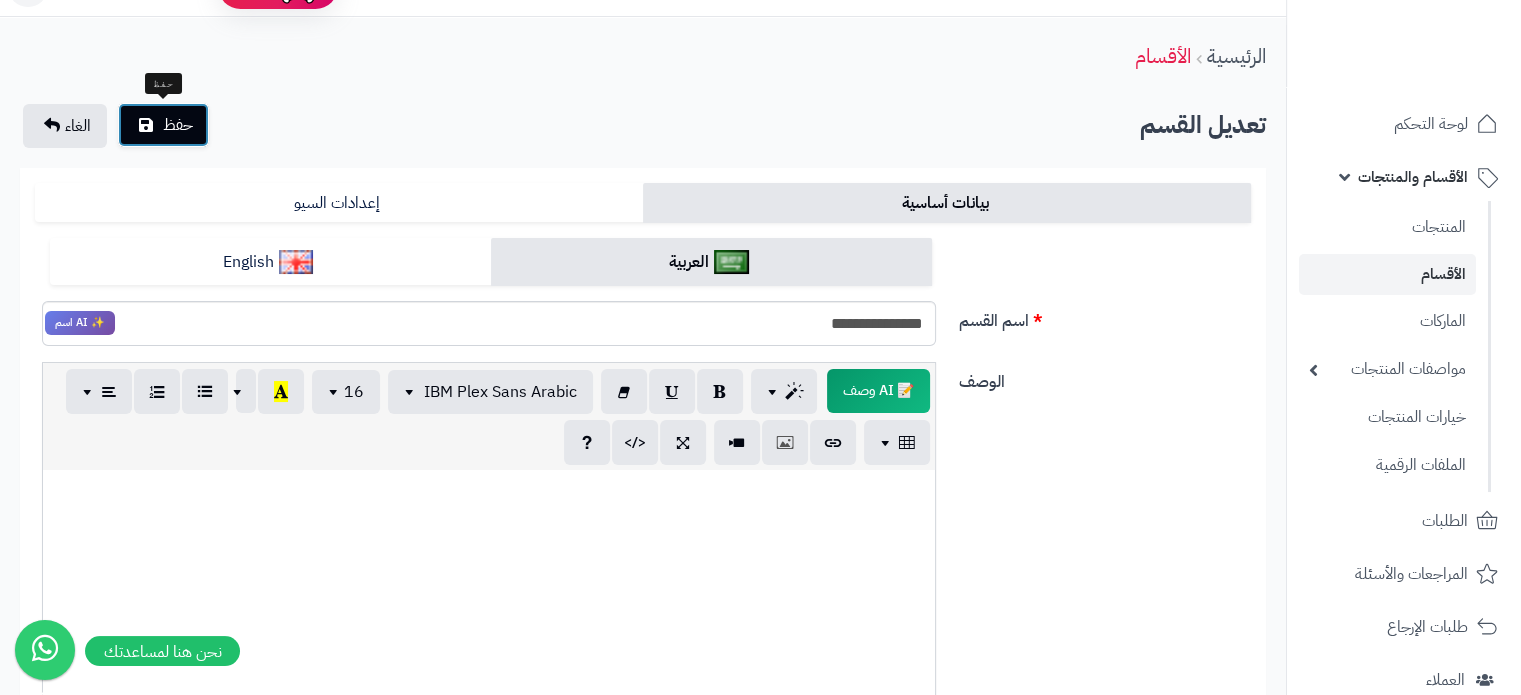 click on "حفظ" at bounding box center [178, 125] 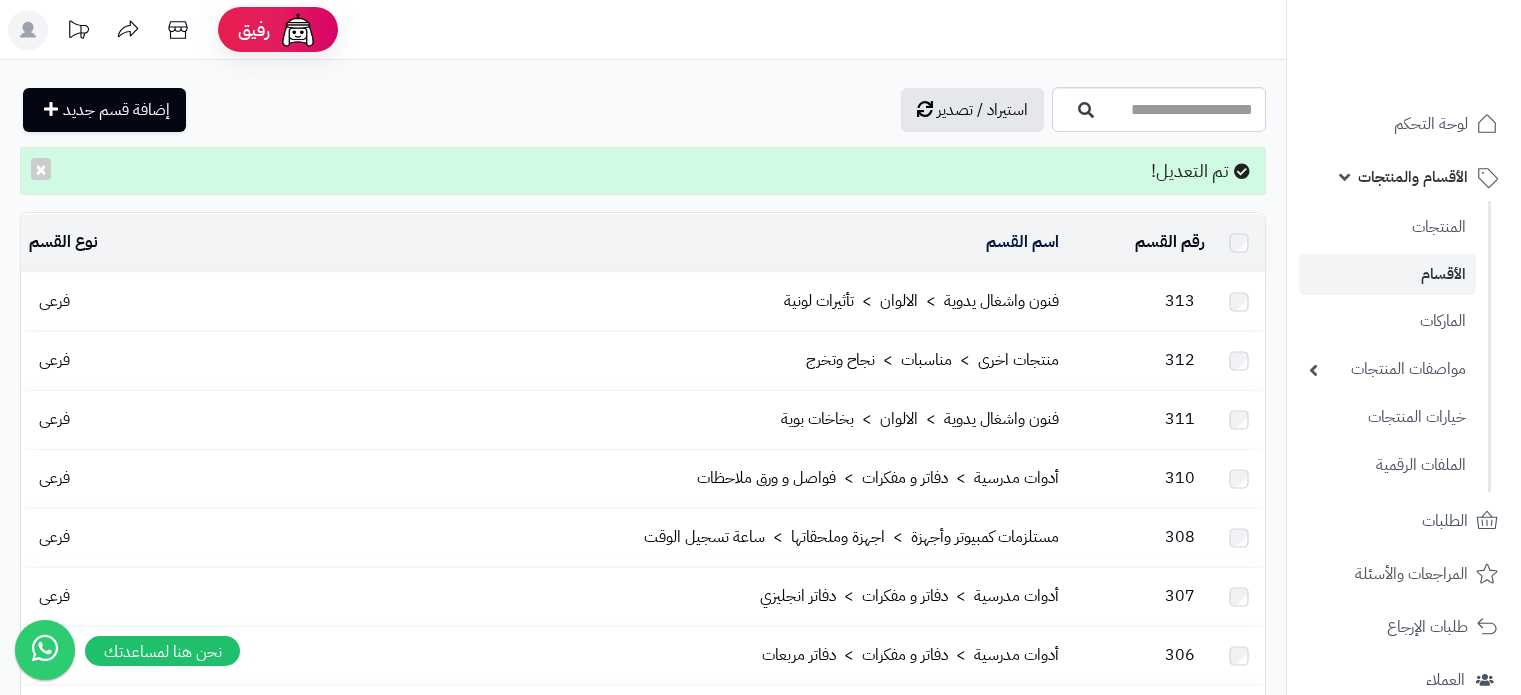 scroll, scrollTop: 0, scrollLeft: 0, axis: both 